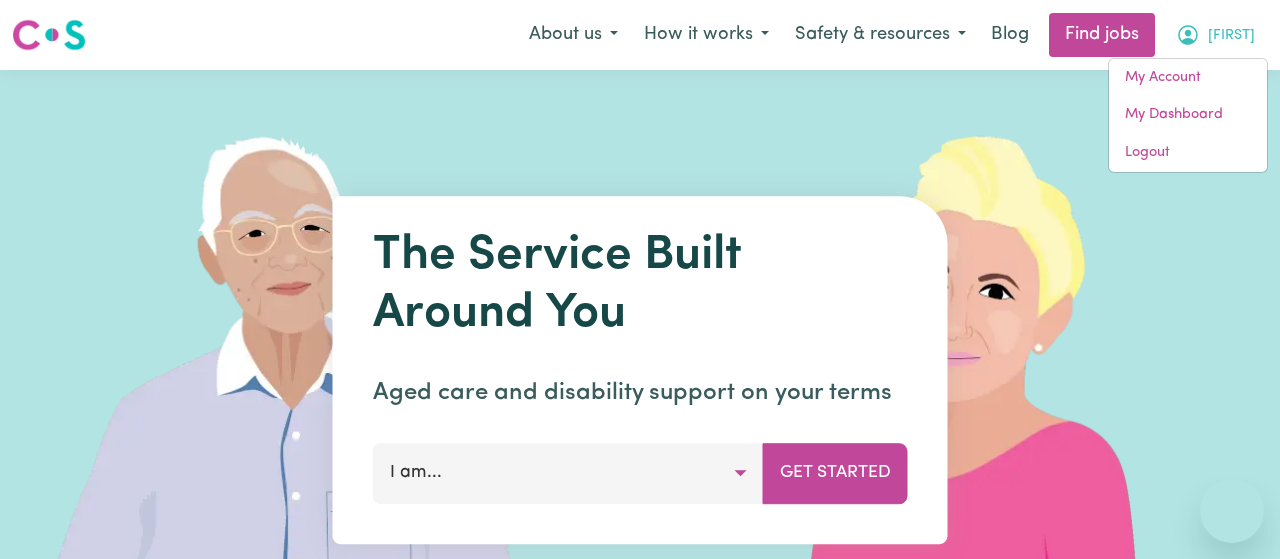 scroll, scrollTop: 0, scrollLeft: 0, axis: both 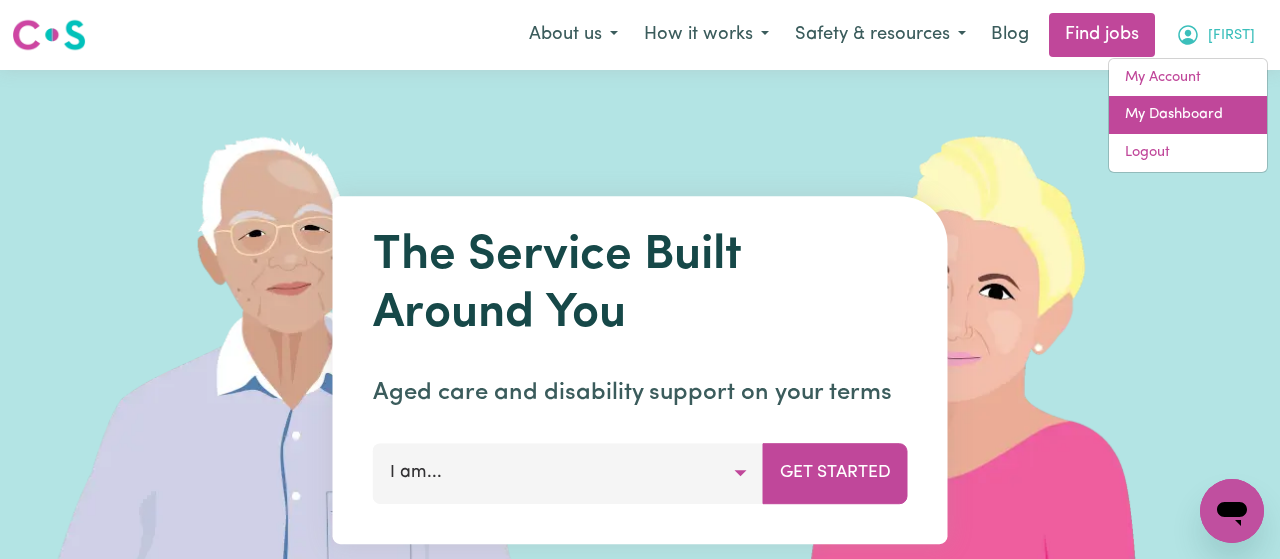 click on "My Dashboard" at bounding box center [1188, 115] 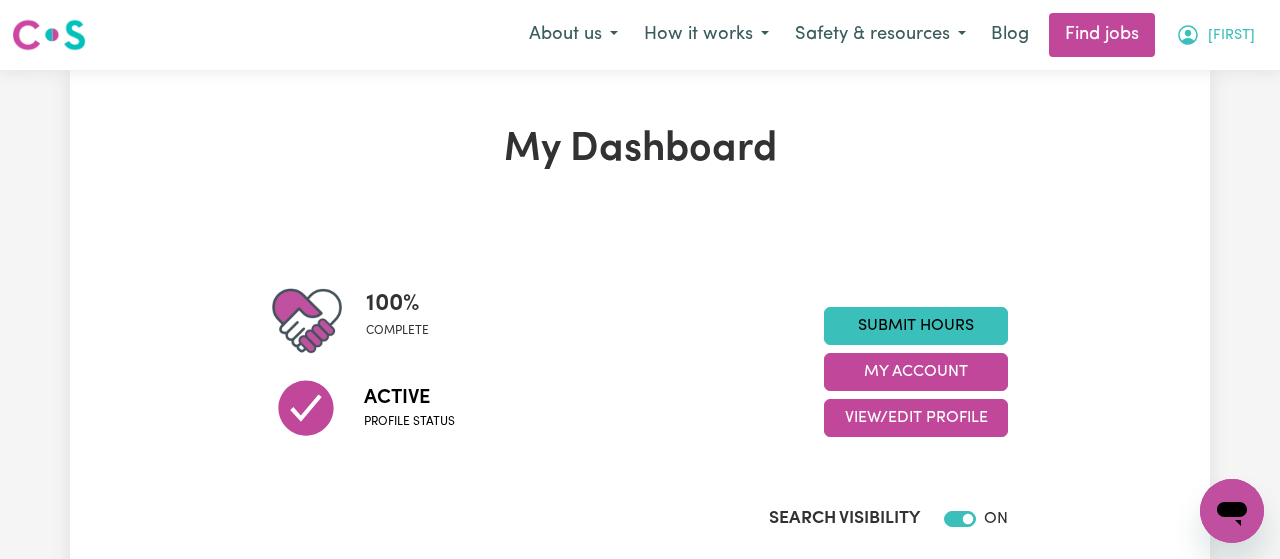 click on "[FIRST]" at bounding box center [1231, 36] 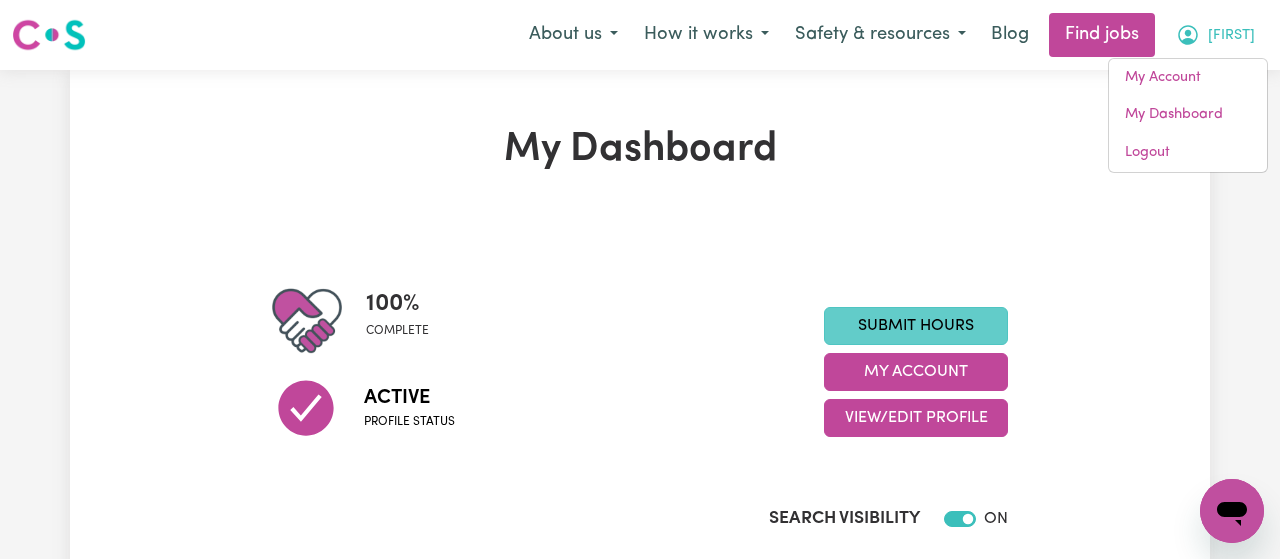 click on "Submit Hours" at bounding box center (916, 326) 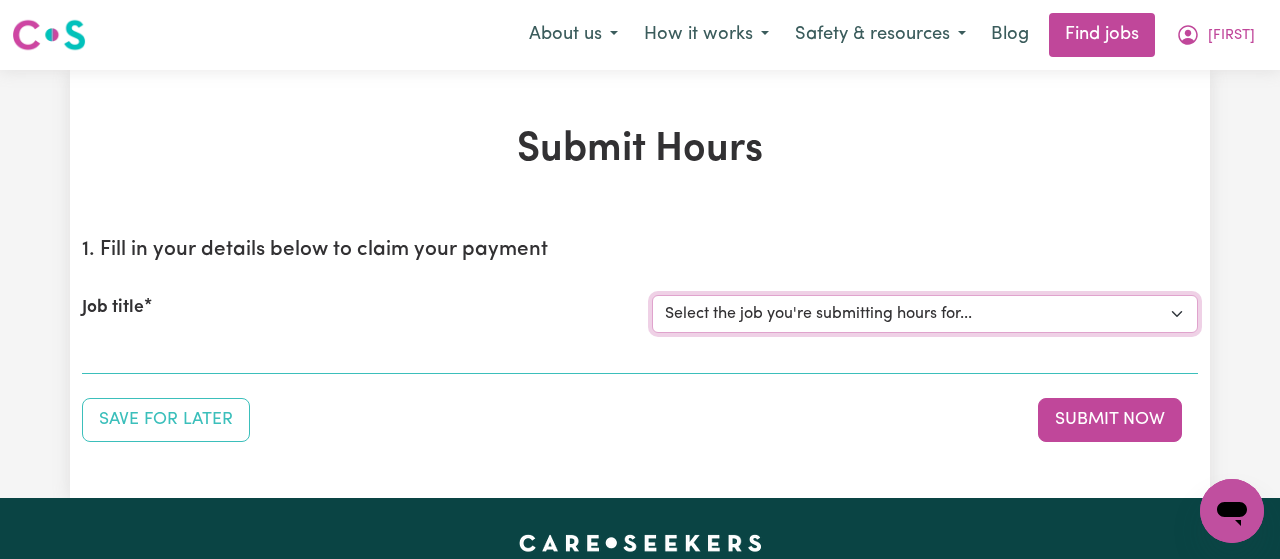 click on "Select the job you're submitting hours for... [Pam Burnett] Support Work for elderly woman for Personal Care and Domestic Assistance" at bounding box center (925, 314) 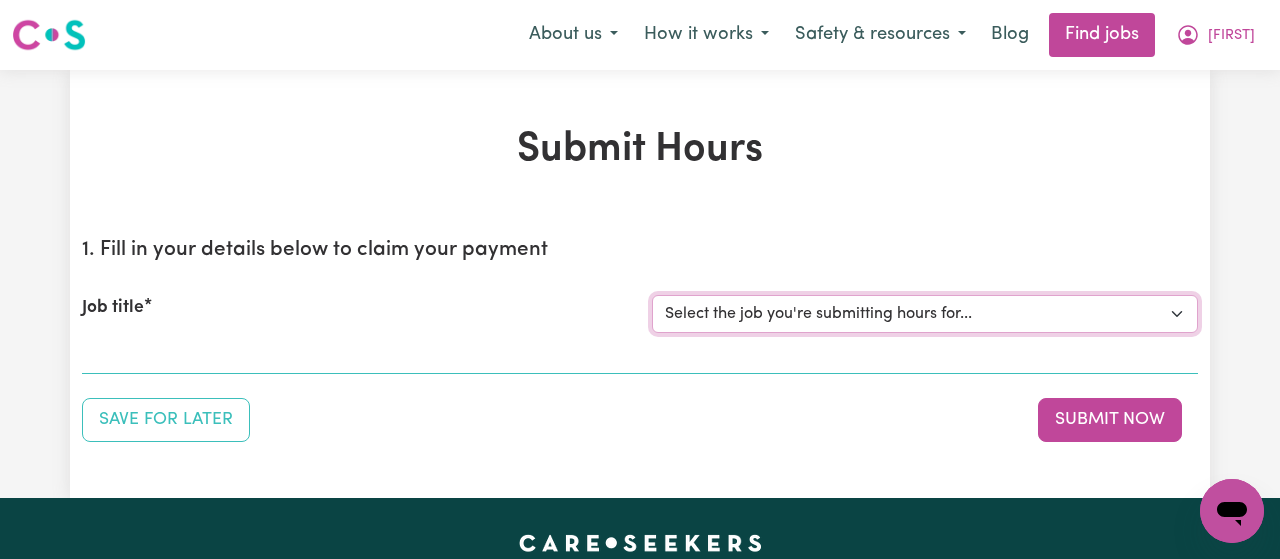 click on "[FIRST] [LAST] Support Work for elderly woman for Personal Care and Domestic Assistance" at bounding box center (0, 0) 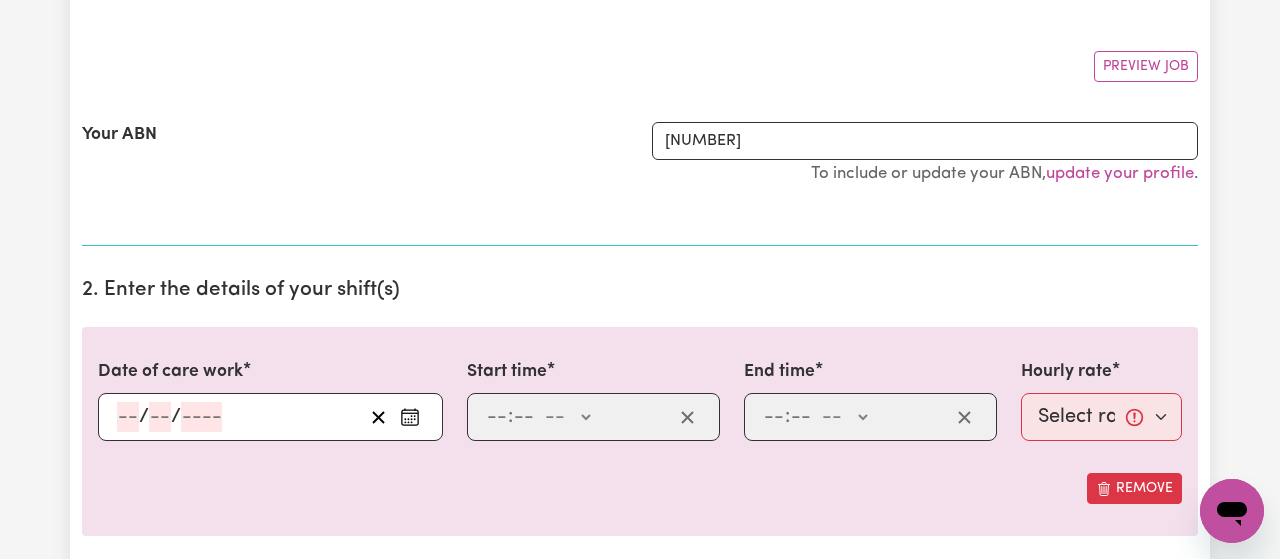 scroll, scrollTop: 434, scrollLeft: 0, axis: vertical 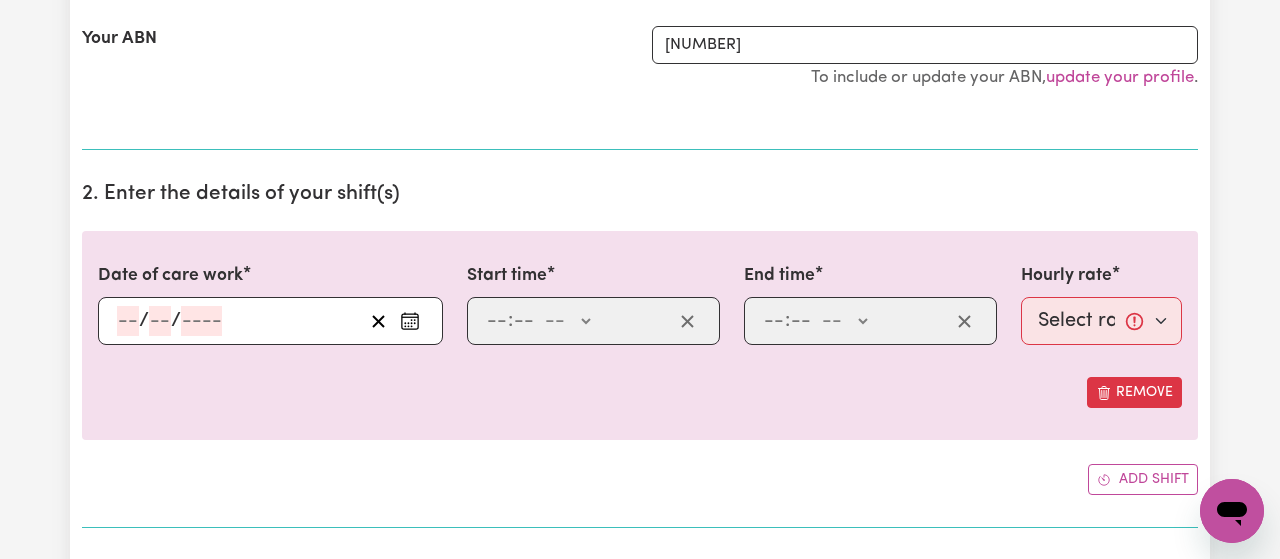 click 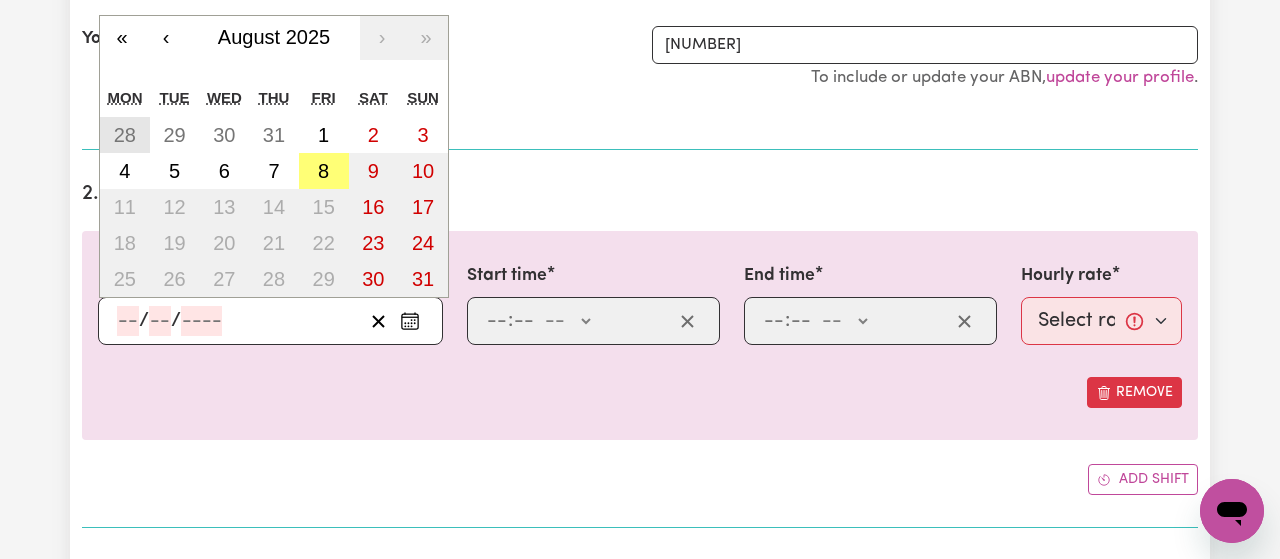 click on "28" at bounding box center (125, 135) 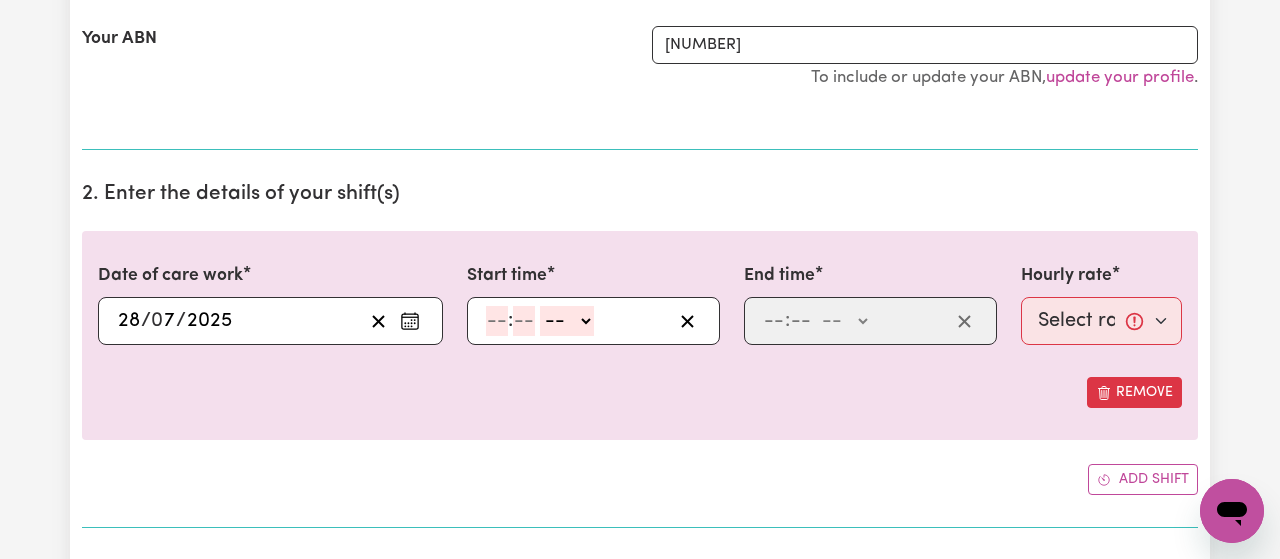 click 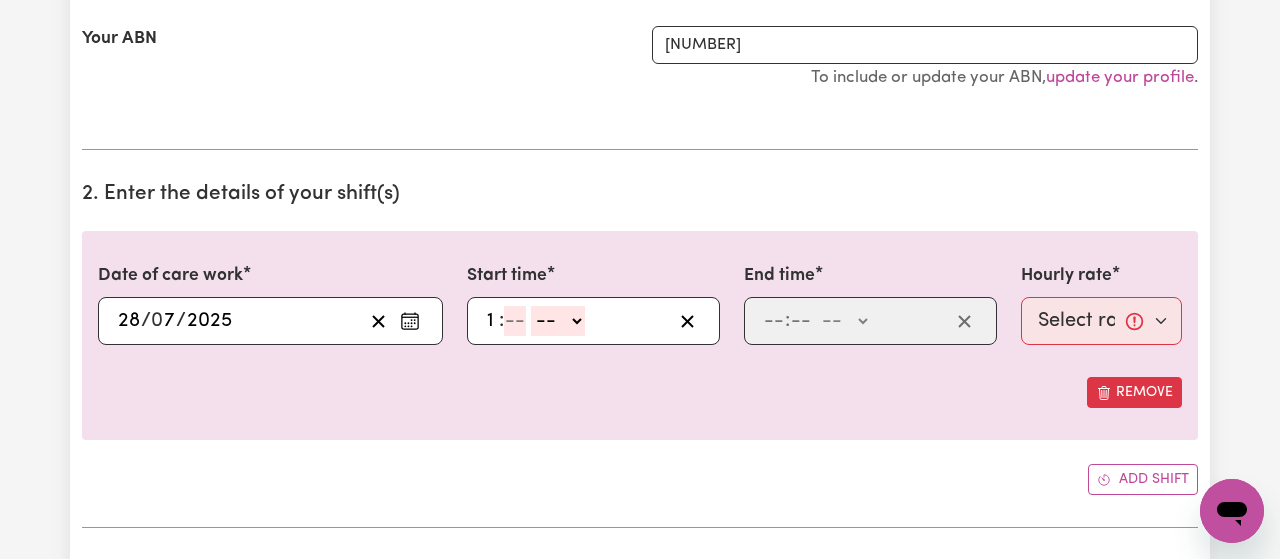 type on "1" 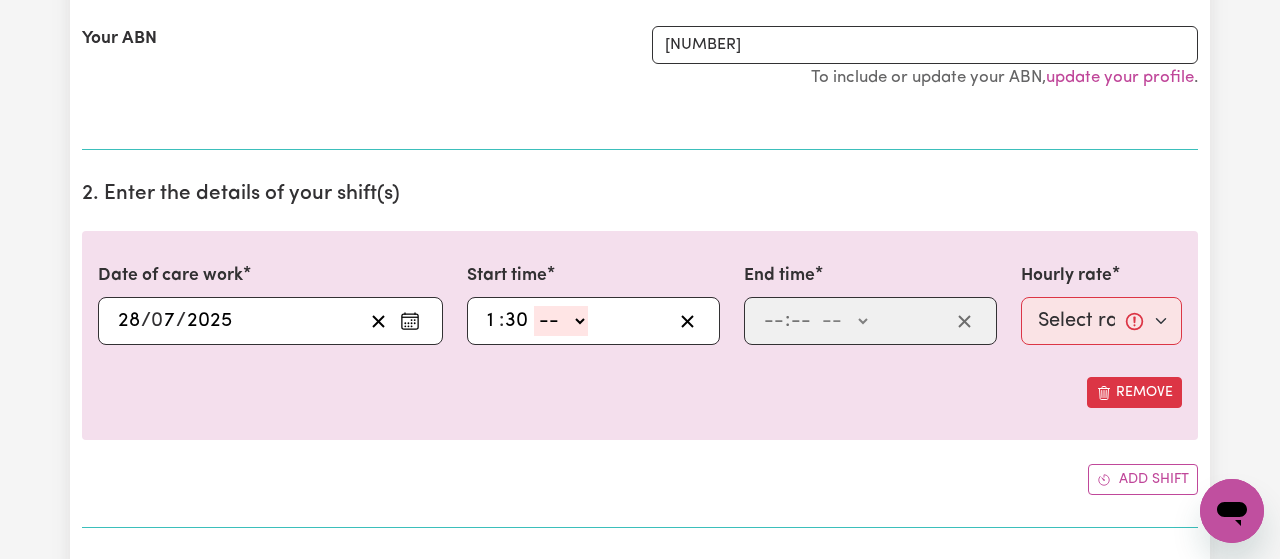 type on "30" 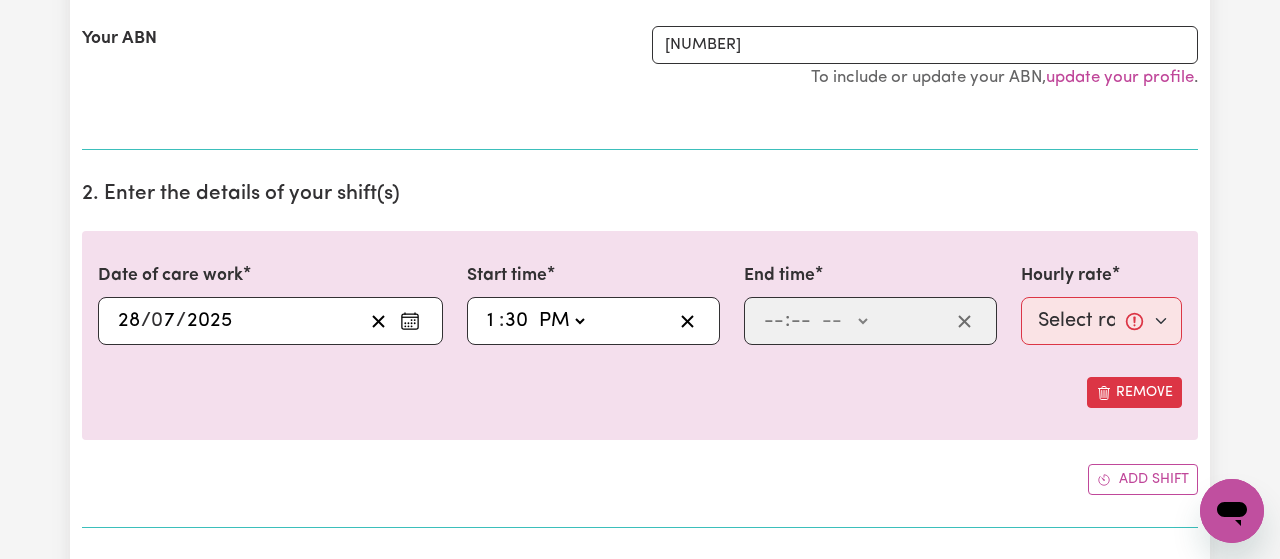 click on "PM" at bounding box center [0, 0] 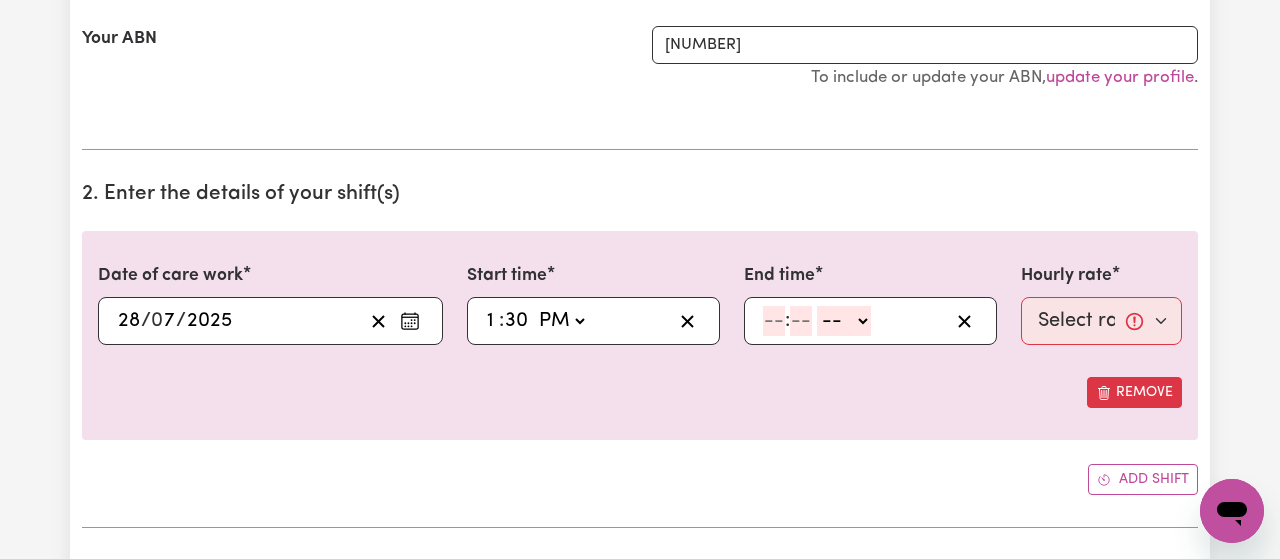 click 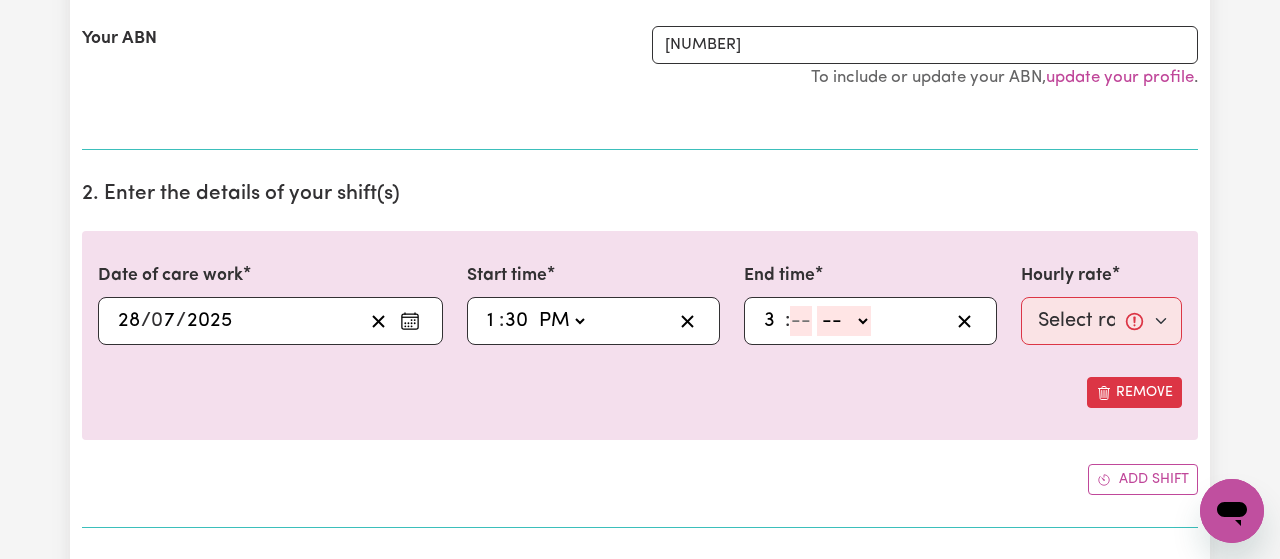 type on "3" 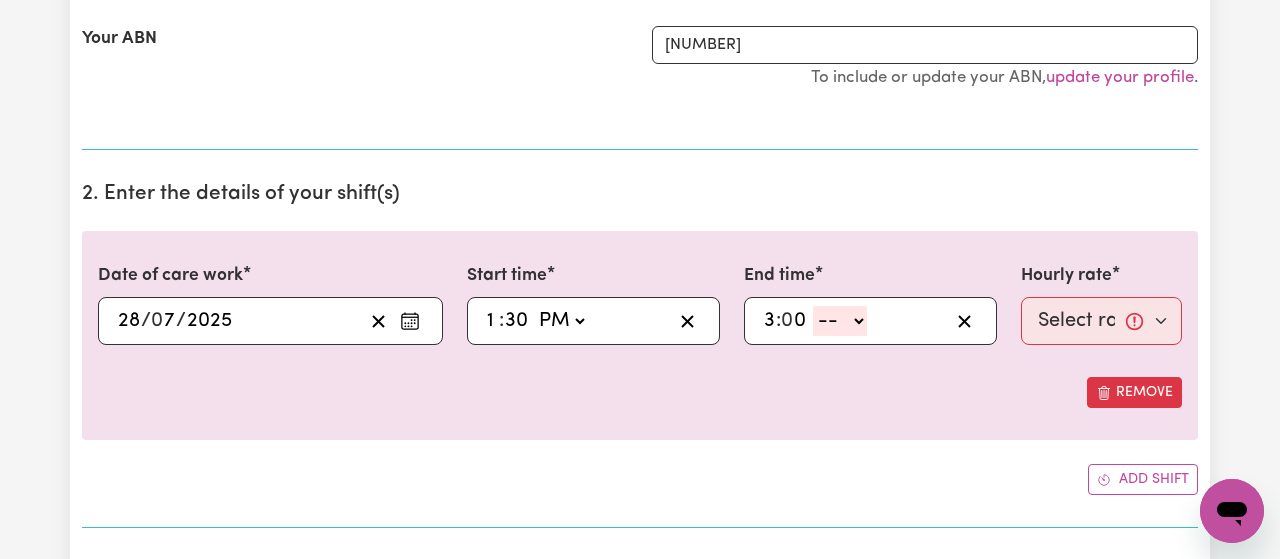 type on "0" 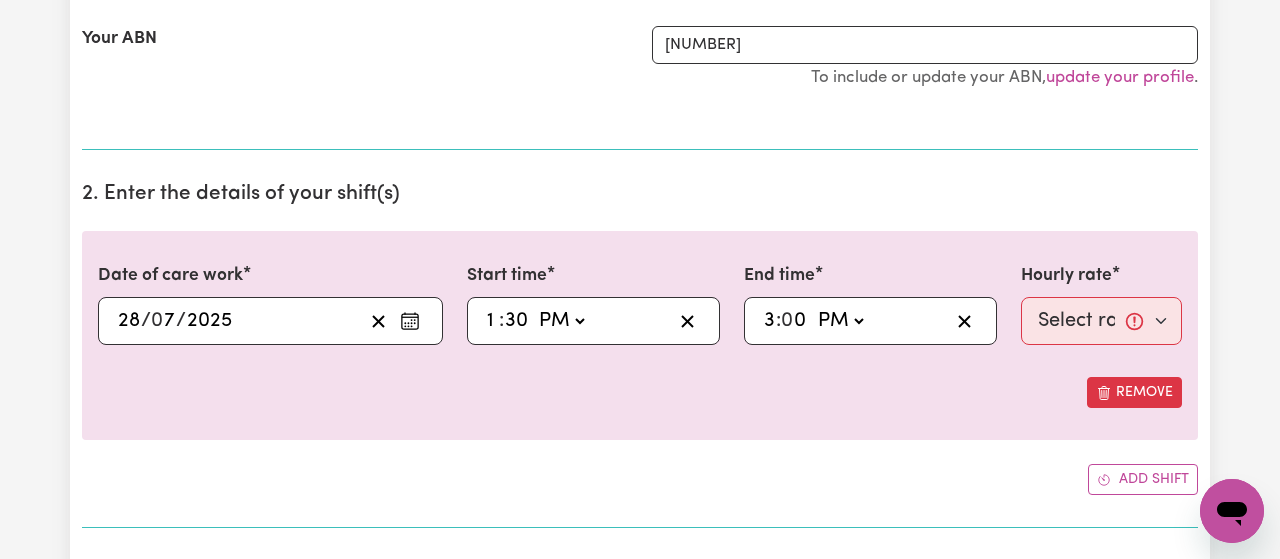 click on "PM" at bounding box center (0, 0) 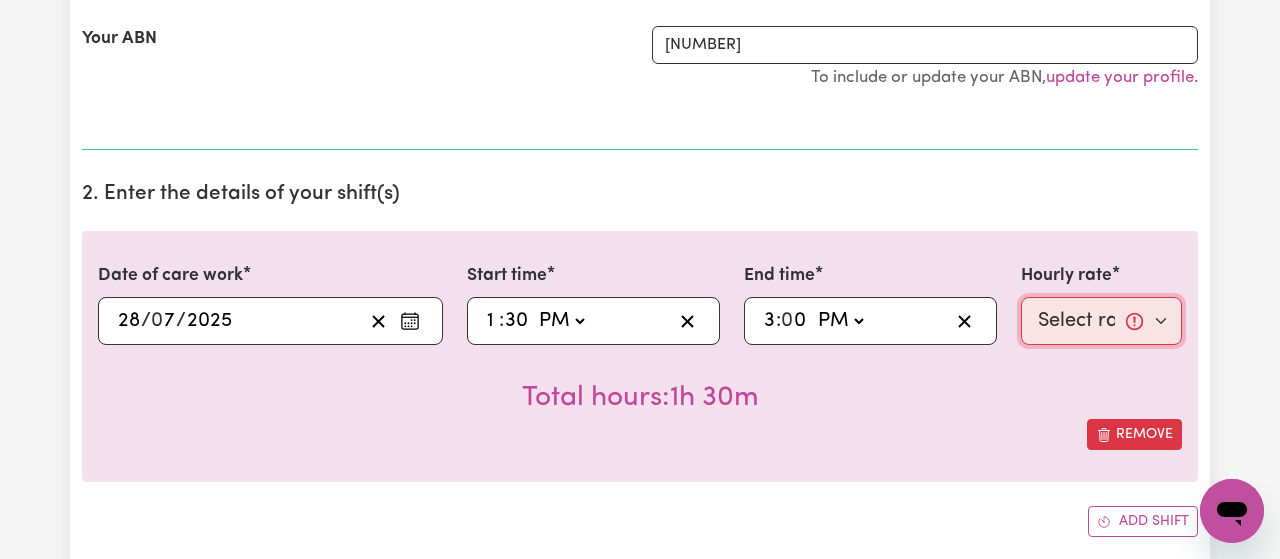 select on "[PRICE]-Weekday" 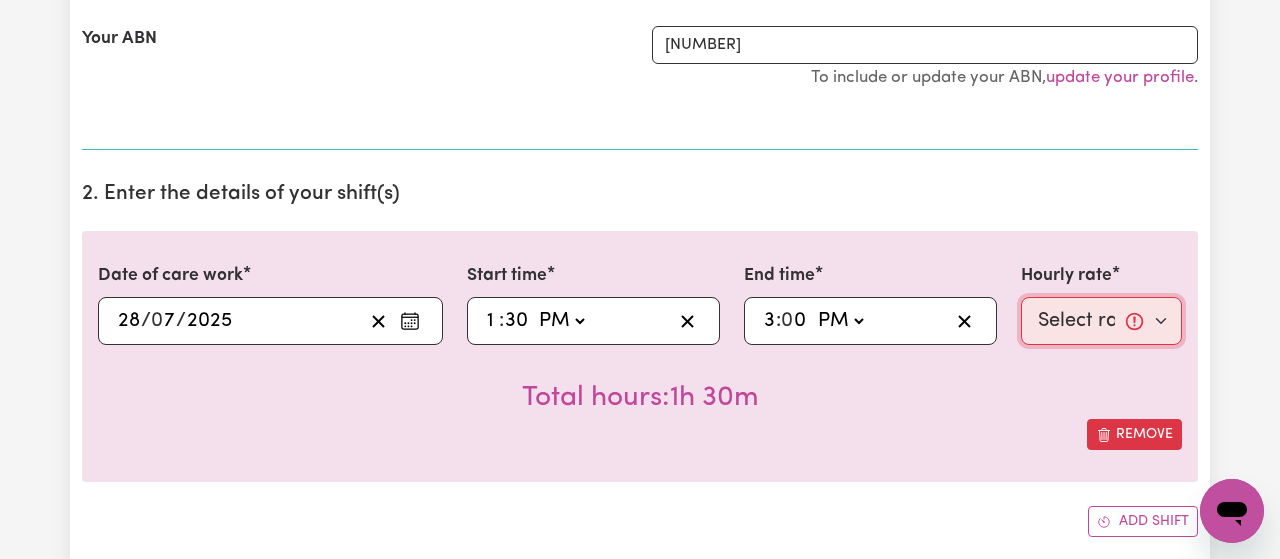 click on "$[NUMBER] (Weekday)" at bounding box center [0, 0] 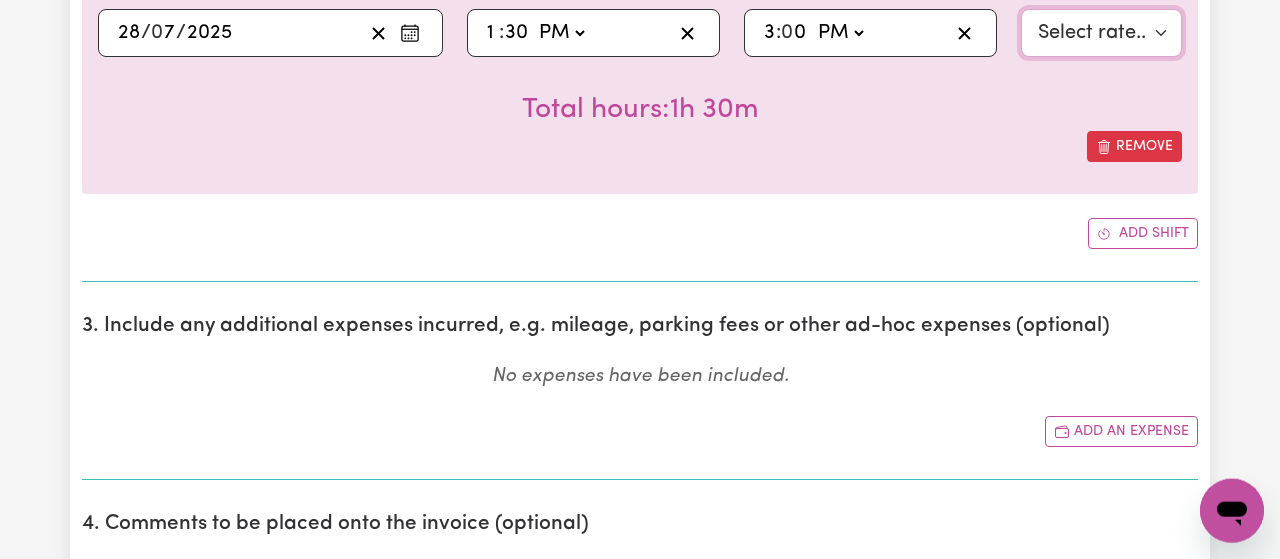 scroll, scrollTop: 728, scrollLeft: 0, axis: vertical 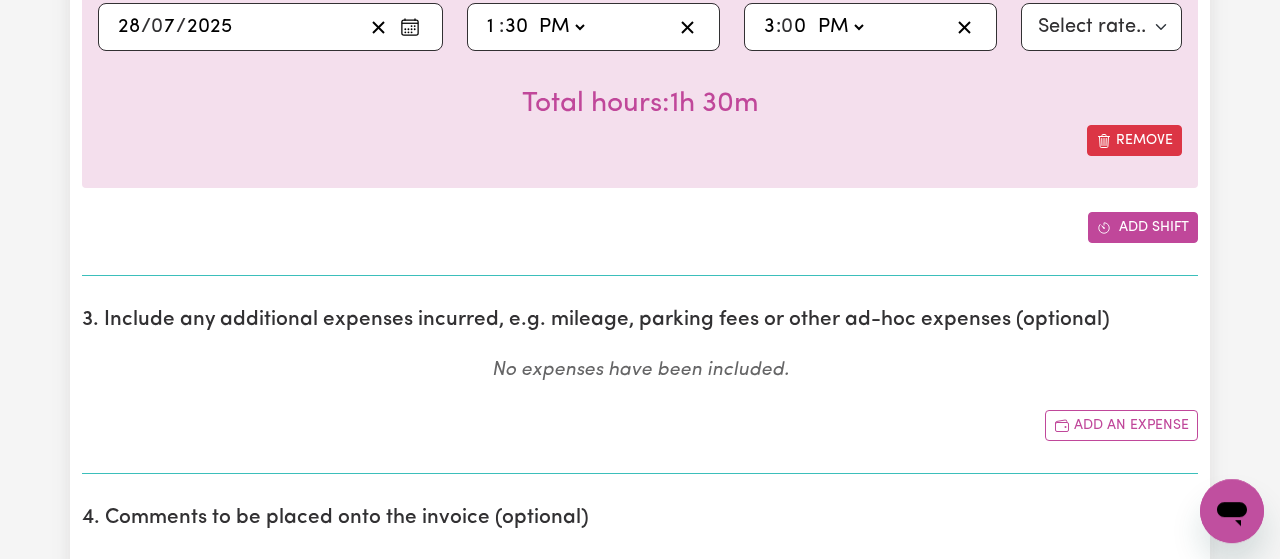 click on "Add shift" at bounding box center [1143, 227] 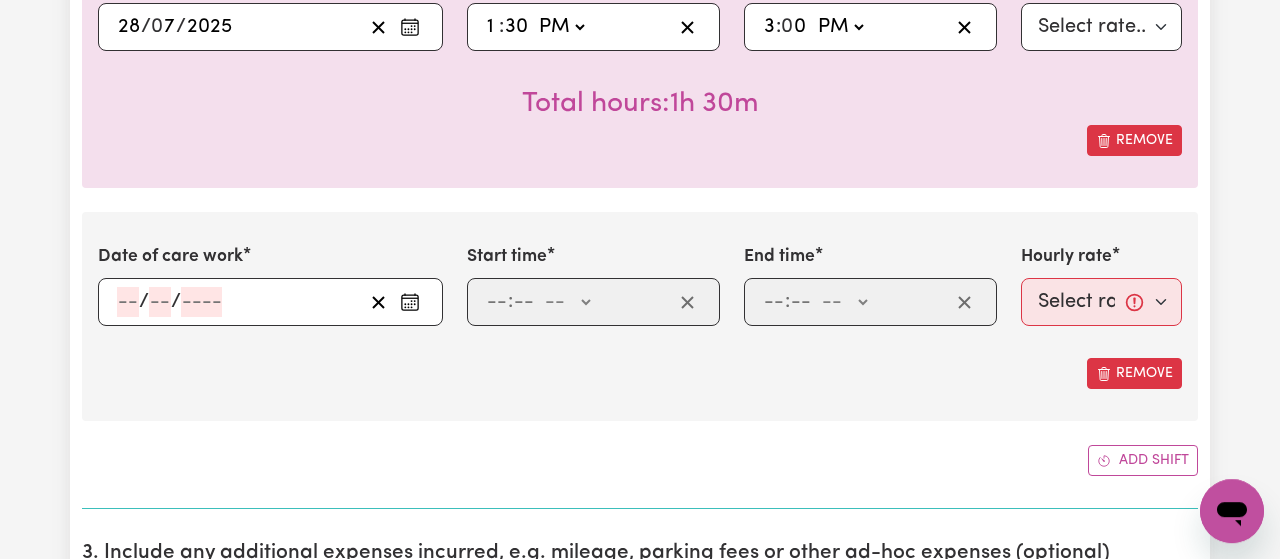 click 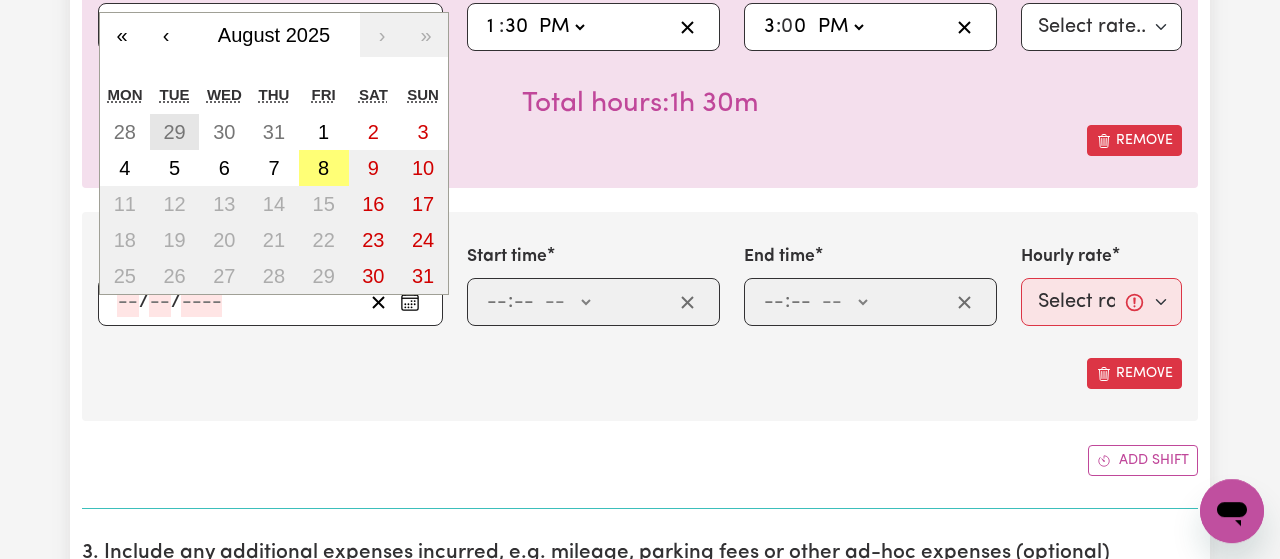 click on "29" at bounding box center [174, 132] 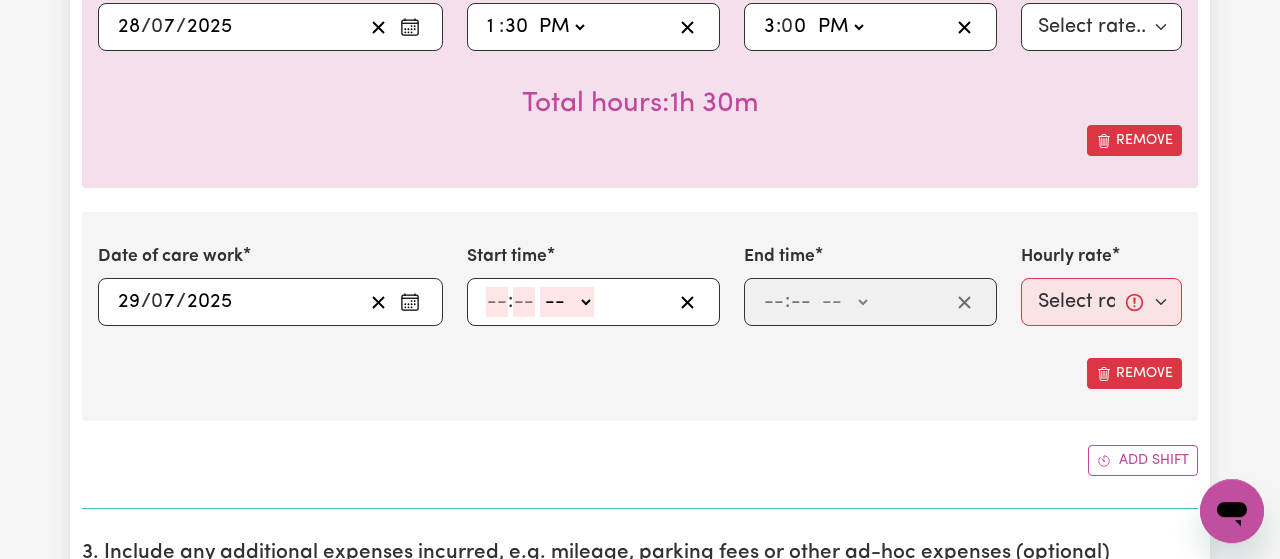 click 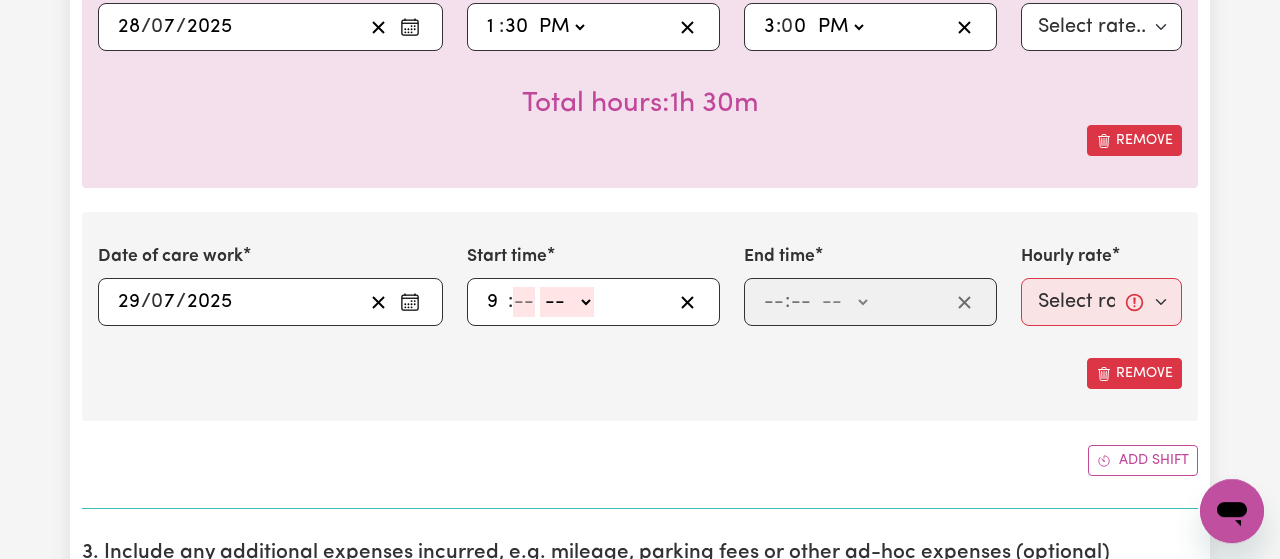 type on "9" 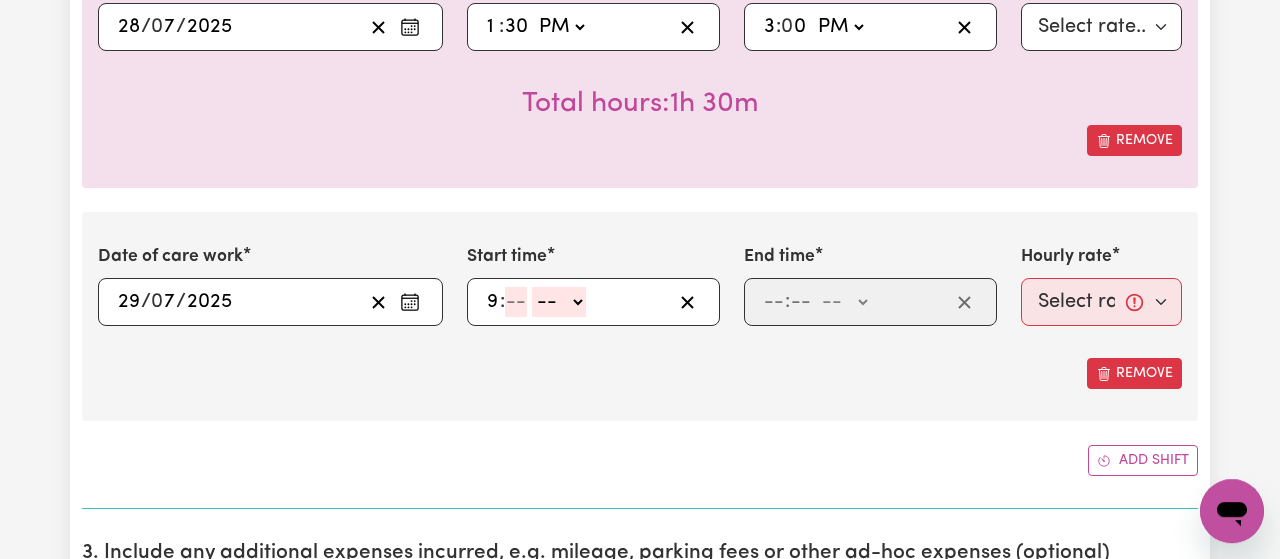 click 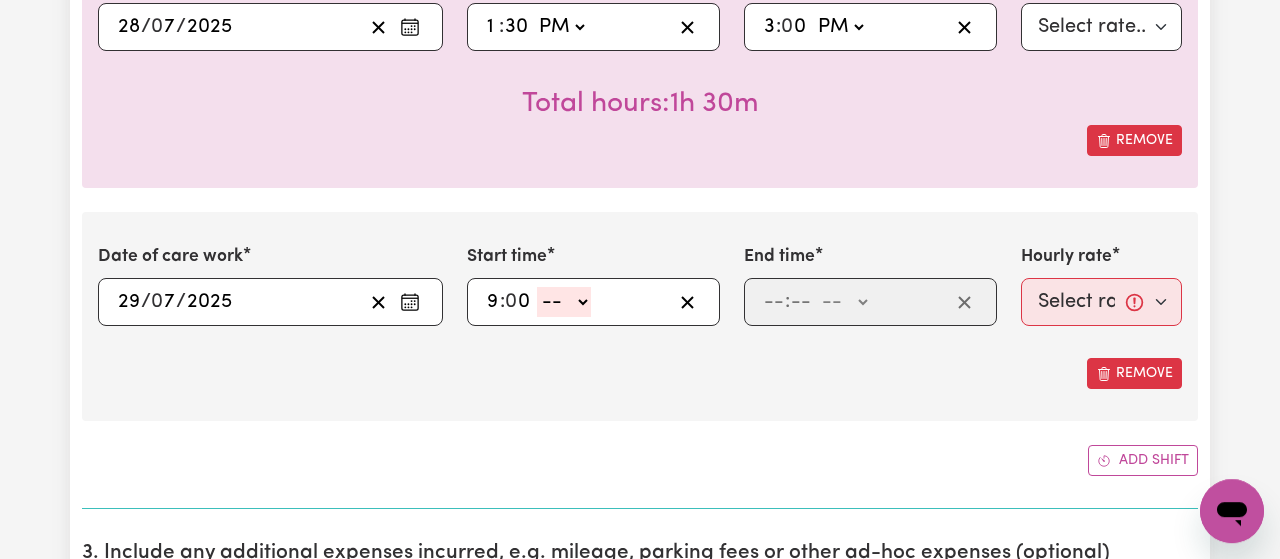 type on "0" 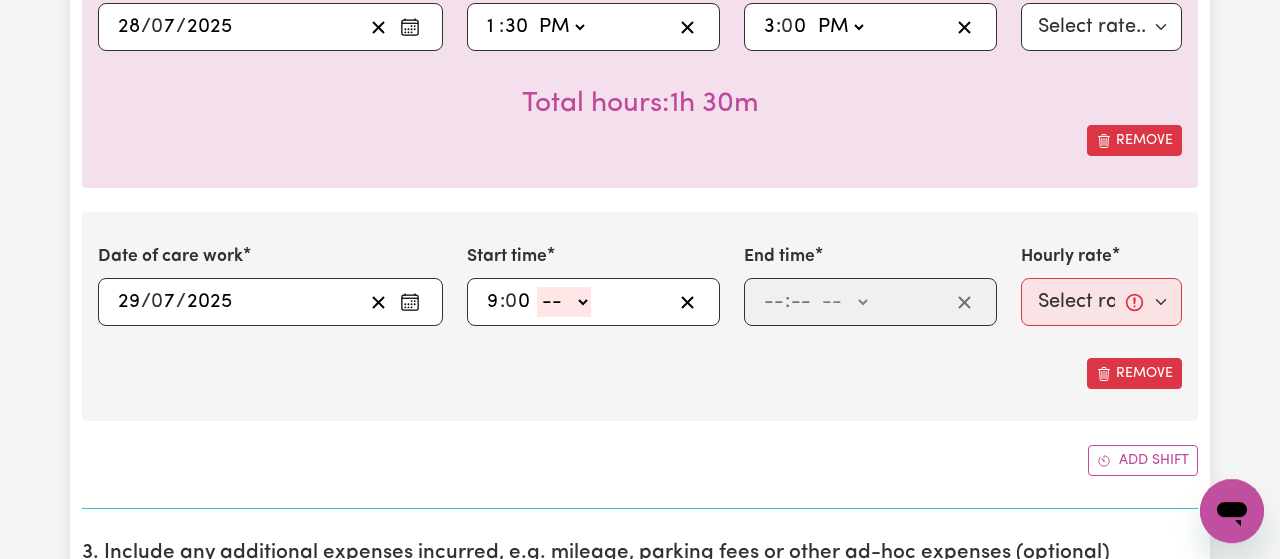 click on "-- AM PM" 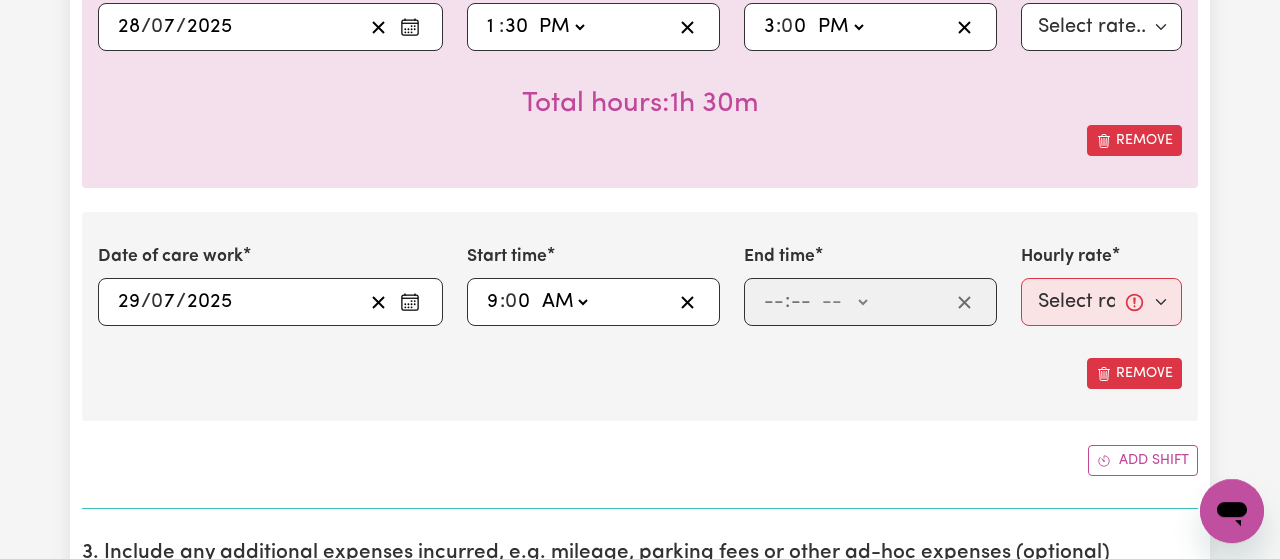 click on "AM" at bounding box center (0, 0) 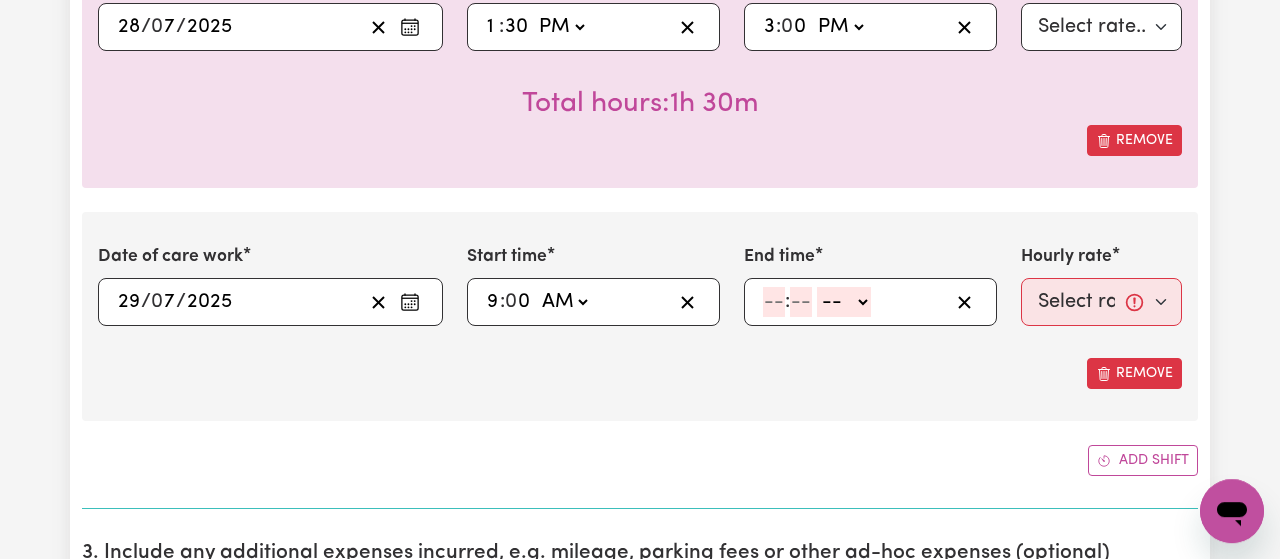 type on "09:00" 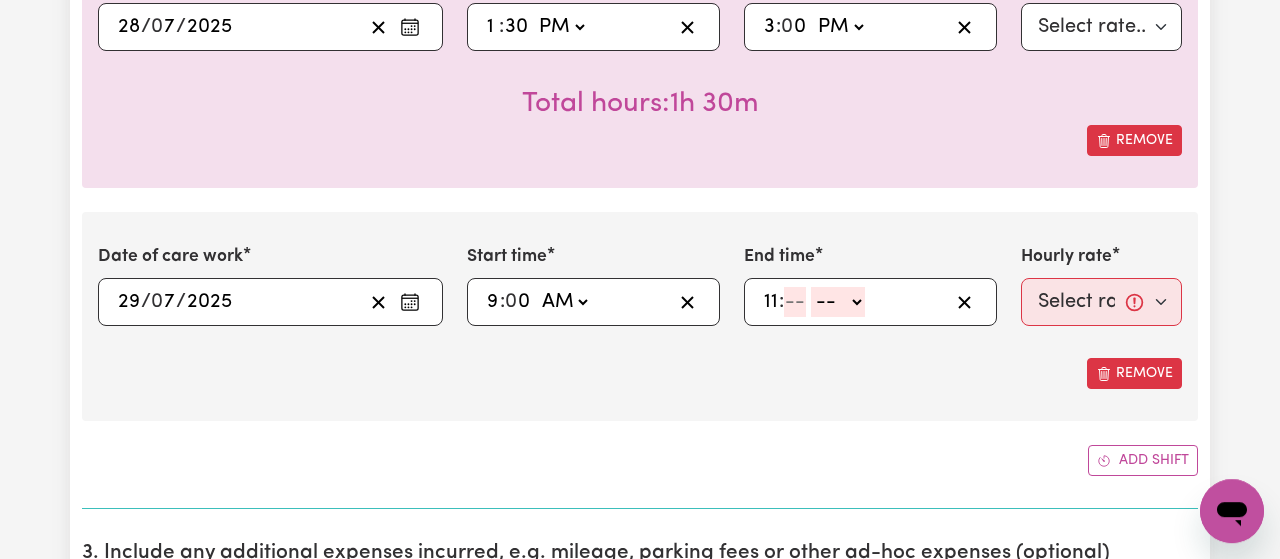 type on "11" 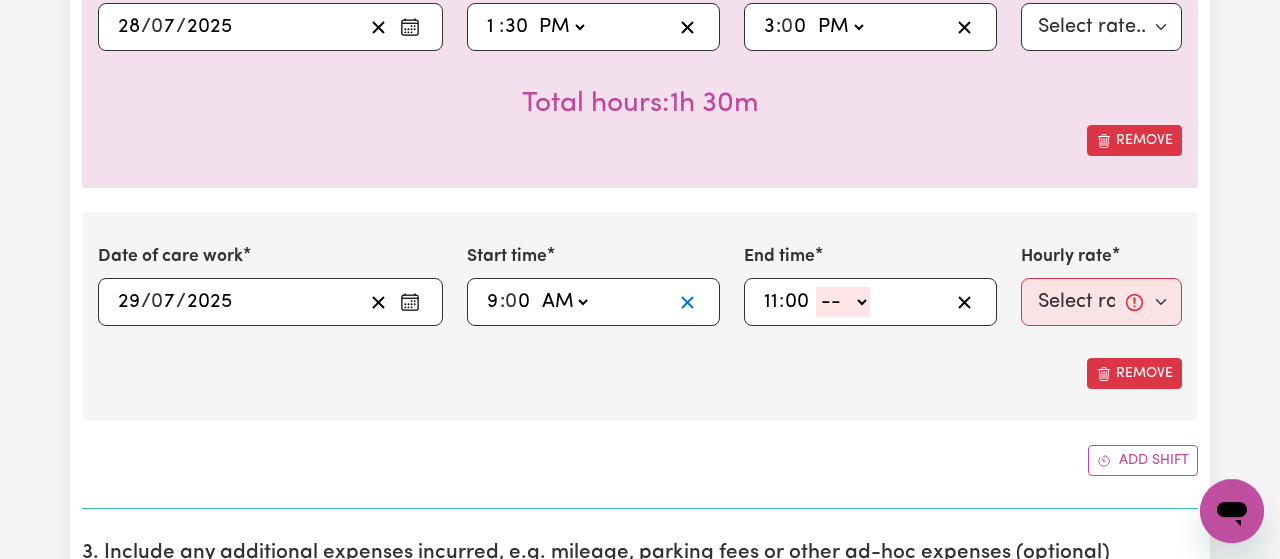 type on "00" 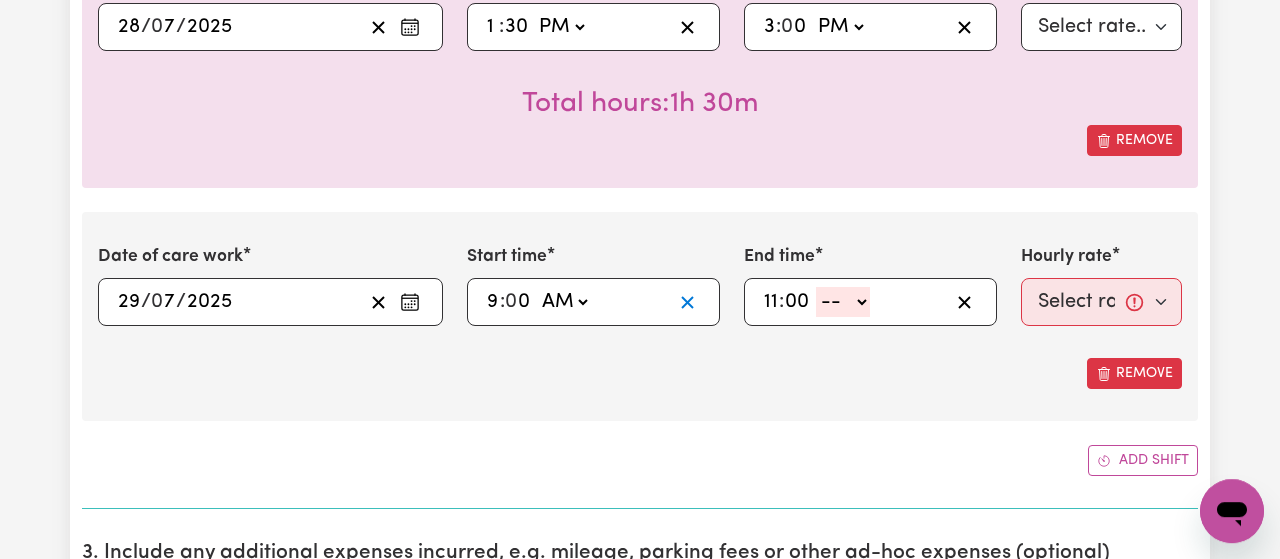 click at bounding box center [687, 302] 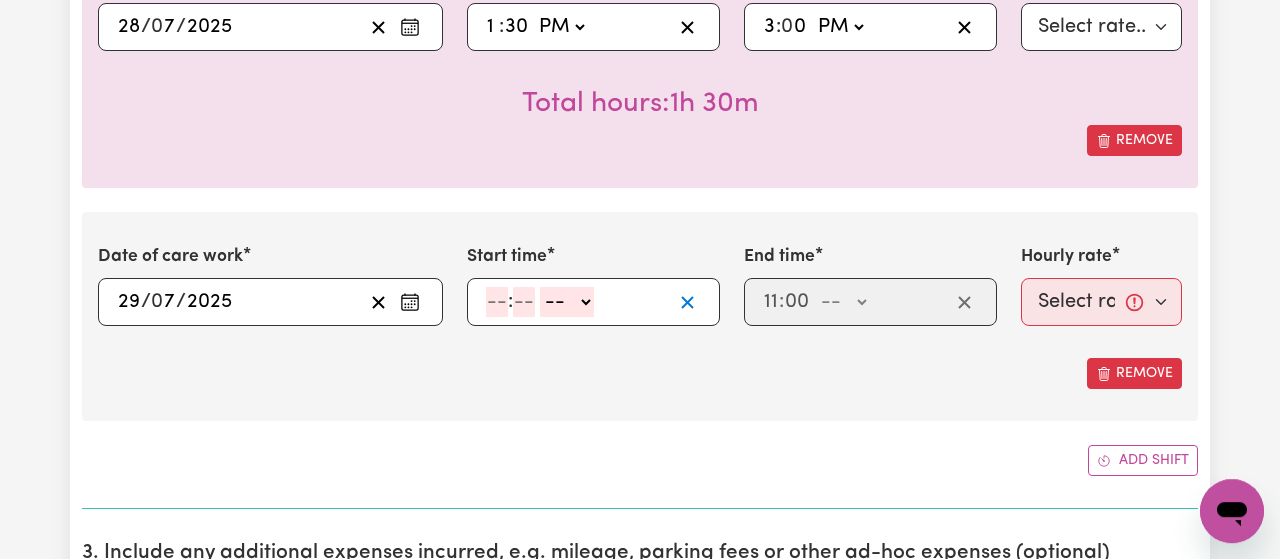 click 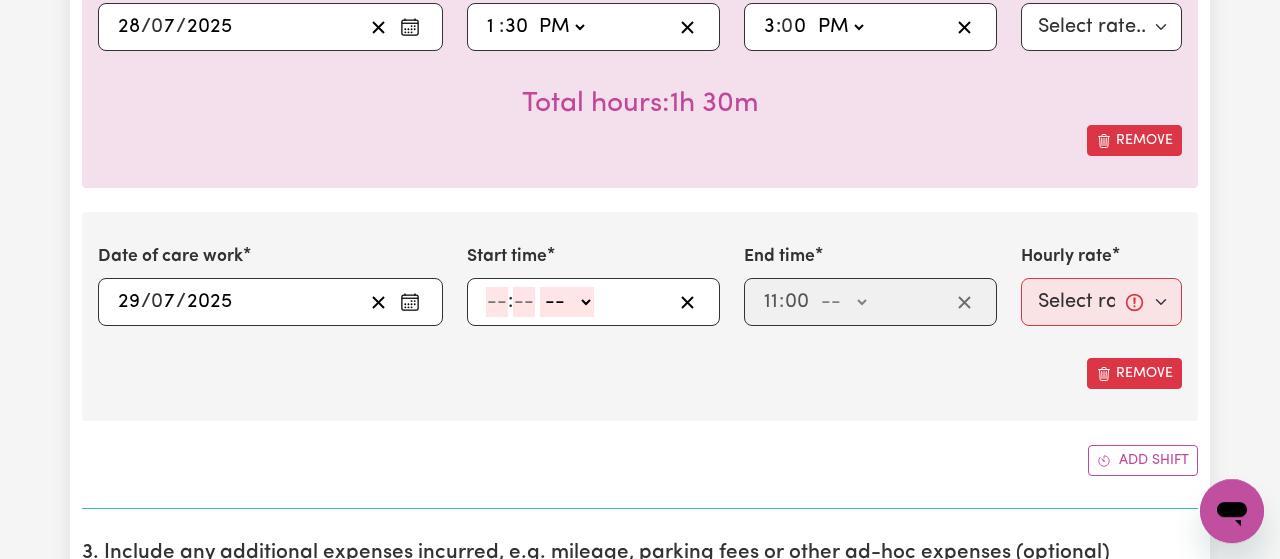 click 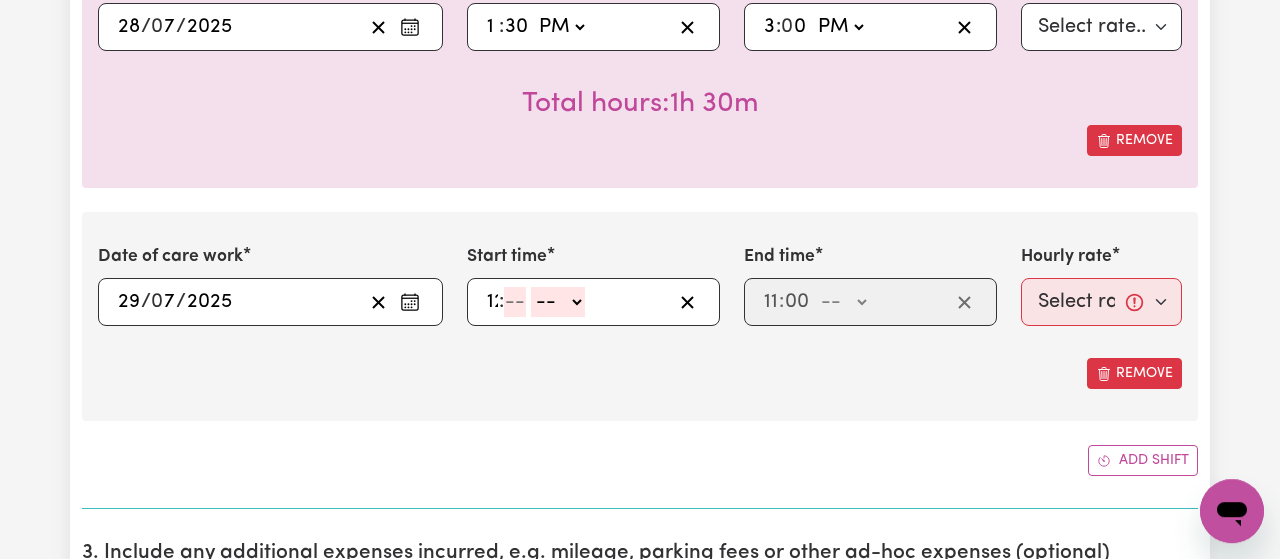 type on "12" 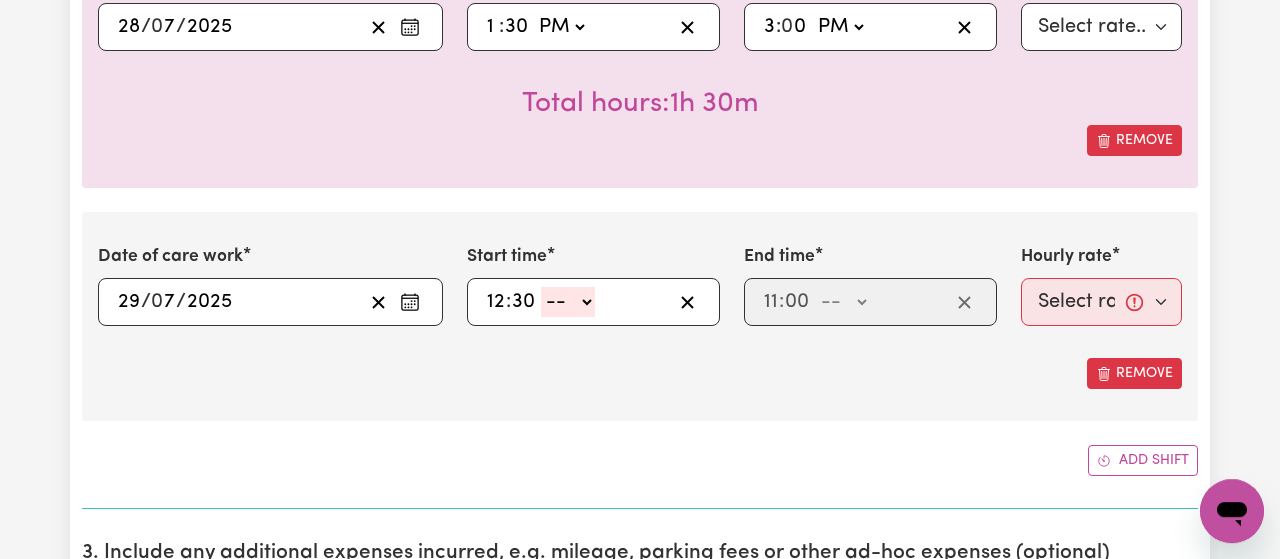 type on "30" 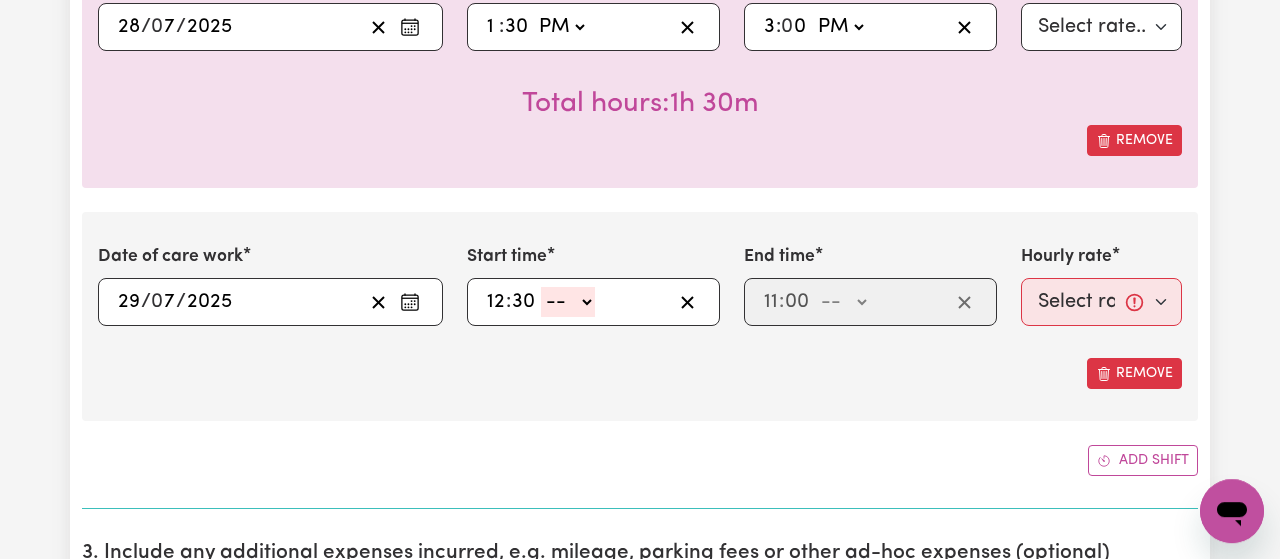 click on "-- AM PM" 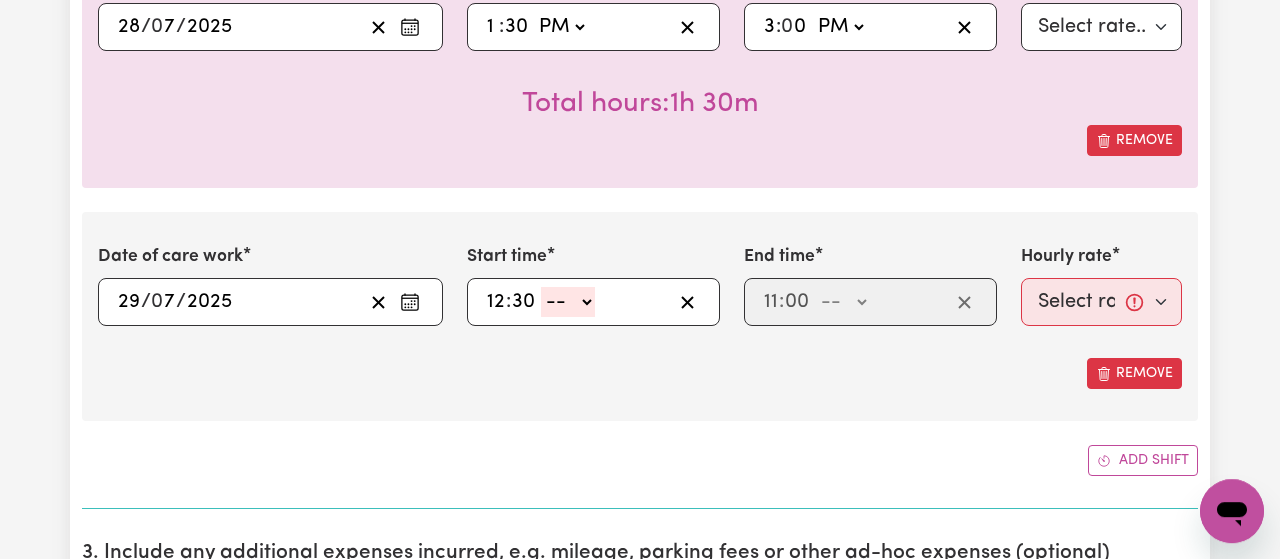 select on "pm" 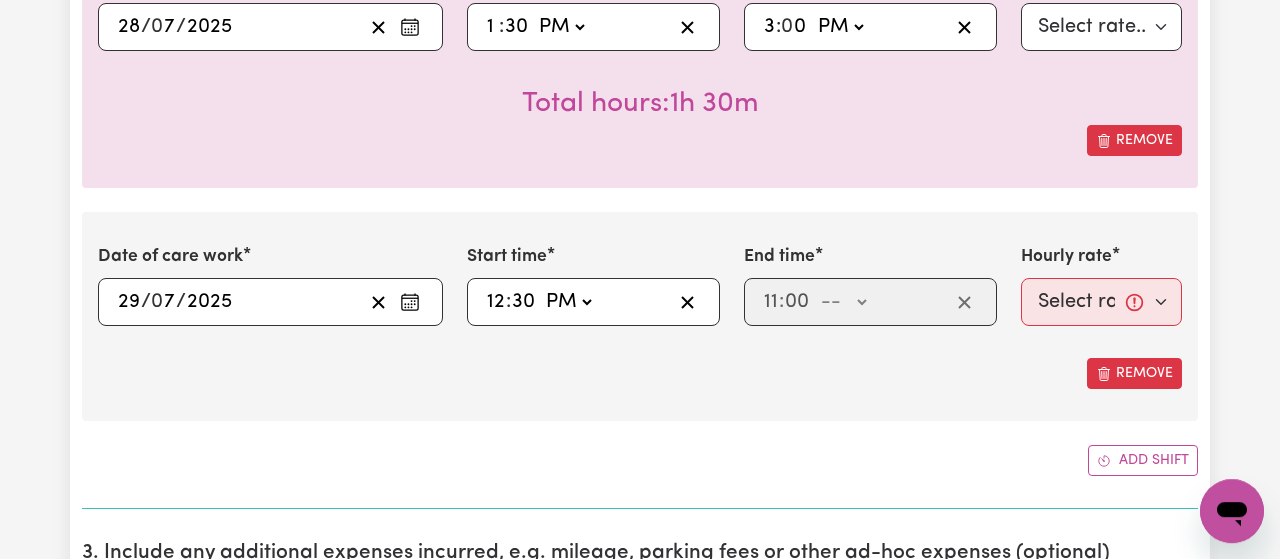 click on "PM" at bounding box center [0, 0] 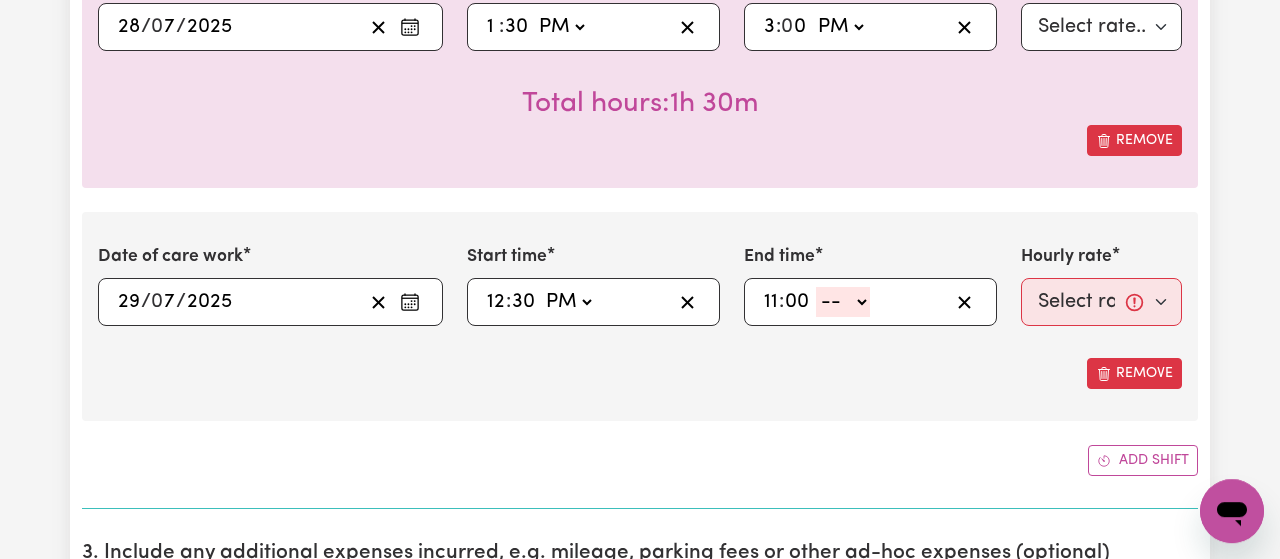 click on "11" 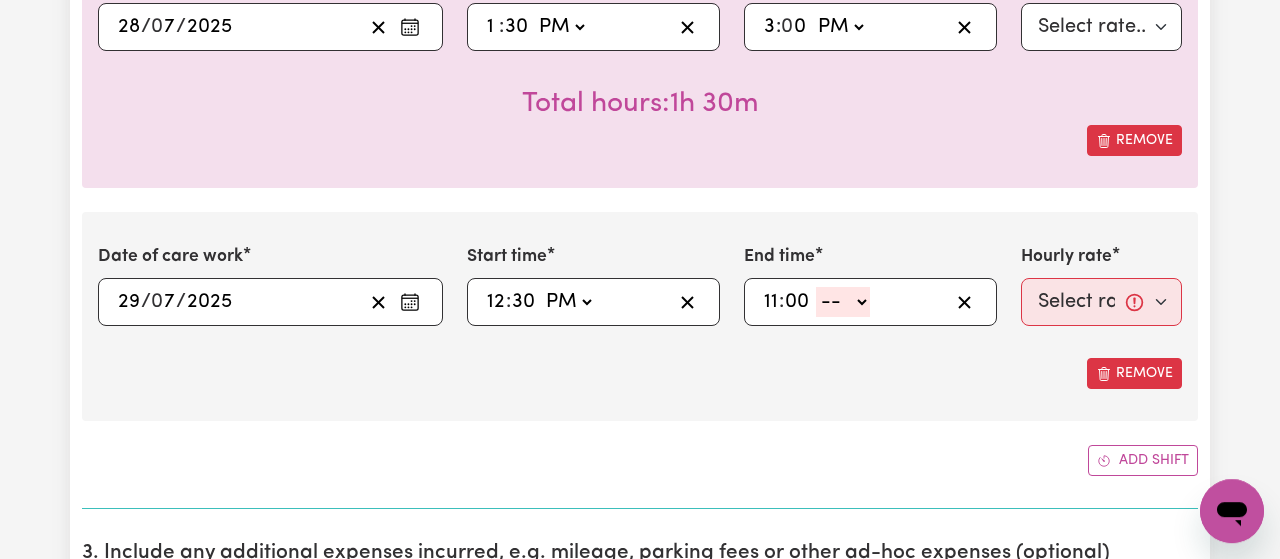 type on "1" 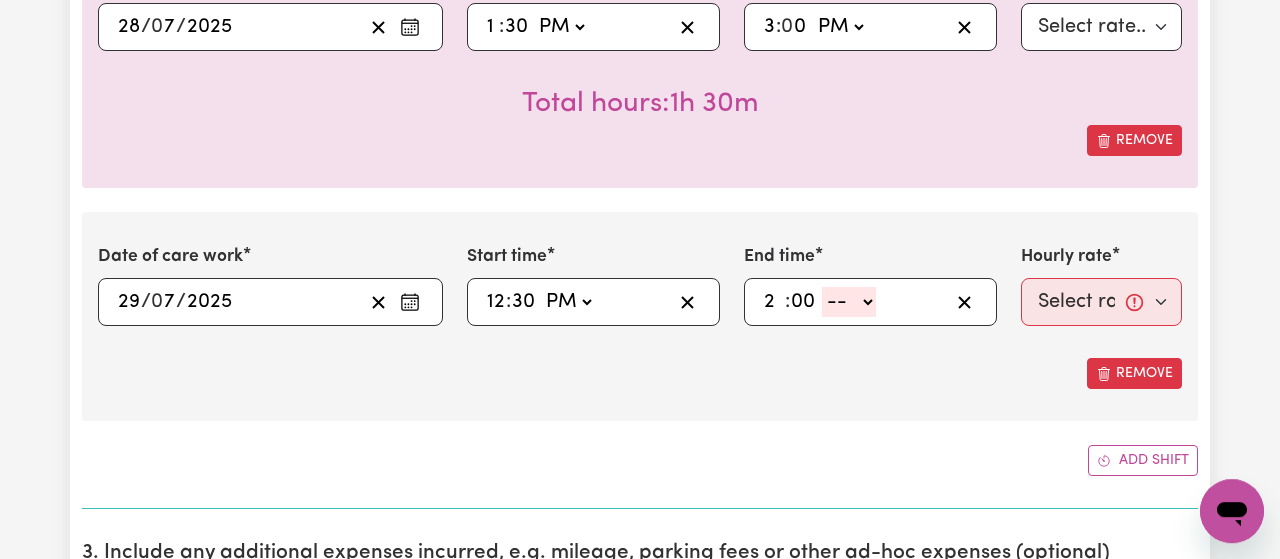 type on "2" 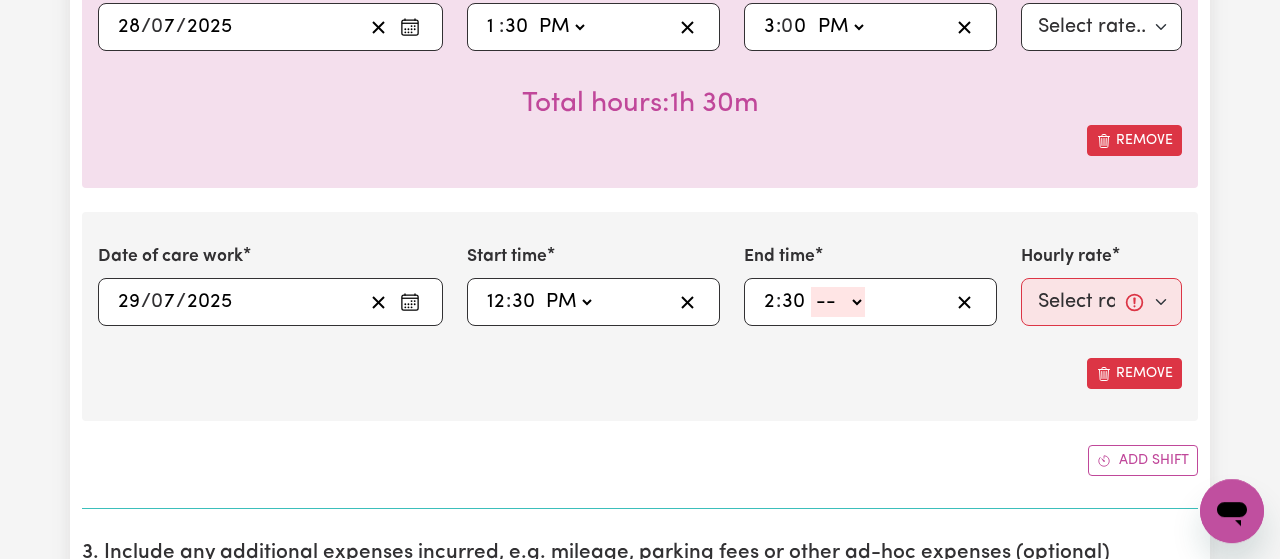 type on "30" 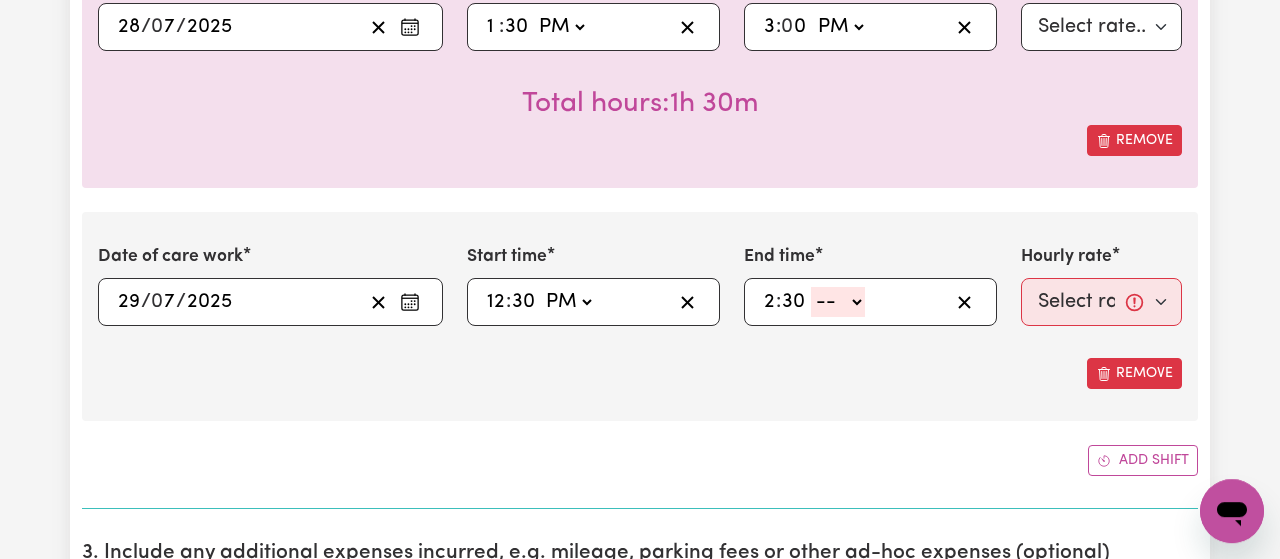 click on "-- AM PM" 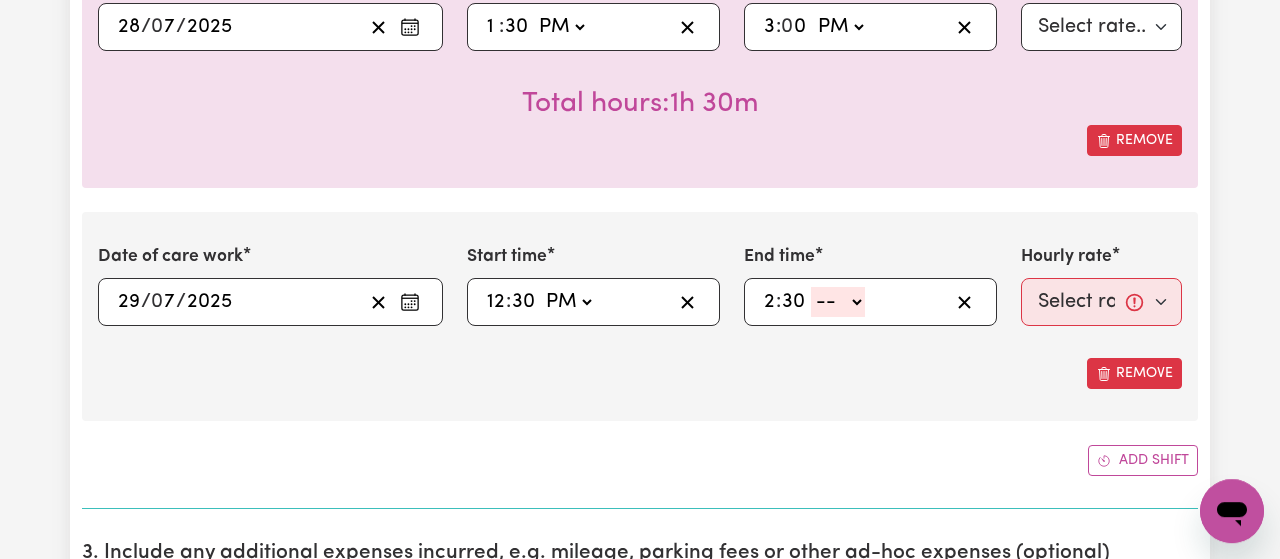 select on "pm" 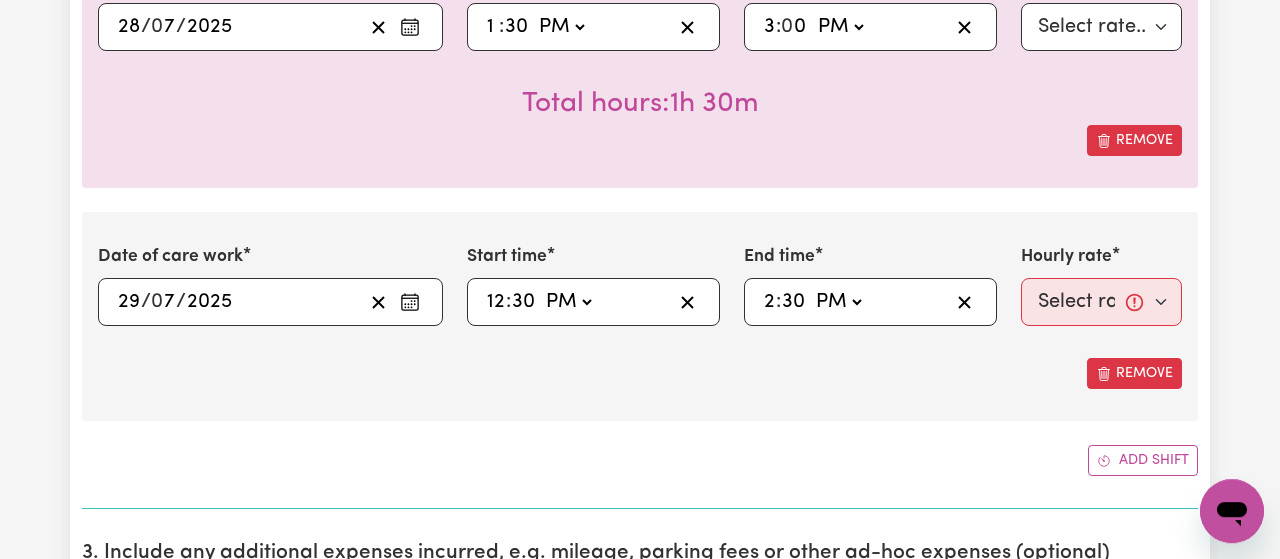 click on "PM" at bounding box center [0, 0] 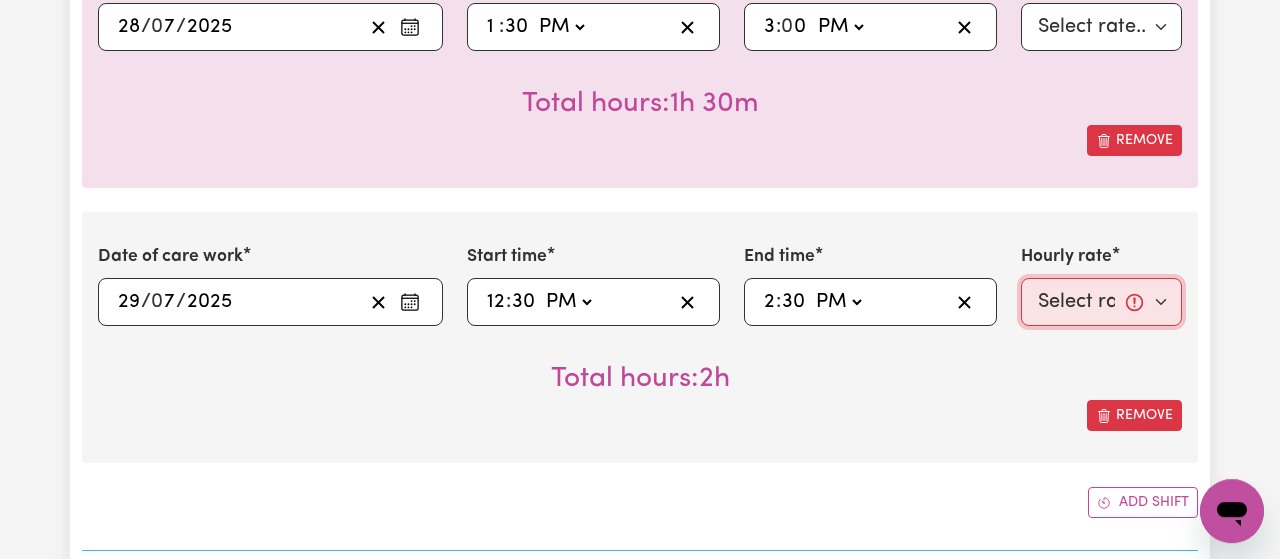 click on "Select rate... [PRICE] (Weekday)" at bounding box center [1101, 302] 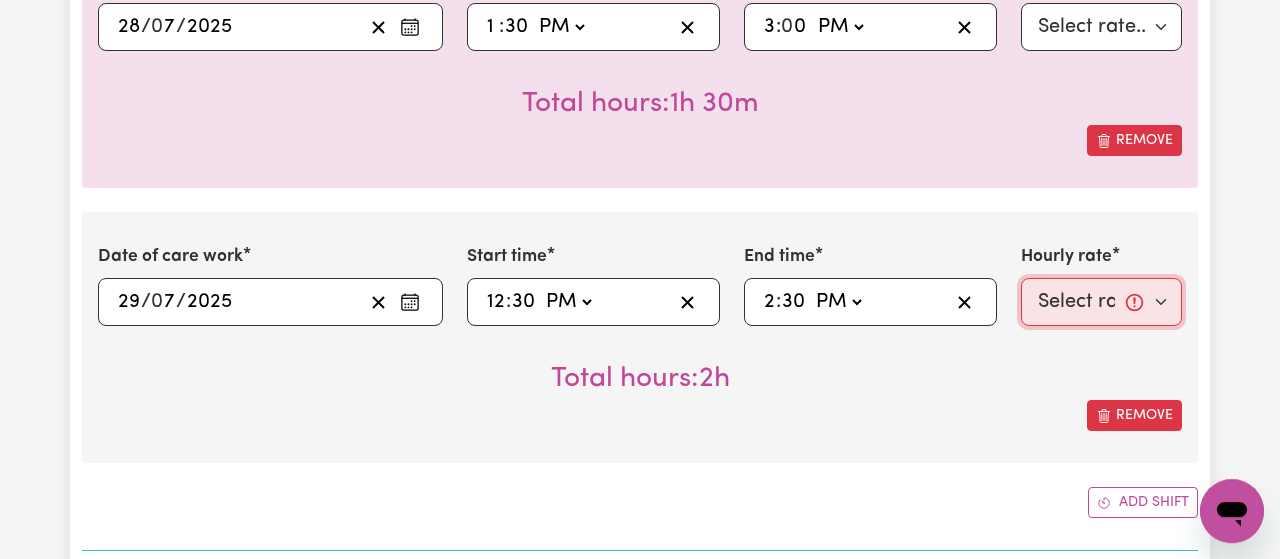 select on "[PRICE]-Weekday" 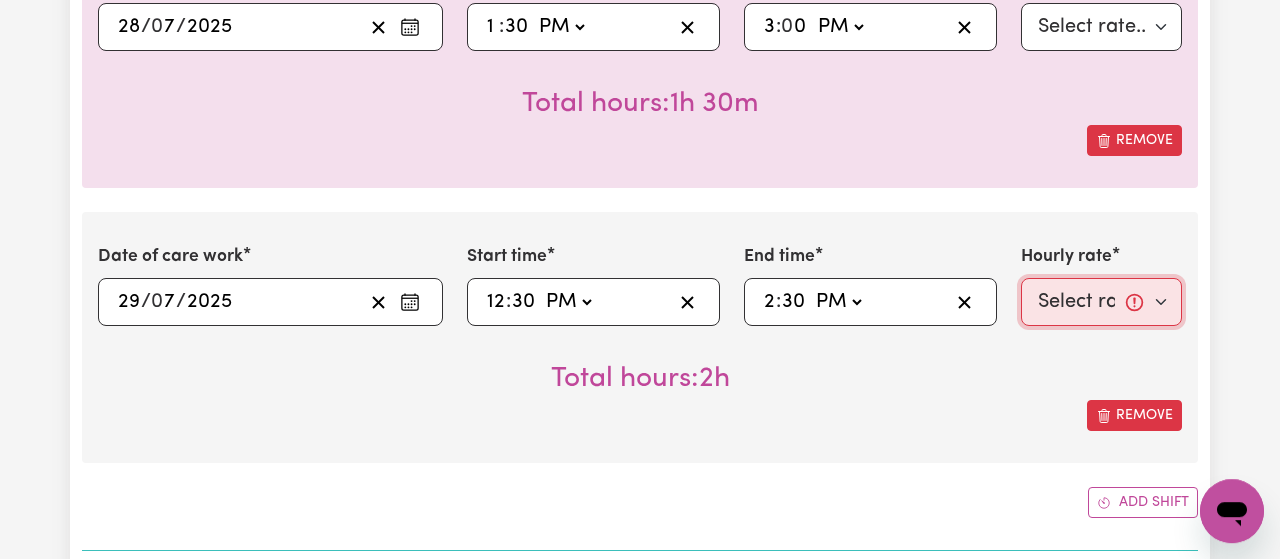 click on "$[NUMBER] (Weekday)" at bounding box center [0, 0] 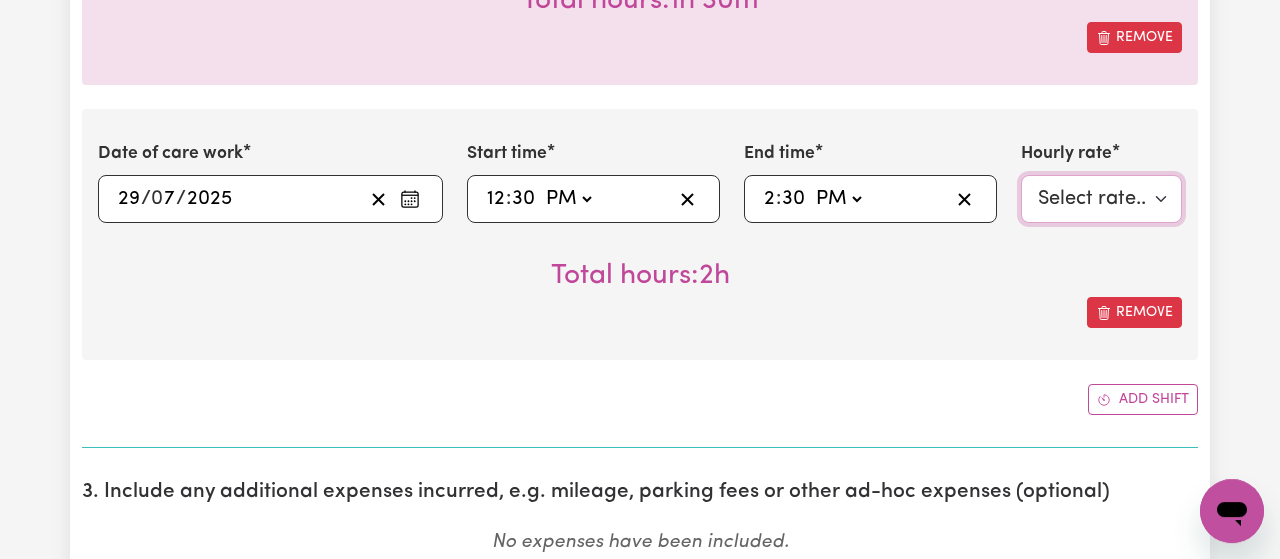 scroll, scrollTop: 835, scrollLeft: 0, axis: vertical 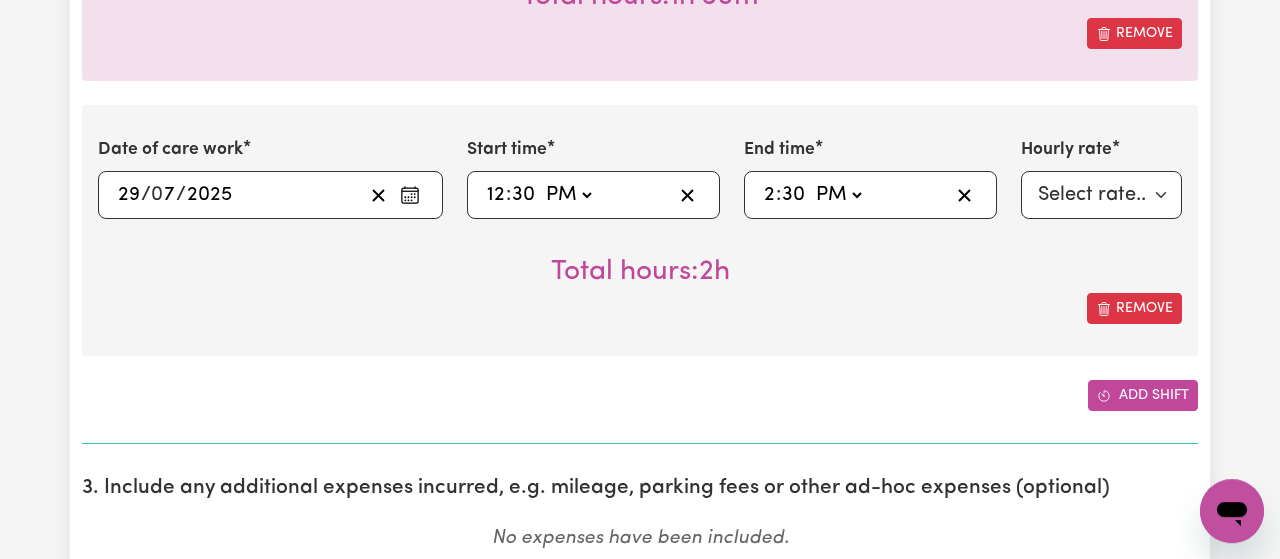 click on "Add shift" at bounding box center [1143, 395] 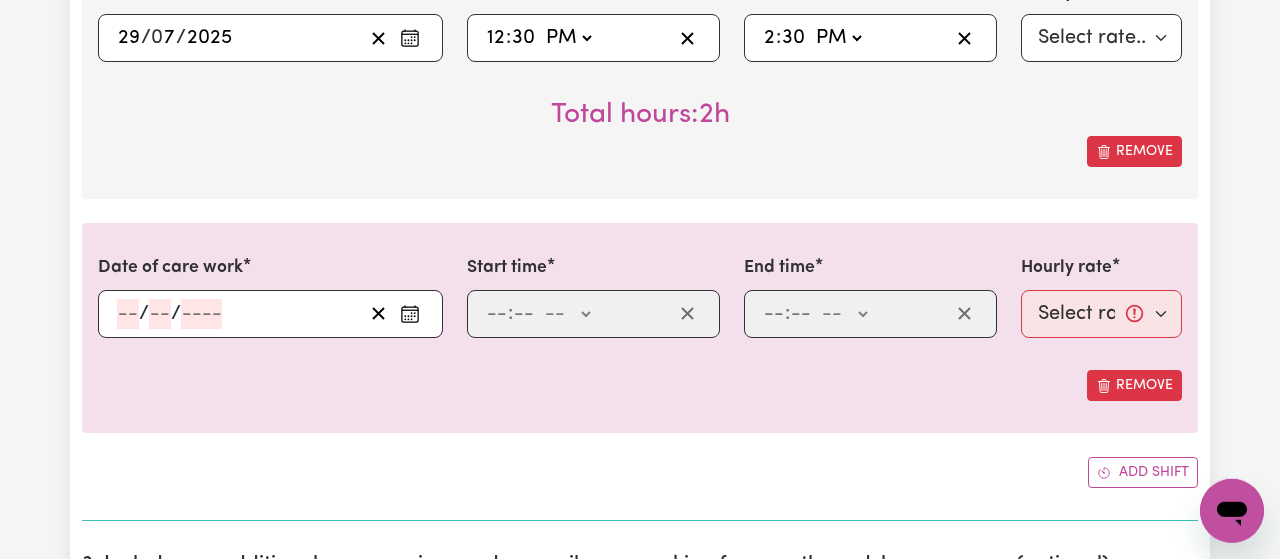 scroll, scrollTop: 994, scrollLeft: 0, axis: vertical 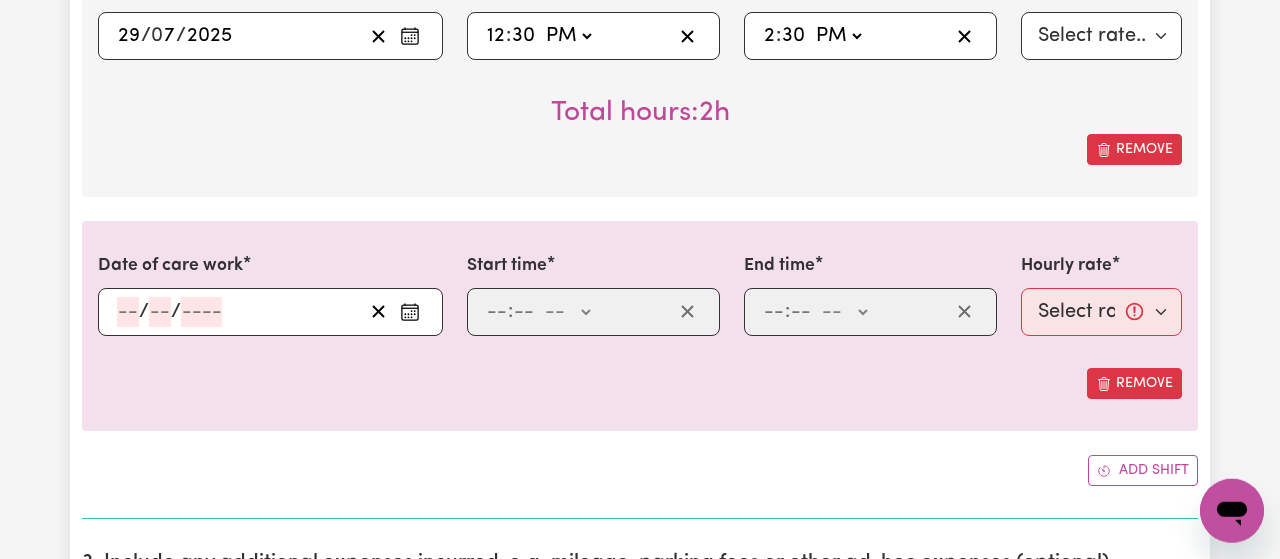 click 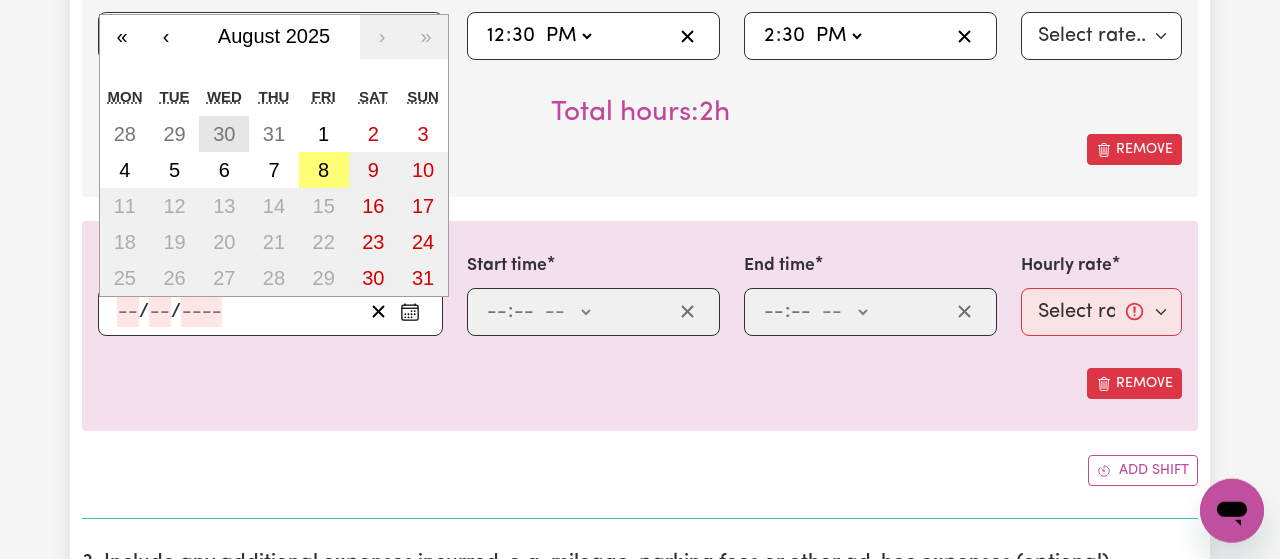 click on "30" at bounding box center (224, 134) 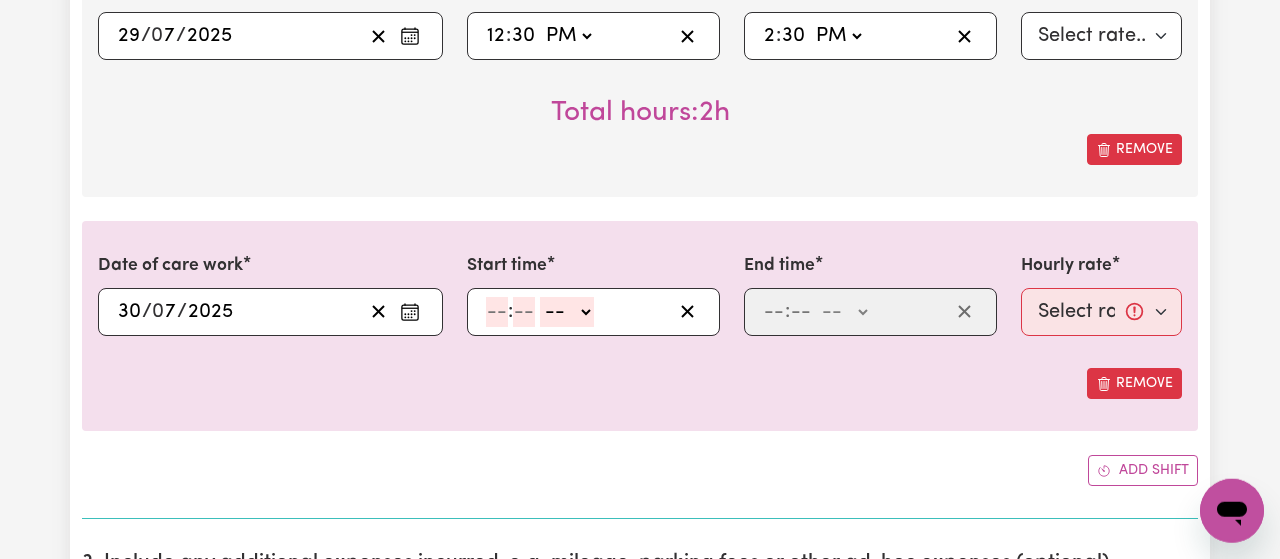 click 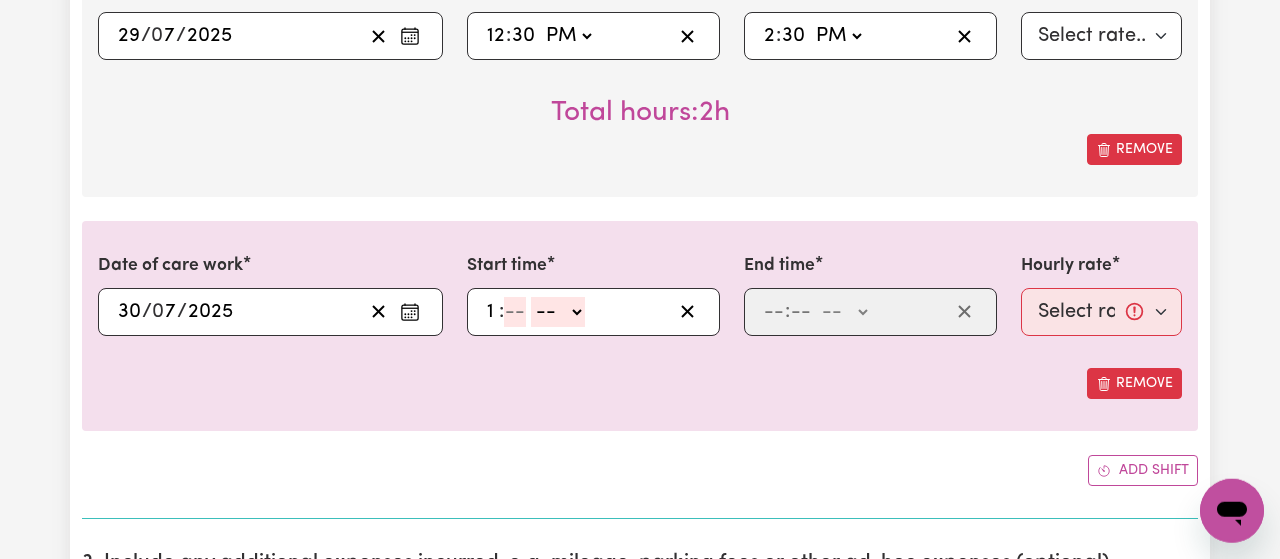 type on "1" 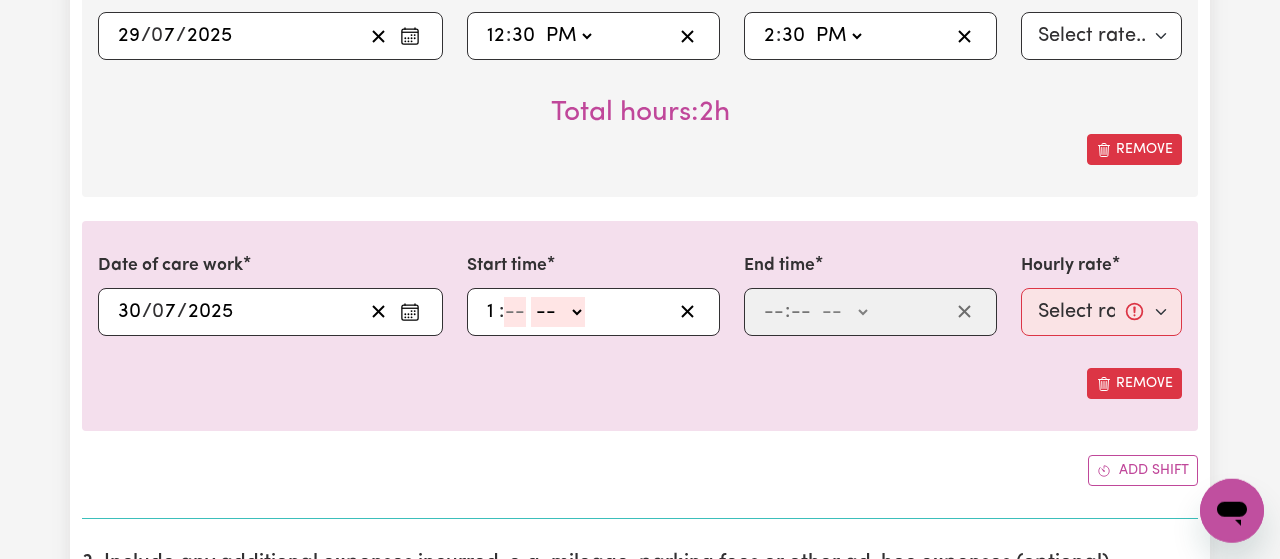 click 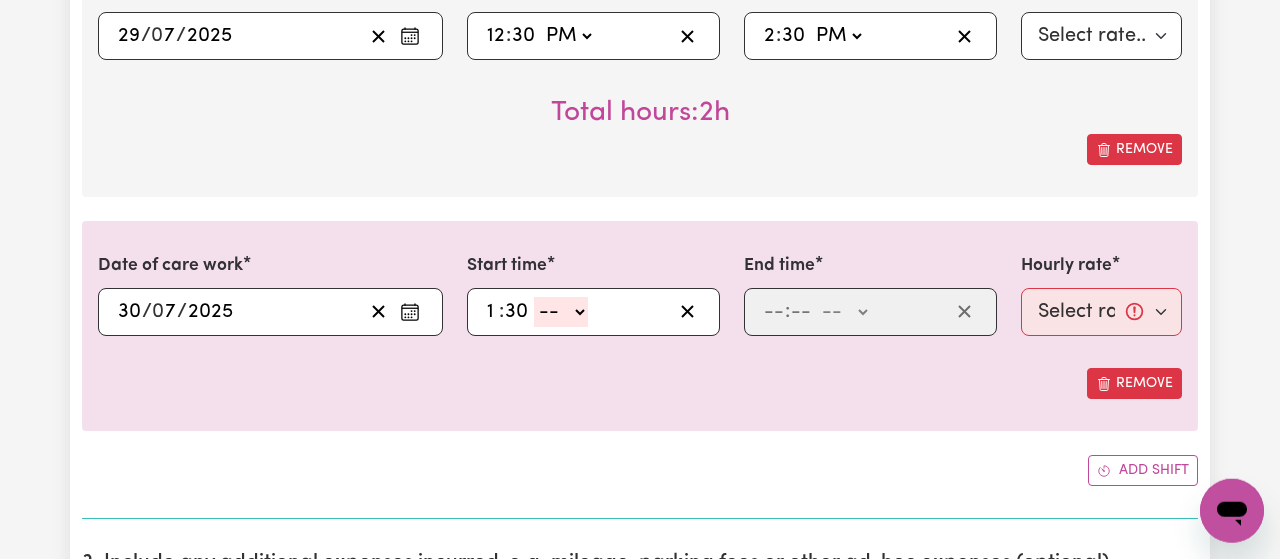 type on "30" 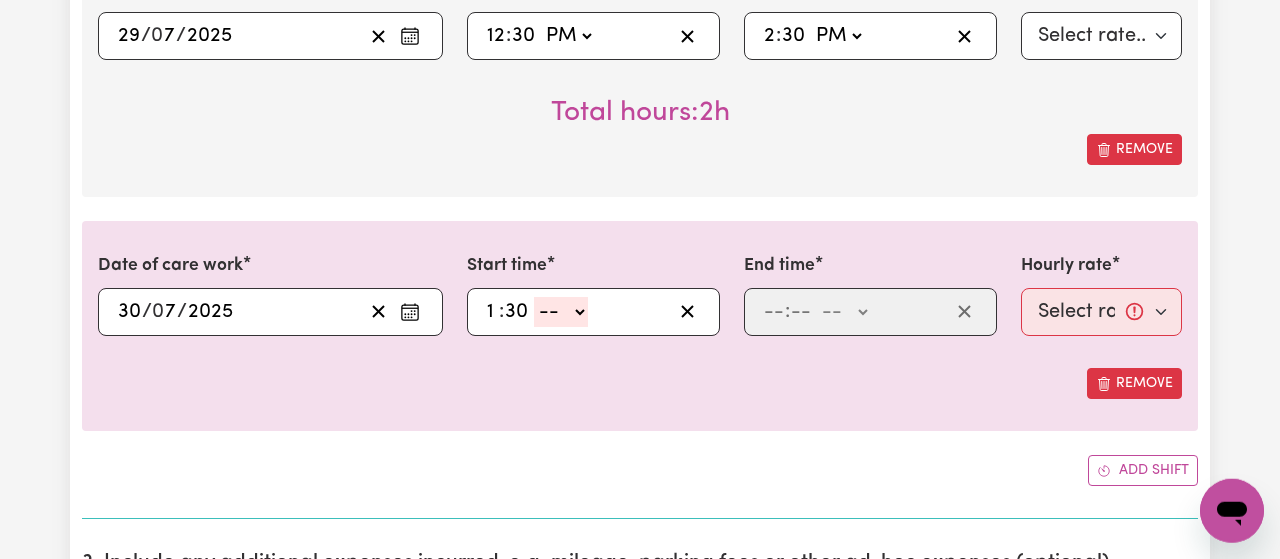 click on "-- AM PM" 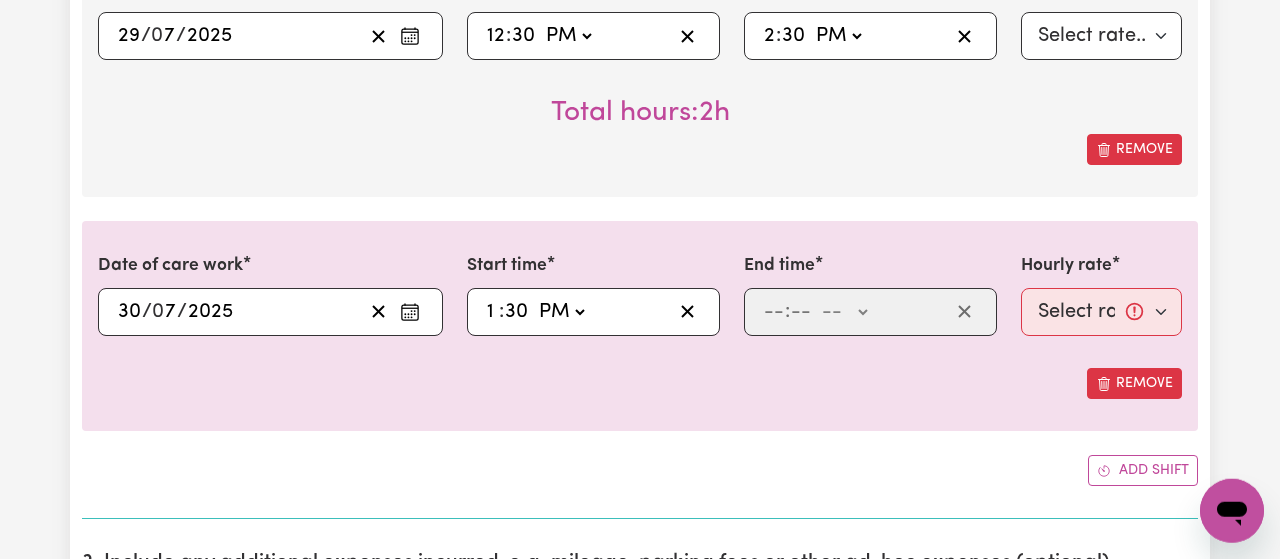 click on "PM" at bounding box center (0, 0) 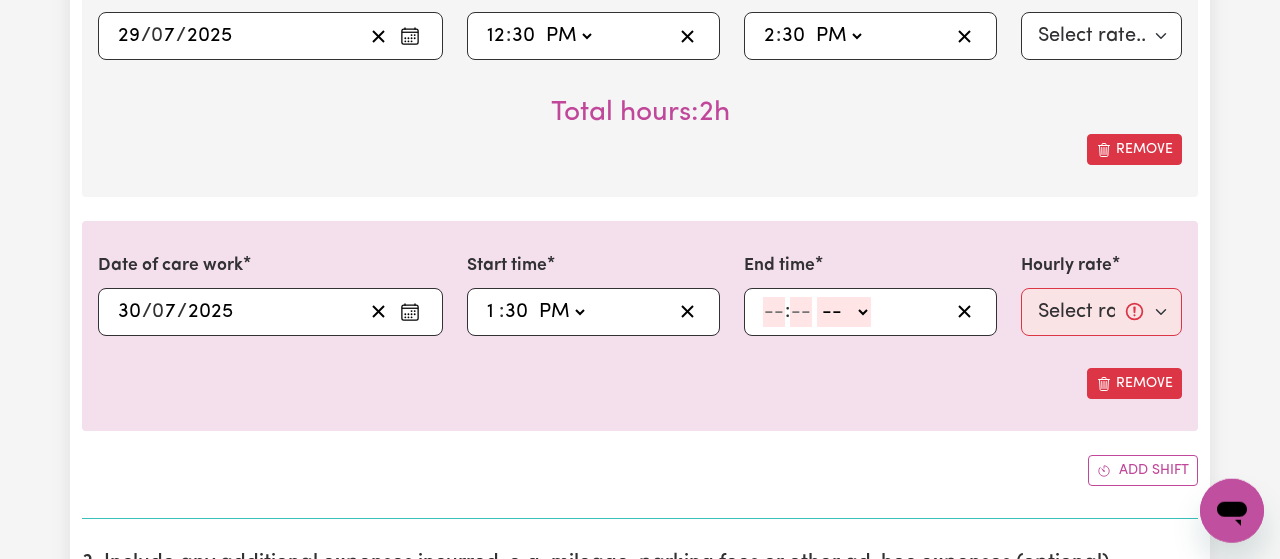 click 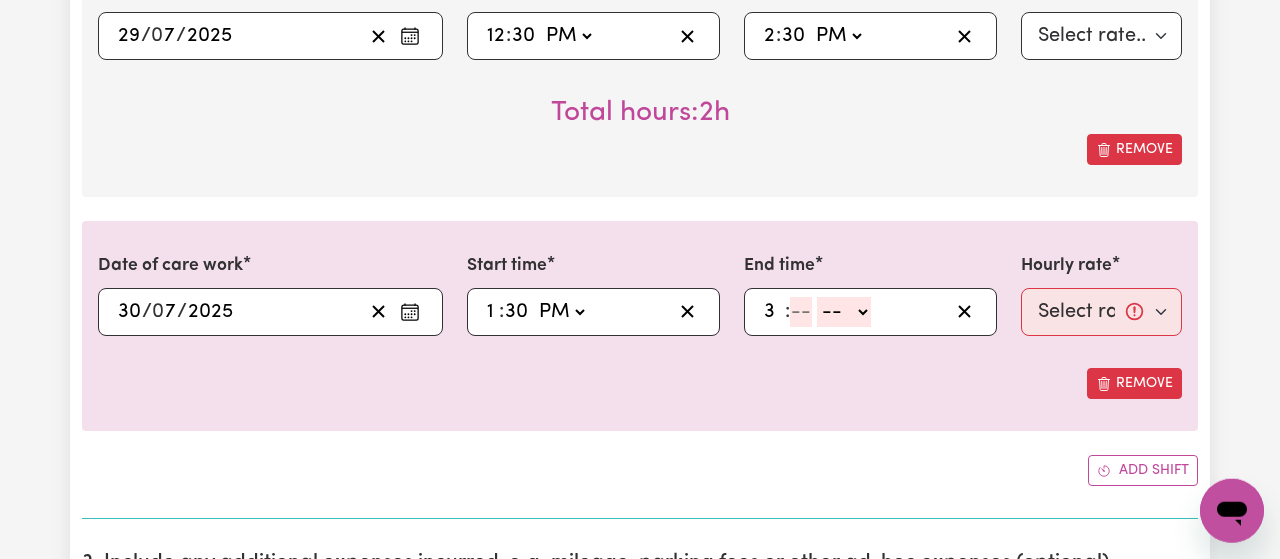 type on "3" 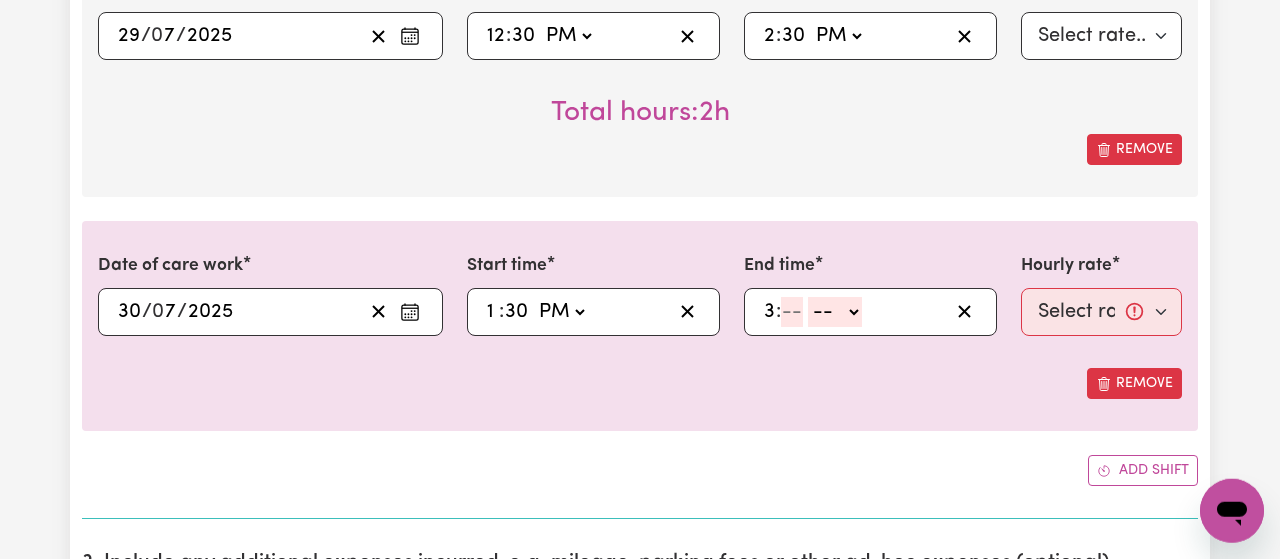 type on "4" 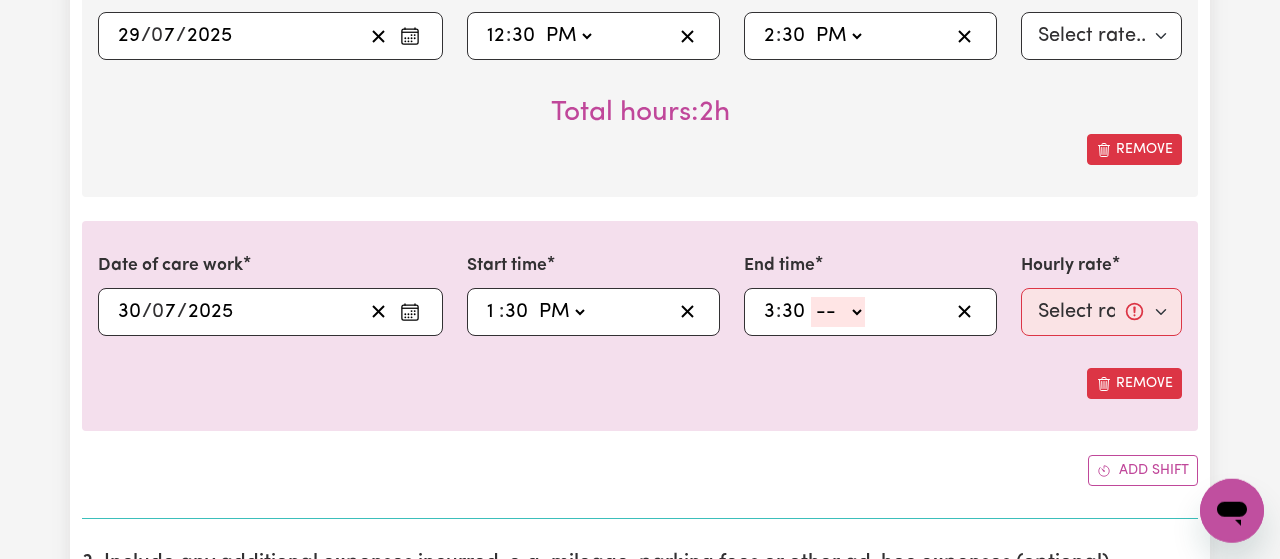 type on "30" 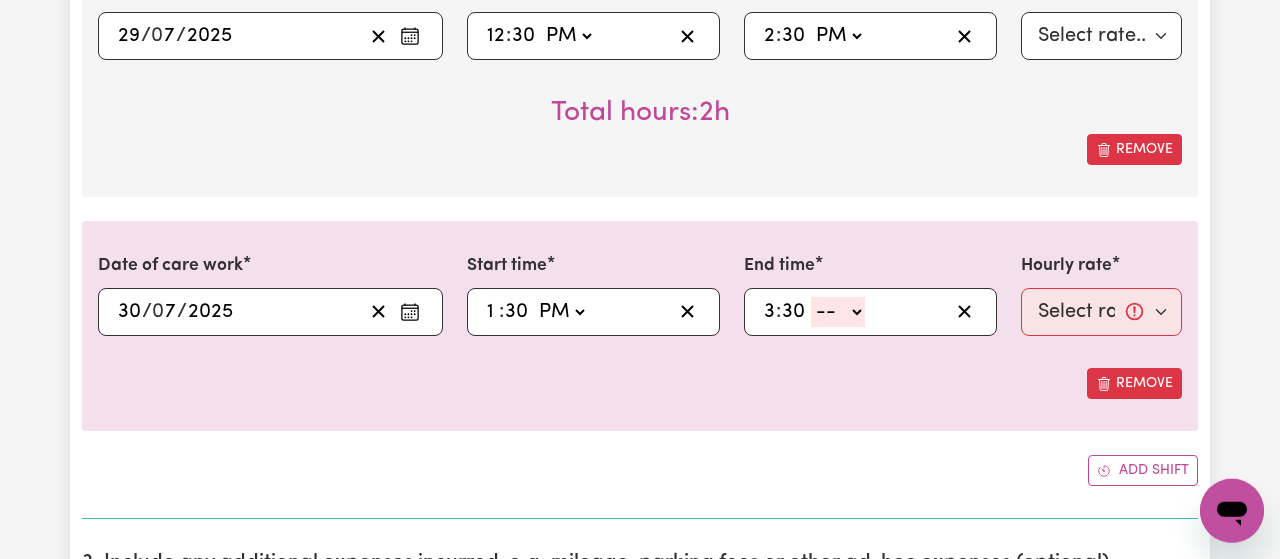 click 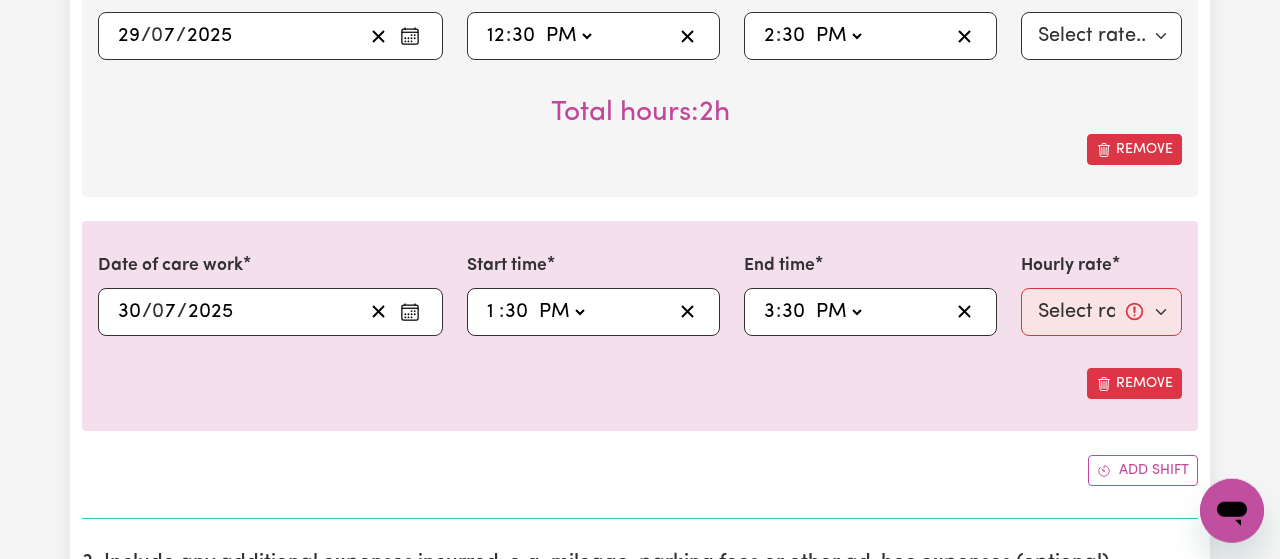 click on "PM" at bounding box center (0, 0) 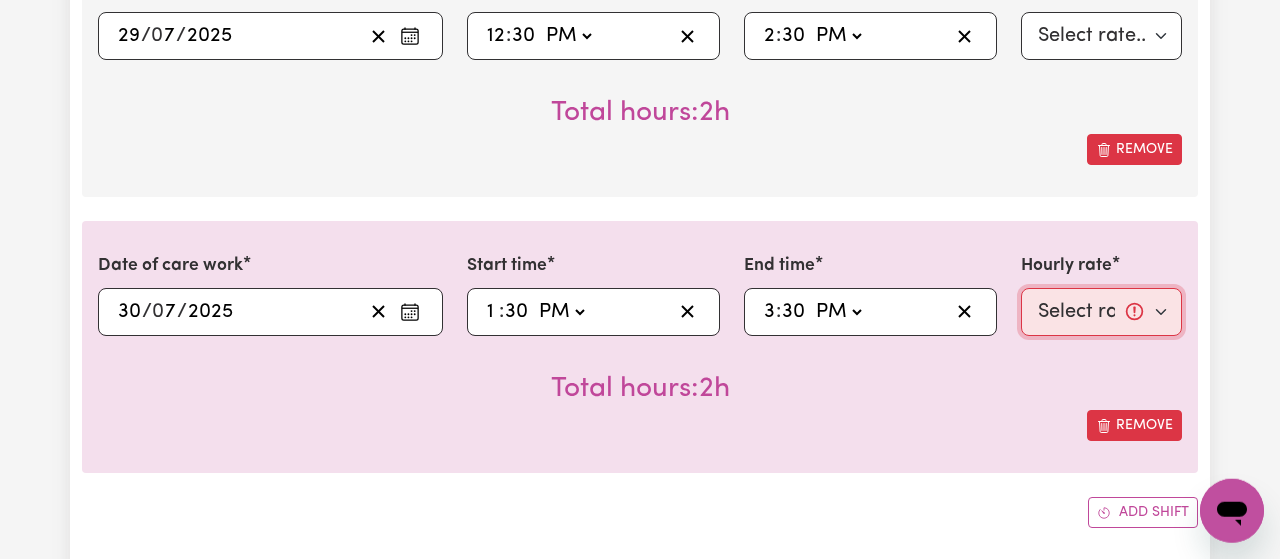 click on "Select rate... [PRICE] (Weekday)" at bounding box center (1101, 312) 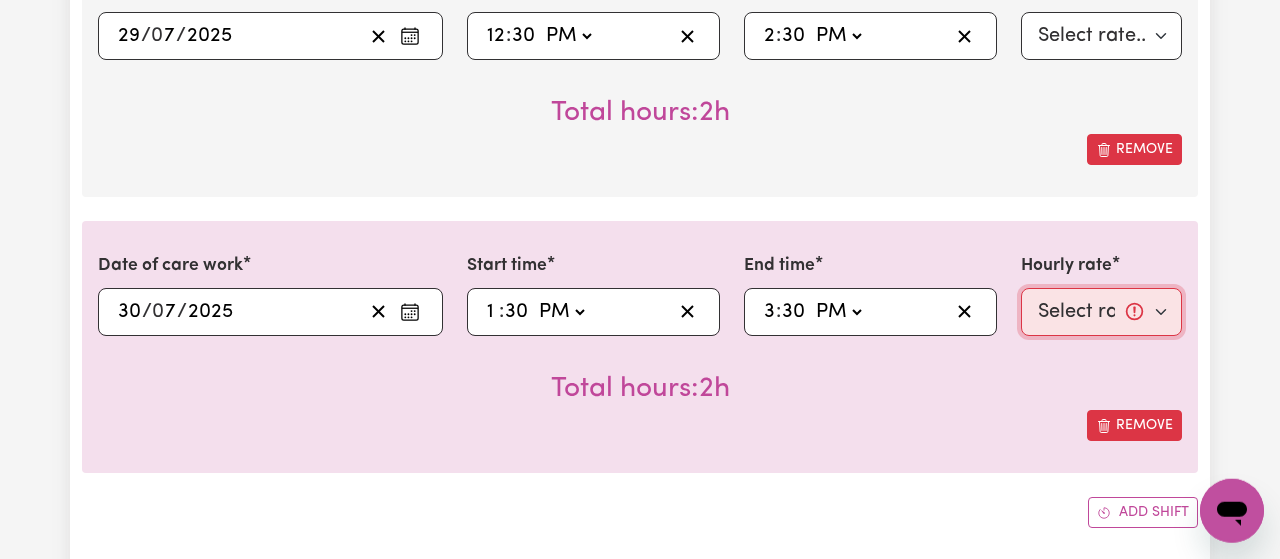 select on "[PRICE]-Weekday" 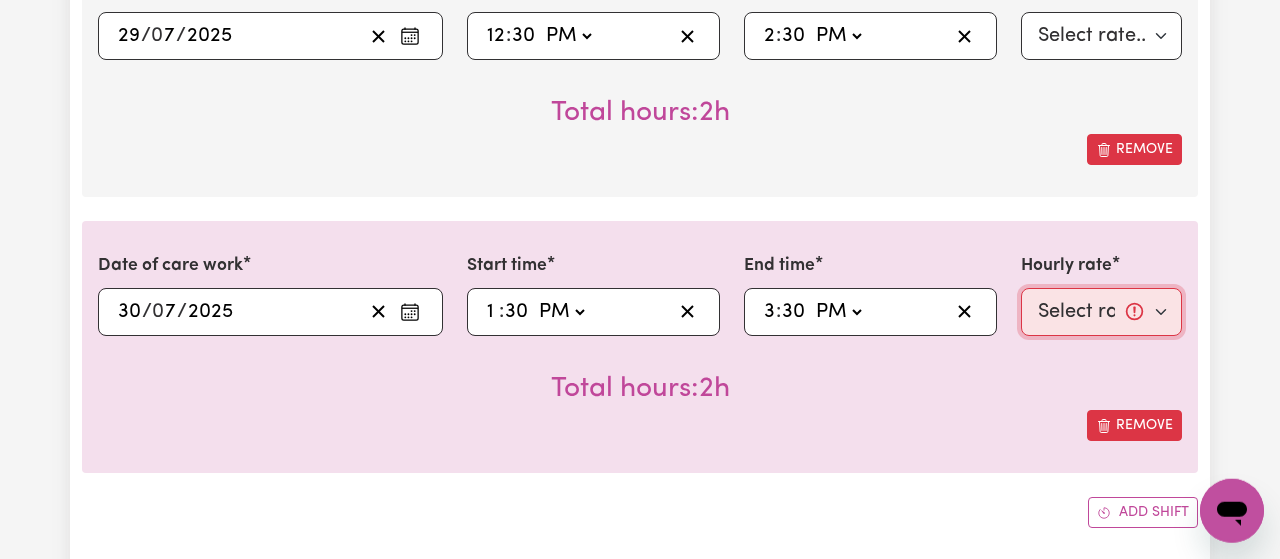click on "$[NUMBER] (Weekday)" at bounding box center [0, 0] 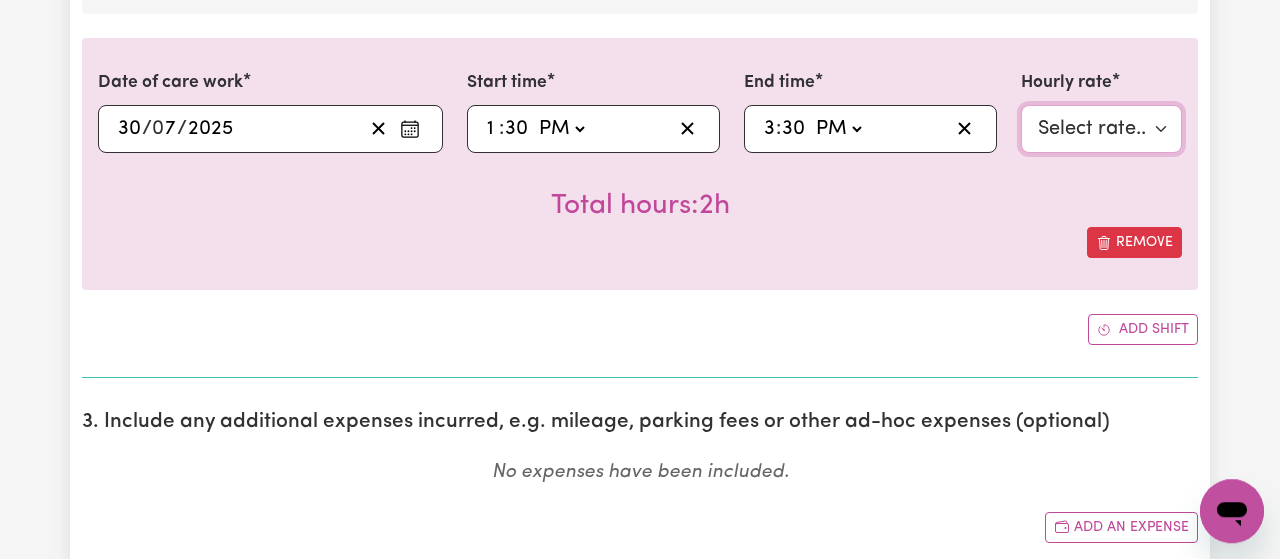 scroll, scrollTop: 1181, scrollLeft: 0, axis: vertical 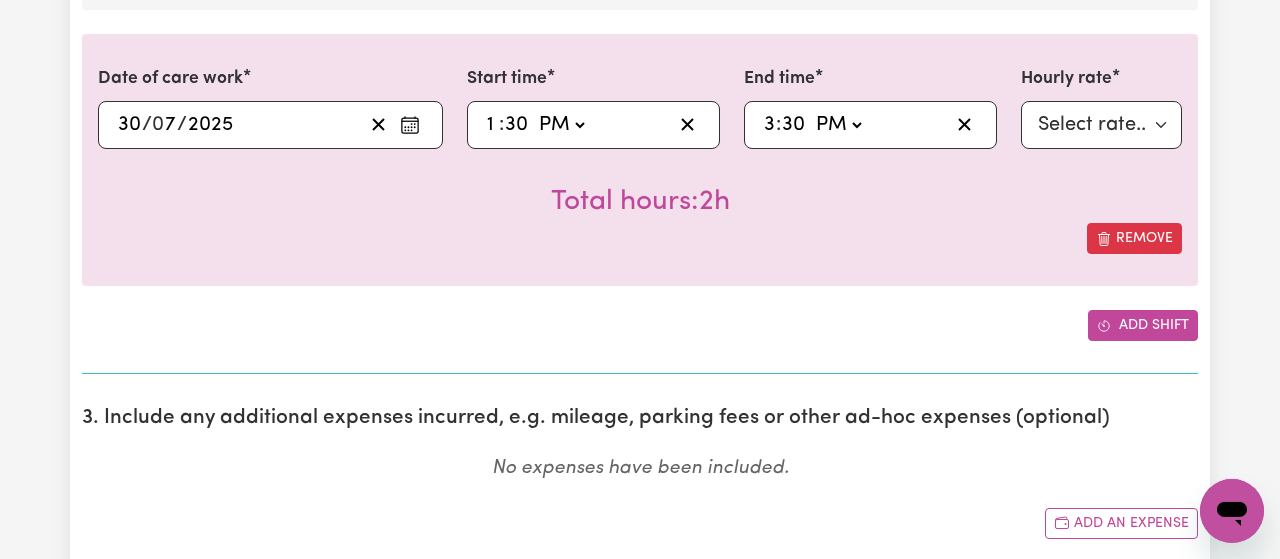 click on "Add shift" at bounding box center [1143, 325] 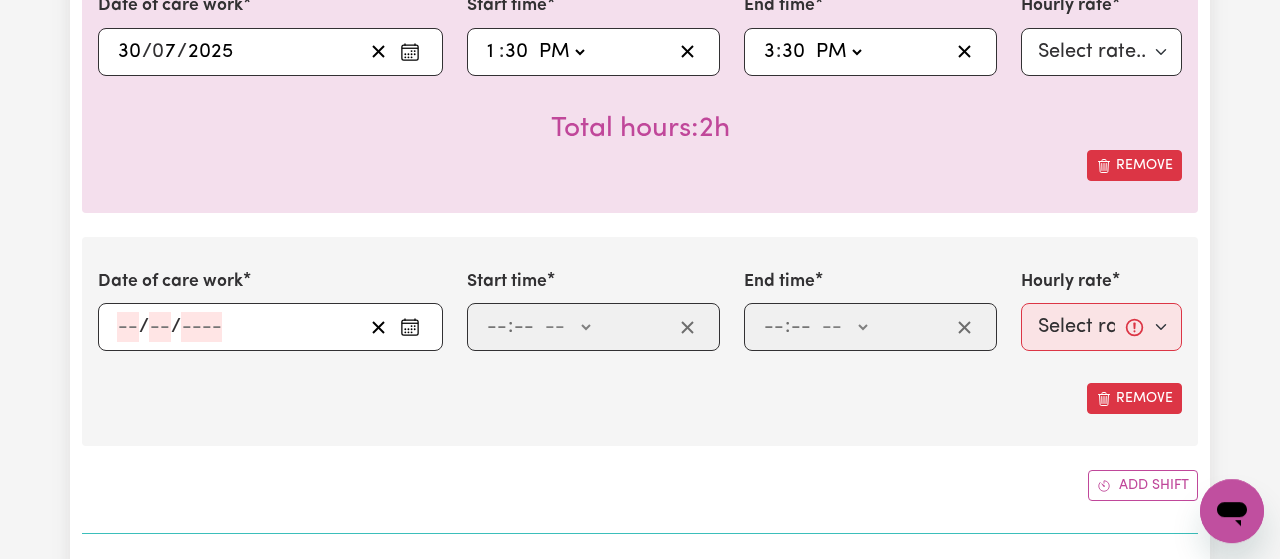 scroll, scrollTop: 1264, scrollLeft: 0, axis: vertical 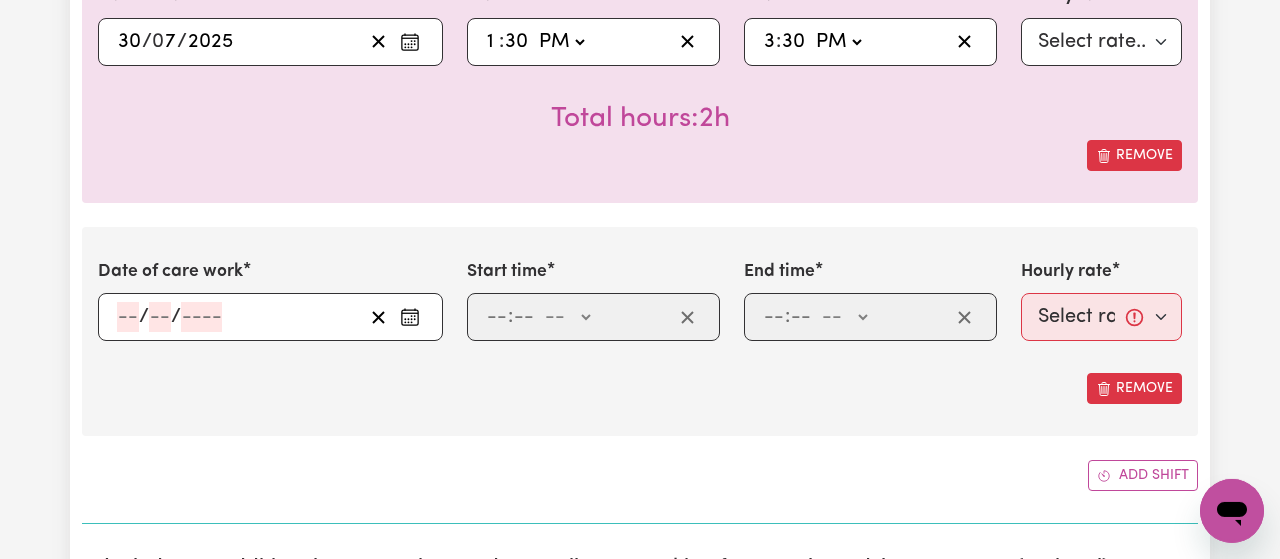 click 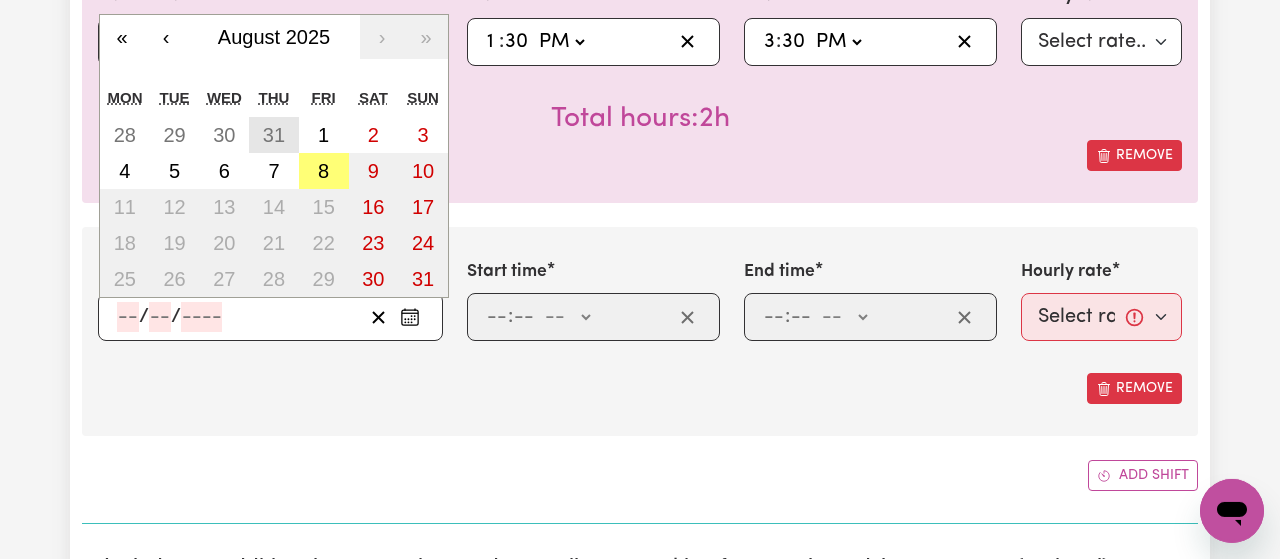 click on "31" at bounding box center (274, 135) 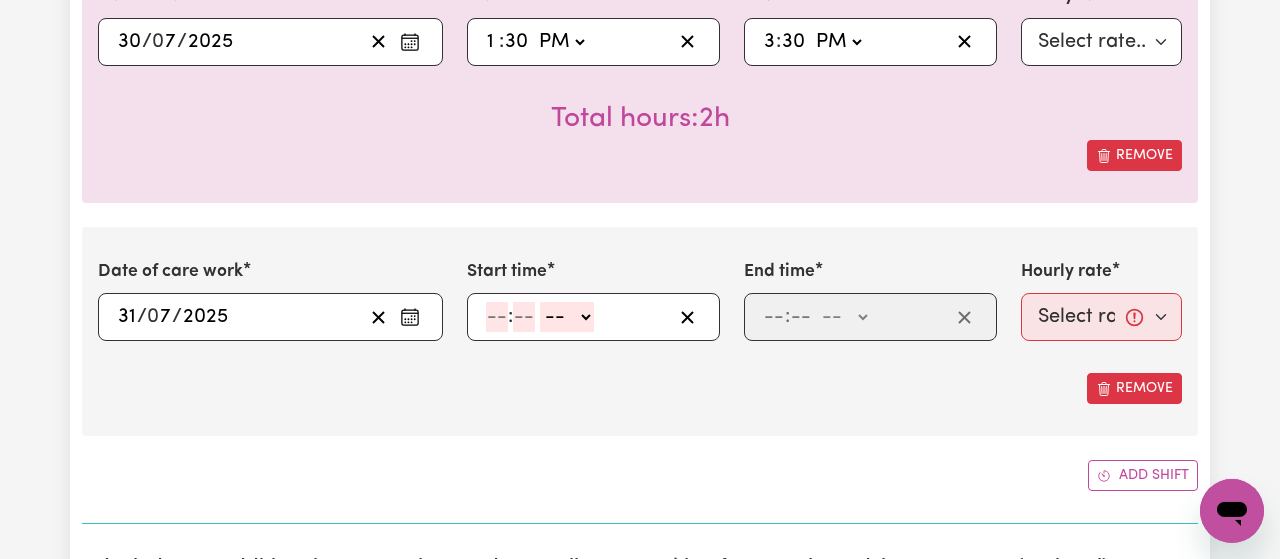 type on "2025-07-31" 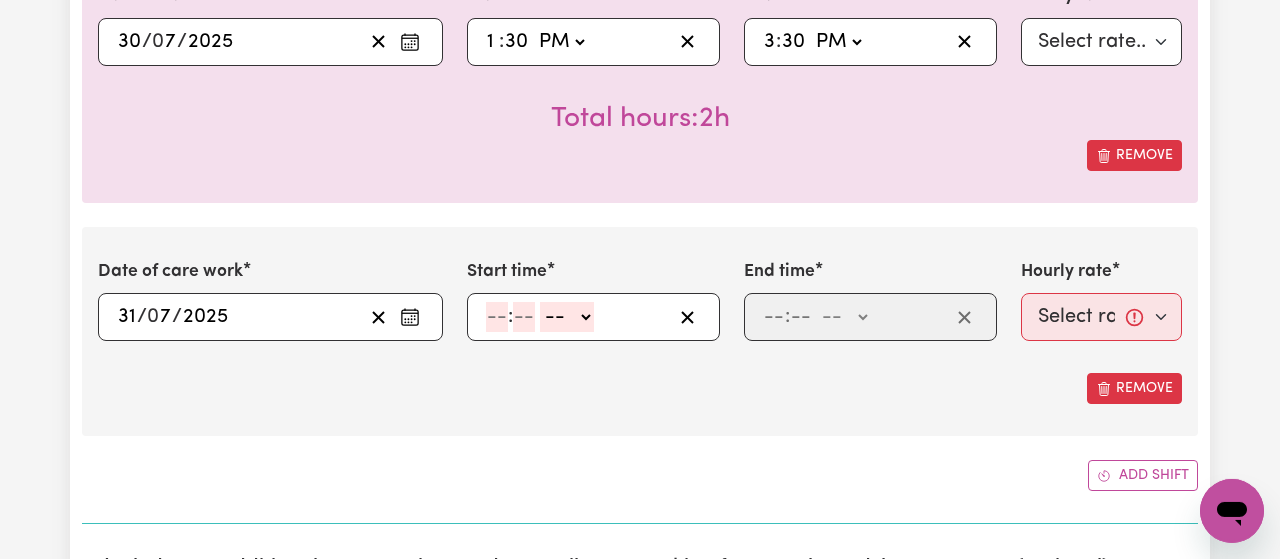 type on "31" 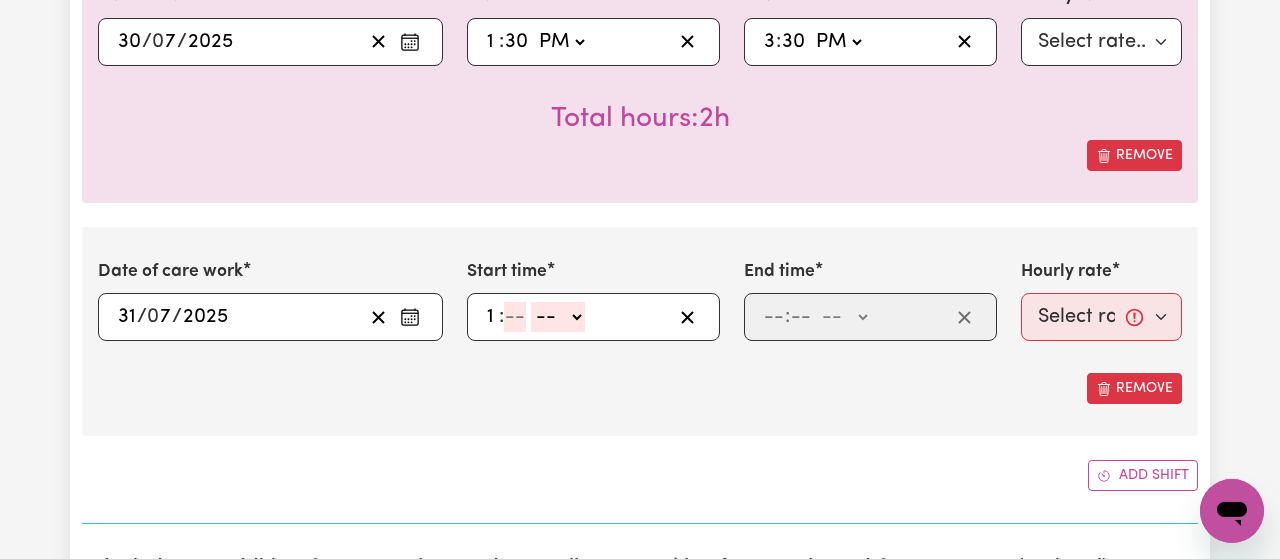 type on "1" 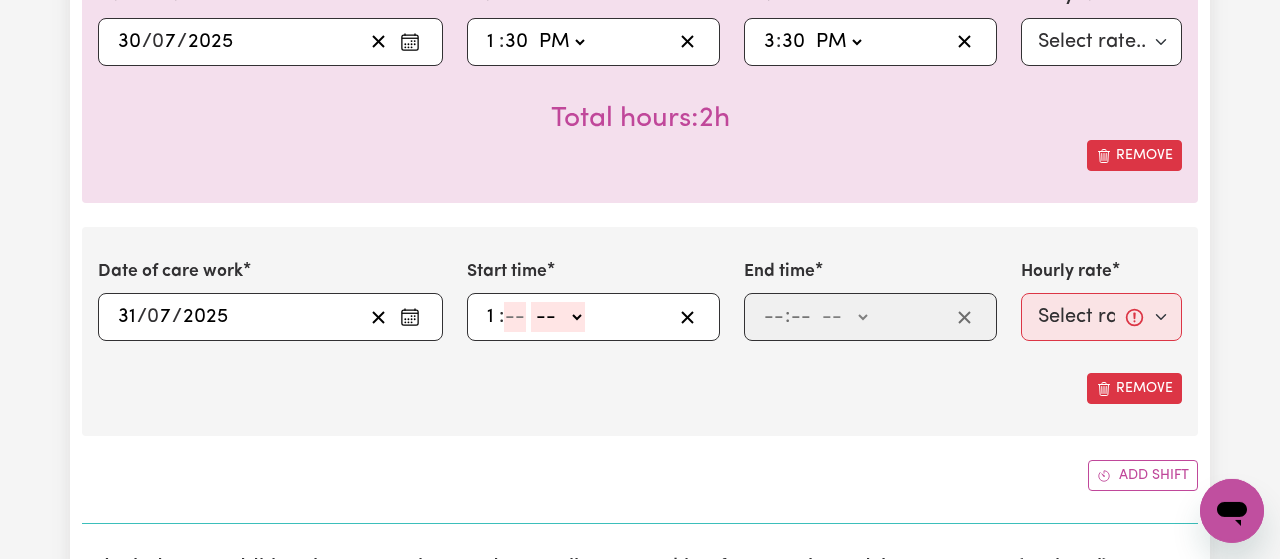 click 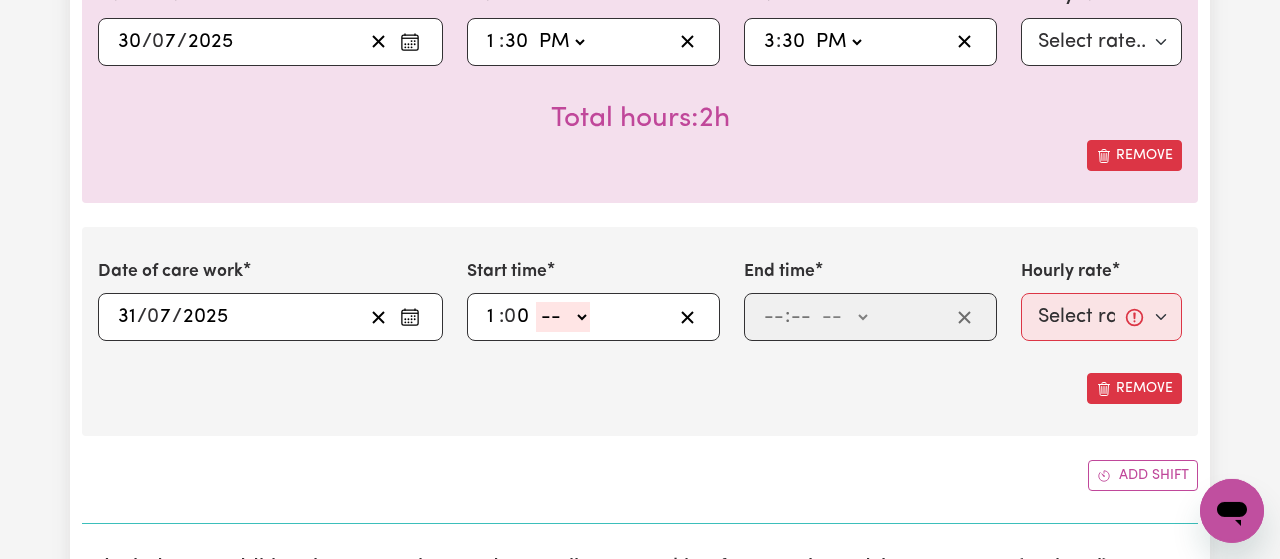 type on "0" 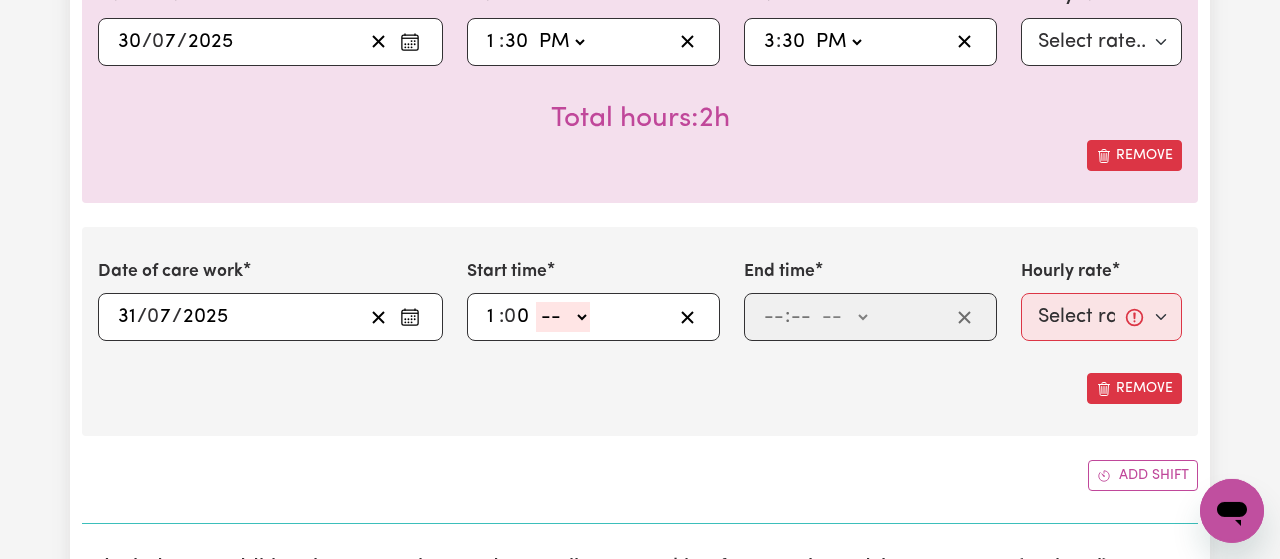 click on "-- AM PM" 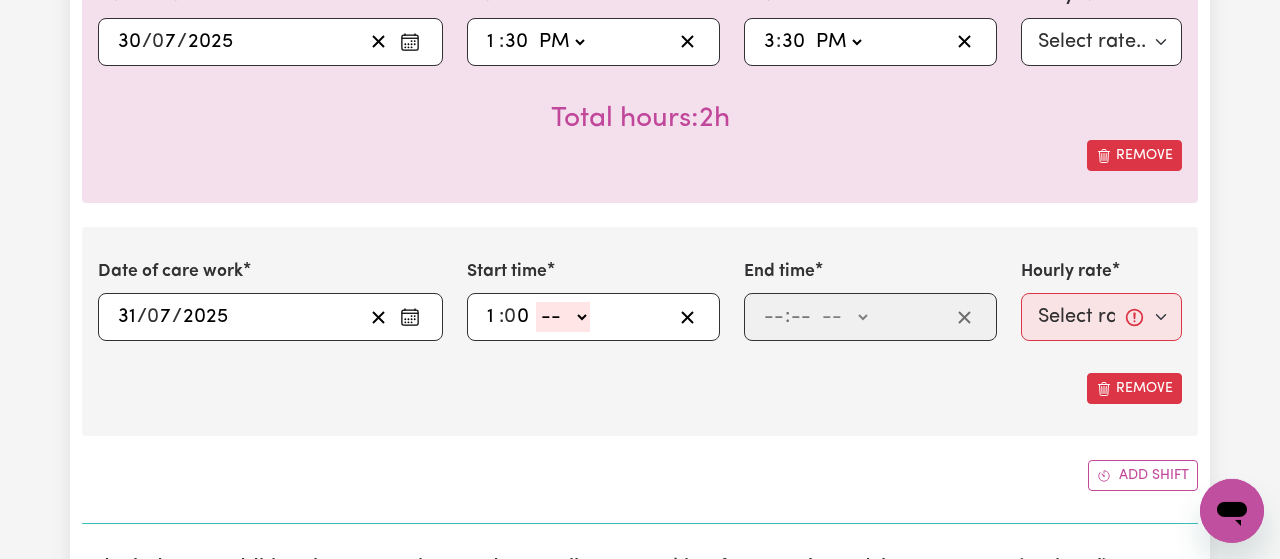 select on "pm" 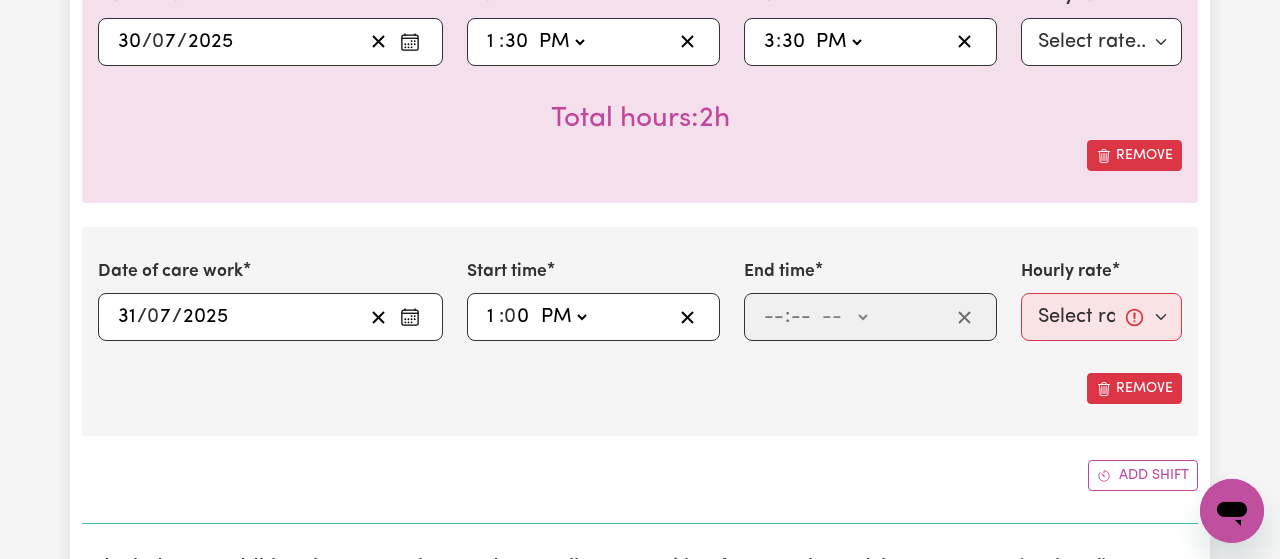 click on "PM" at bounding box center (0, 0) 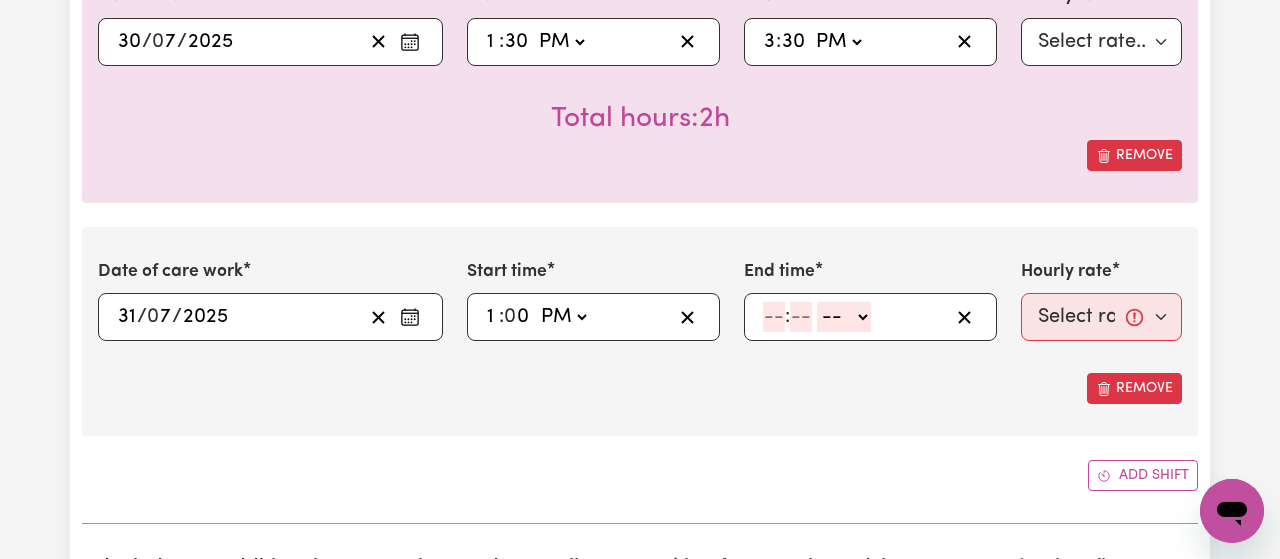 click 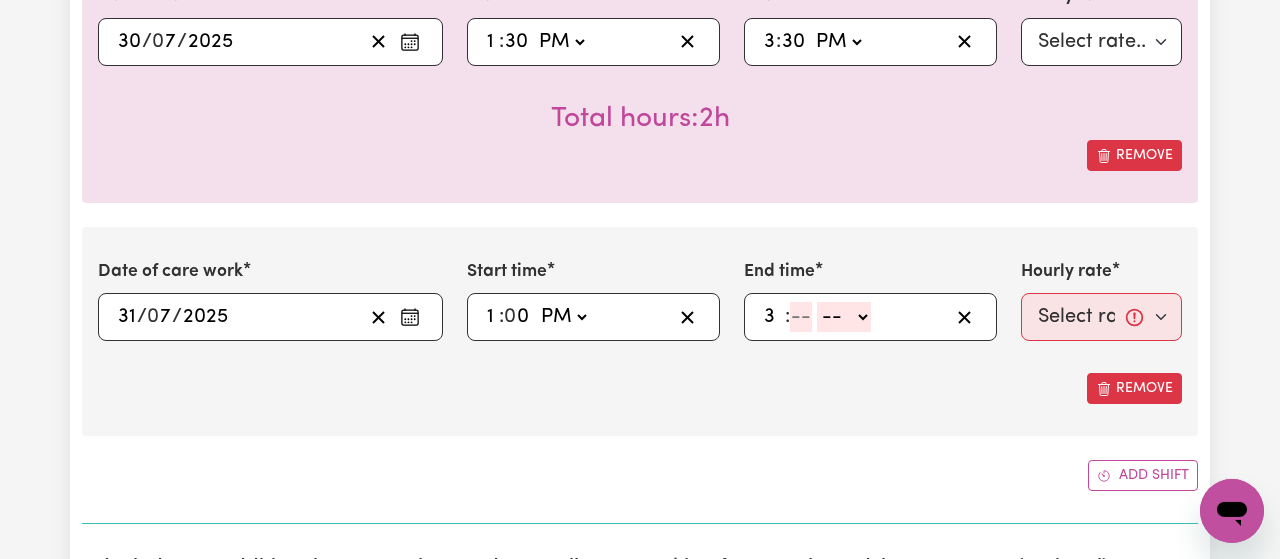type on "3" 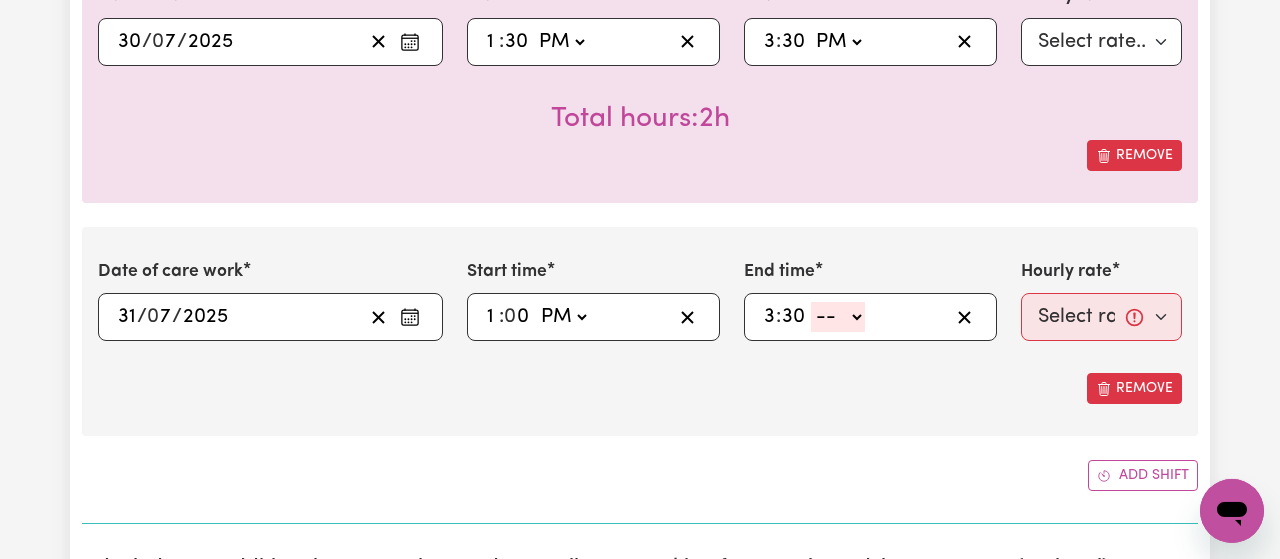 type on "30" 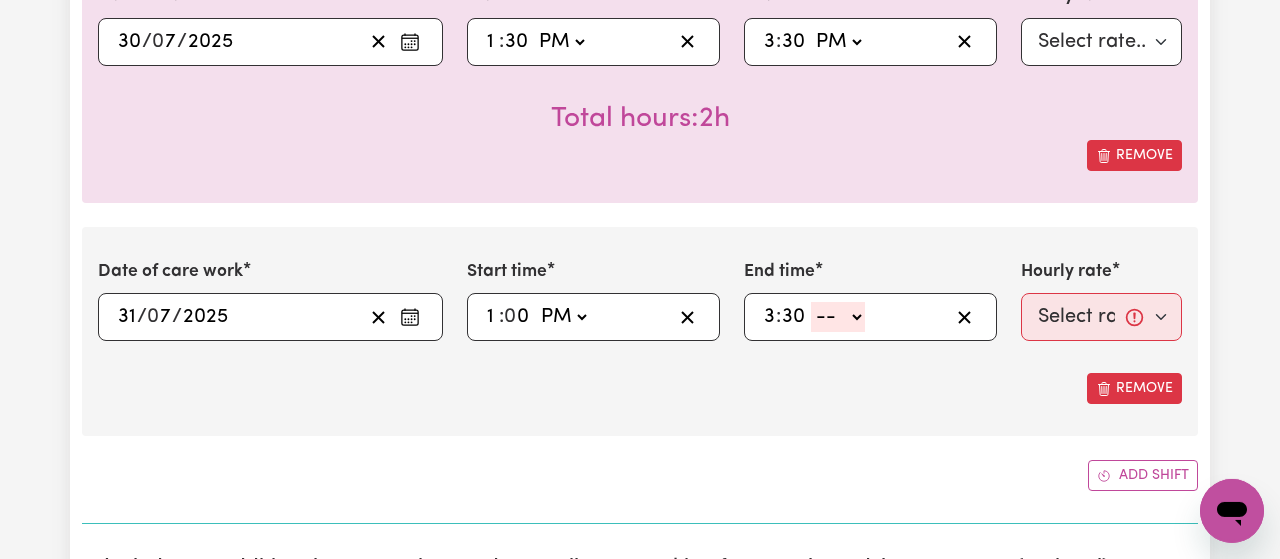 click on "-- AM PM" 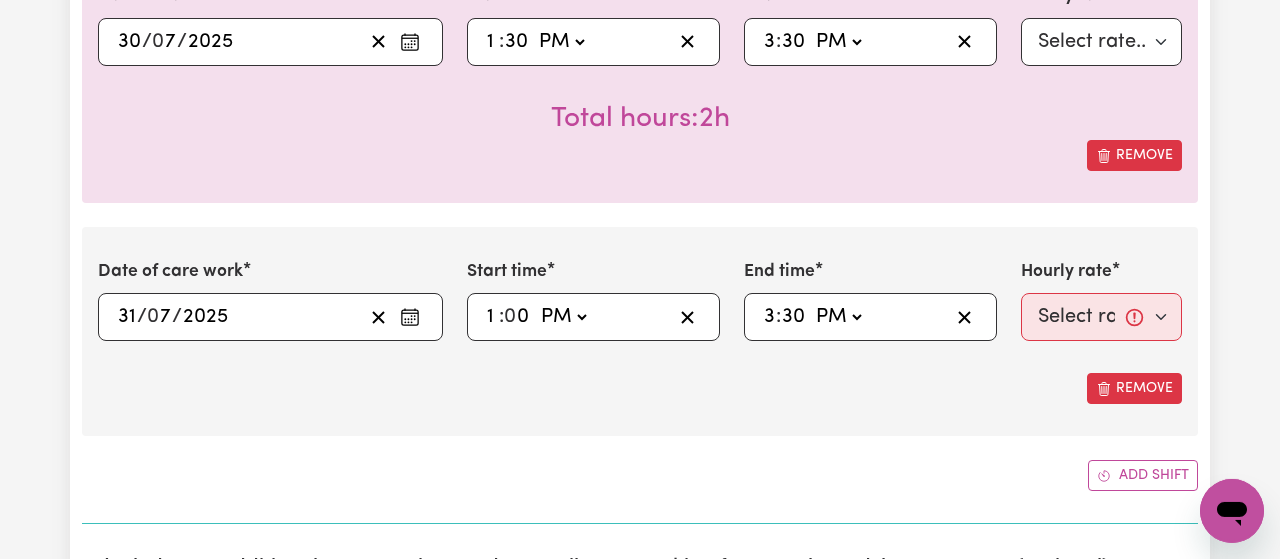 click on "PM" at bounding box center [0, 0] 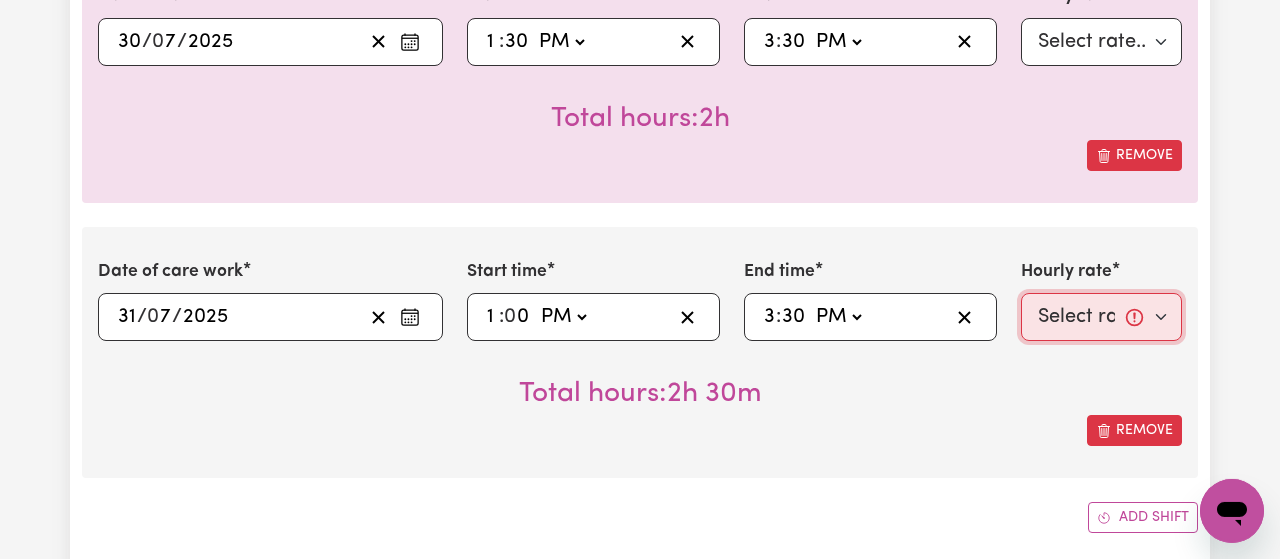 click on "Select rate... [PRICE] (Weekday)" at bounding box center (1101, 317) 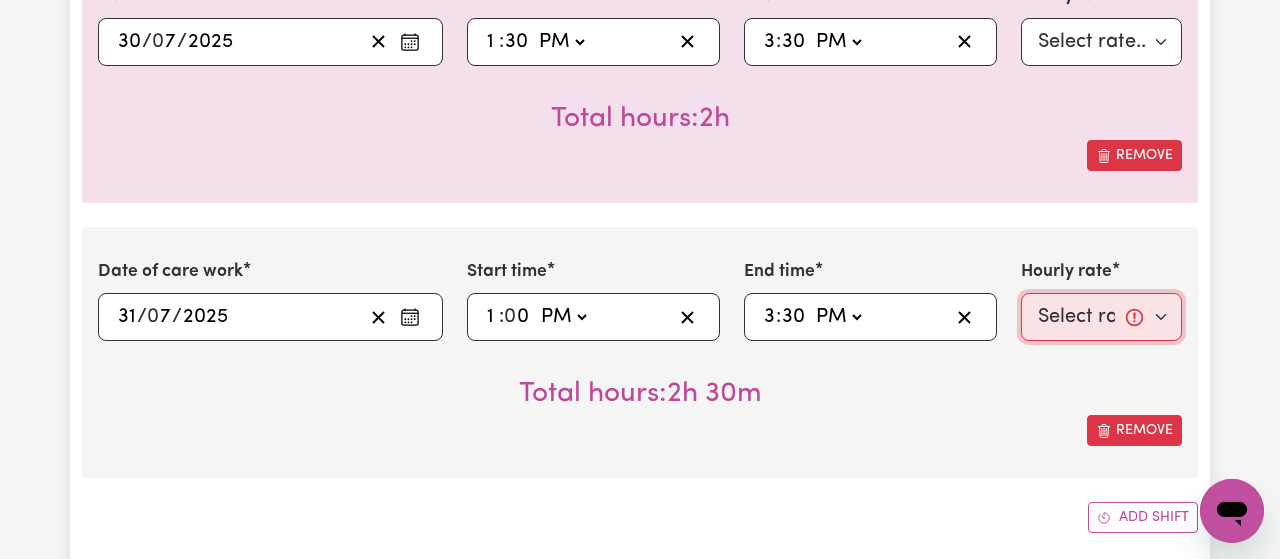 select on "[PRICE]-Weekday" 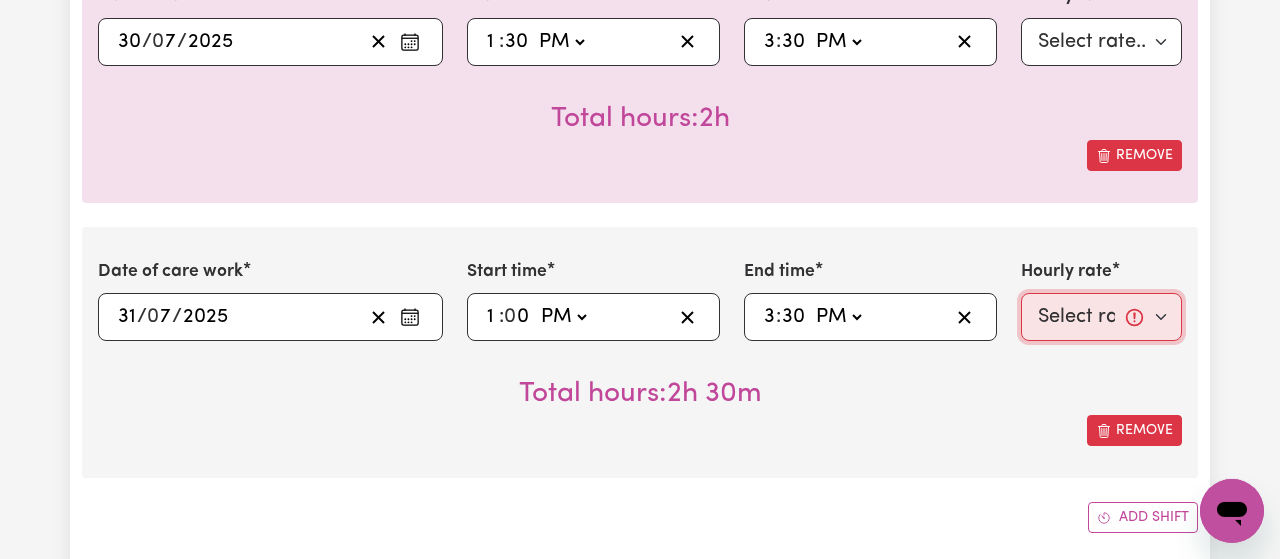 click on "$[NUMBER] (Weekday)" at bounding box center [0, 0] 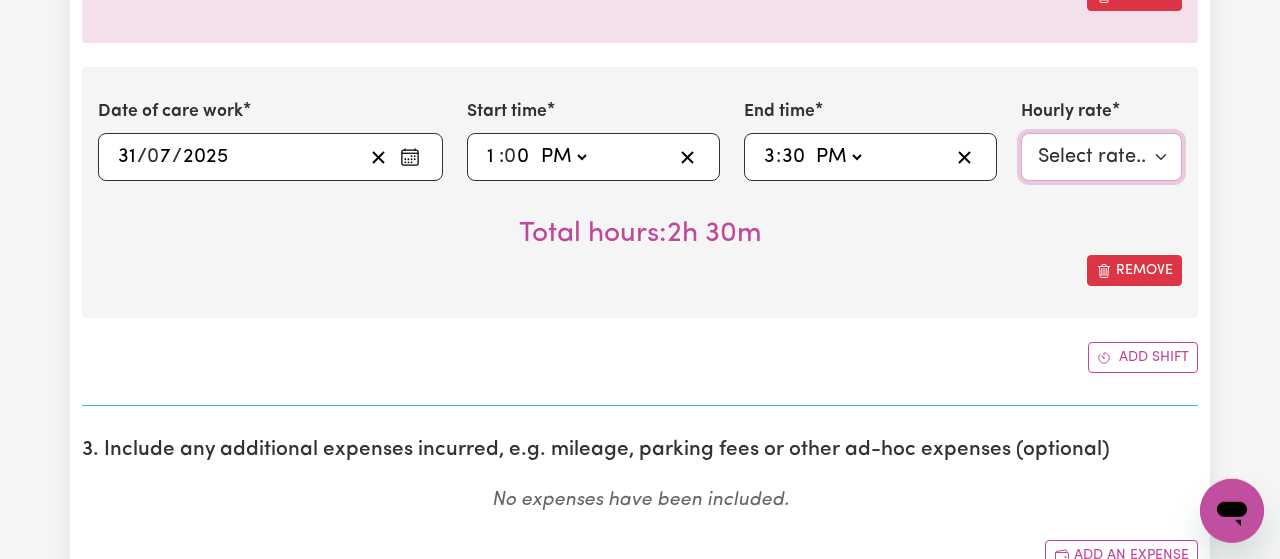 scroll, scrollTop: 1428, scrollLeft: 0, axis: vertical 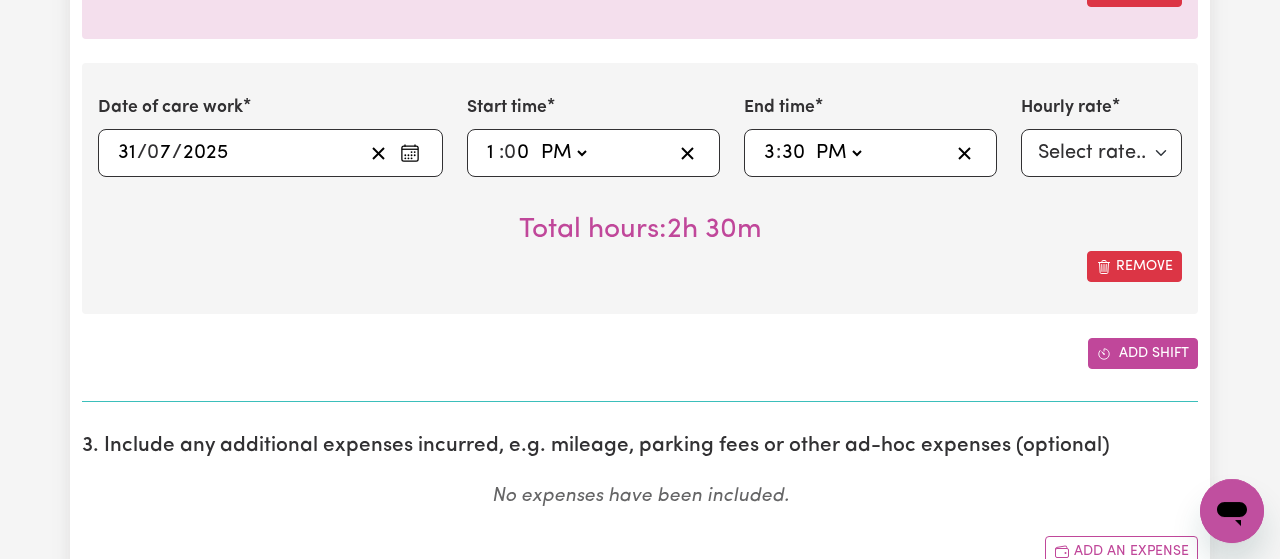 click on "Add shift" at bounding box center [1143, 353] 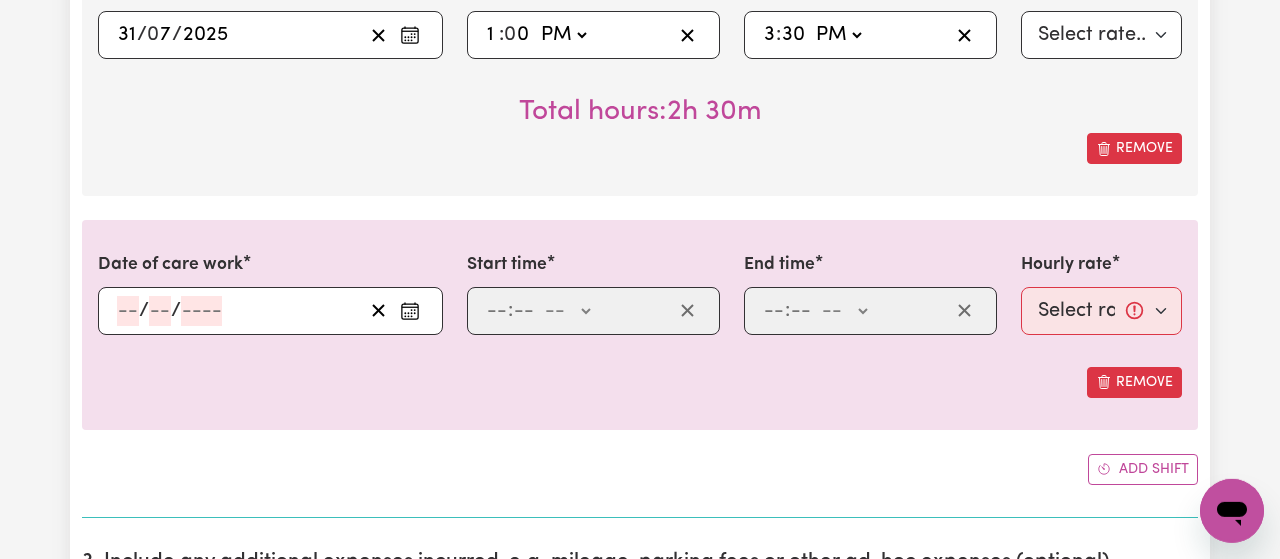 scroll, scrollTop: 1552, scrollLeft: 0, axis: vertical 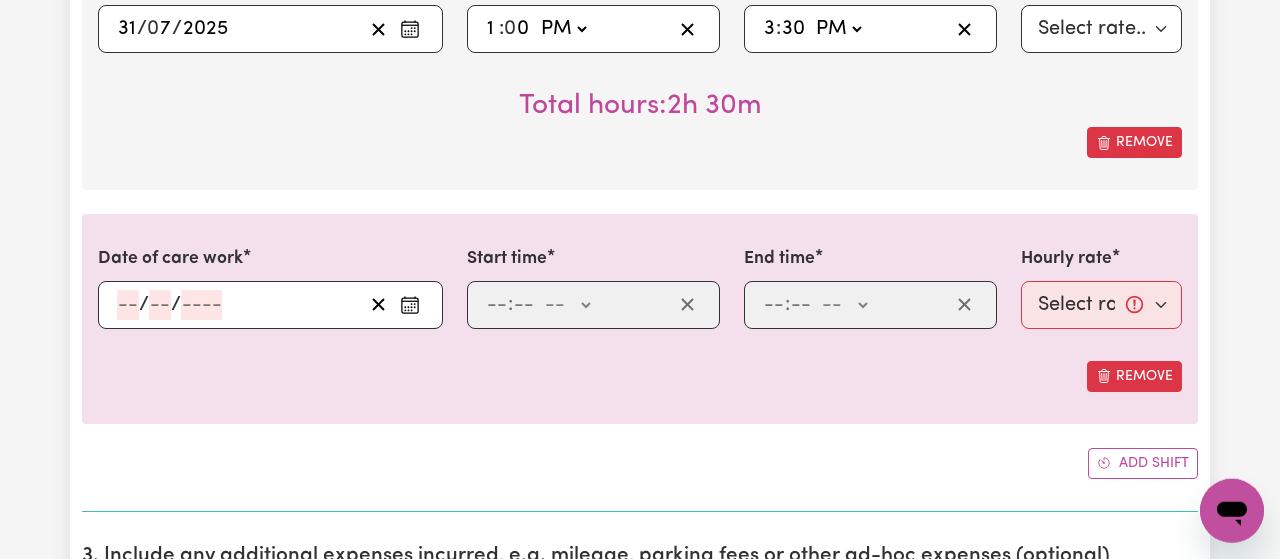click 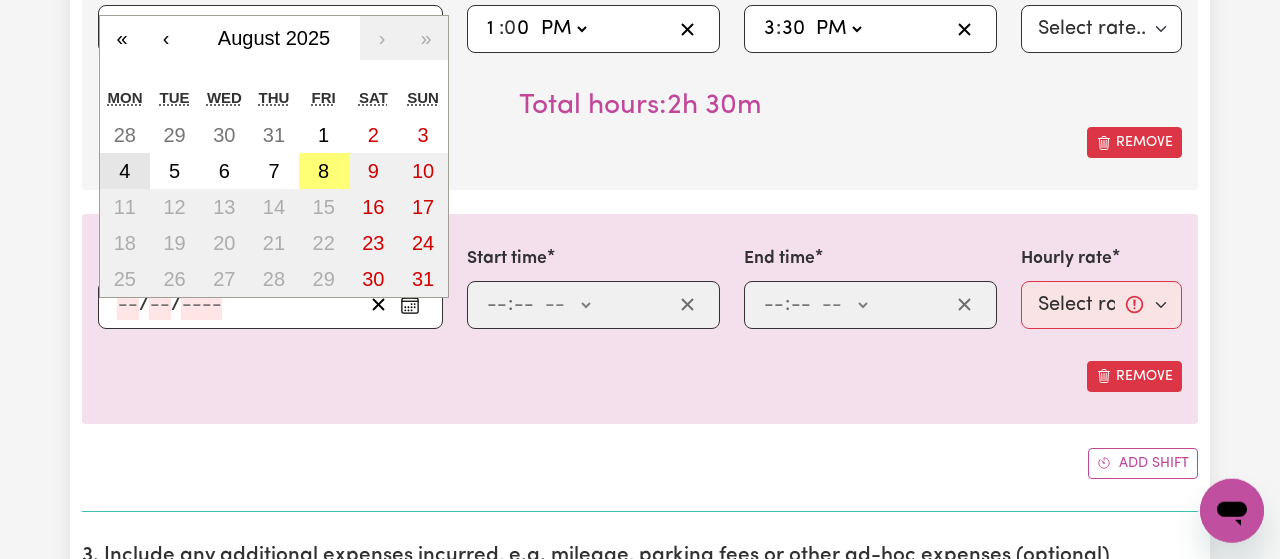 click on "4" at bounding box center [125, 171] 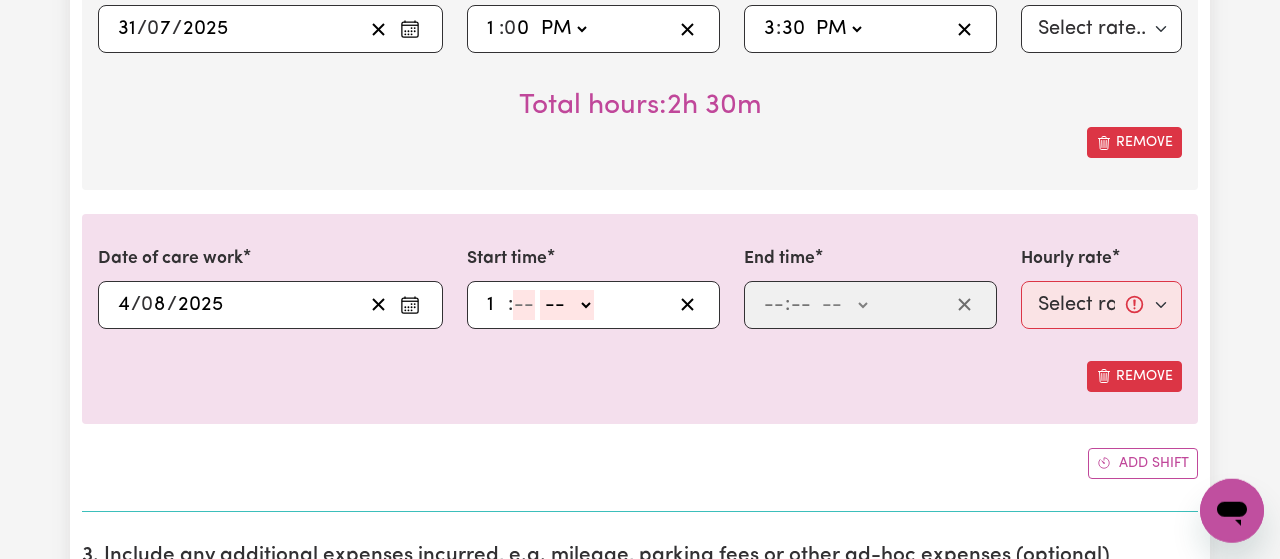 click on "1" 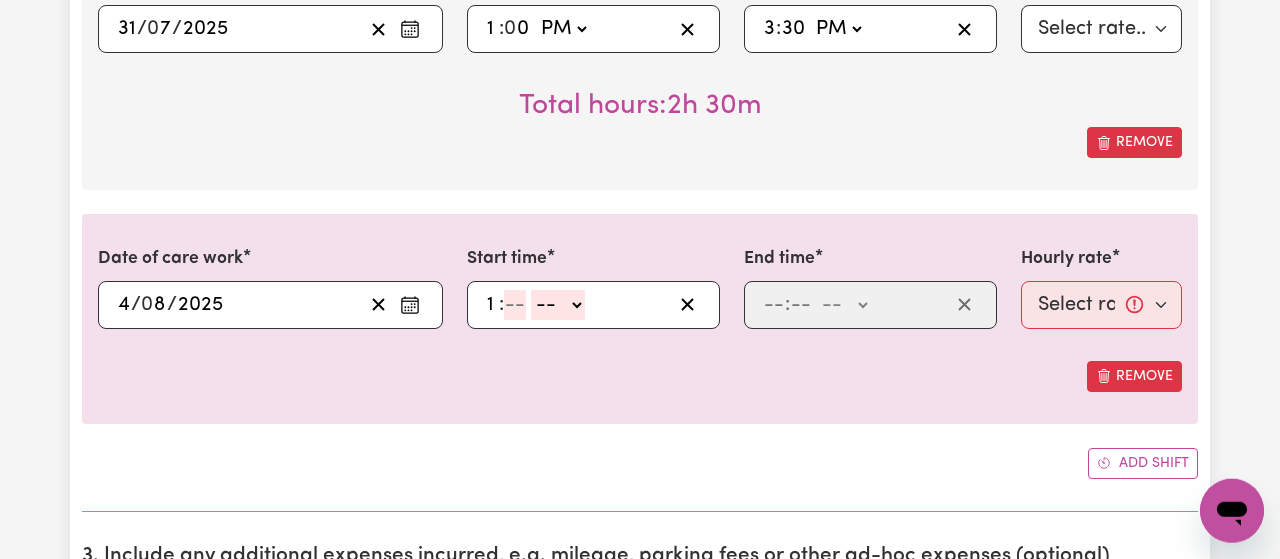 type on "1" 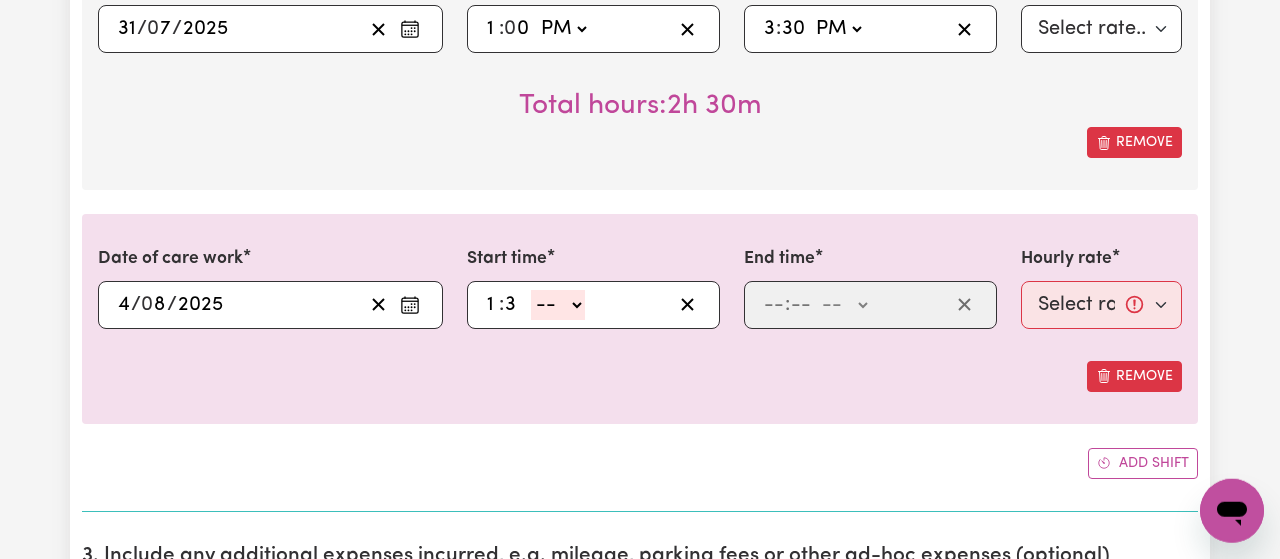 click on "3" 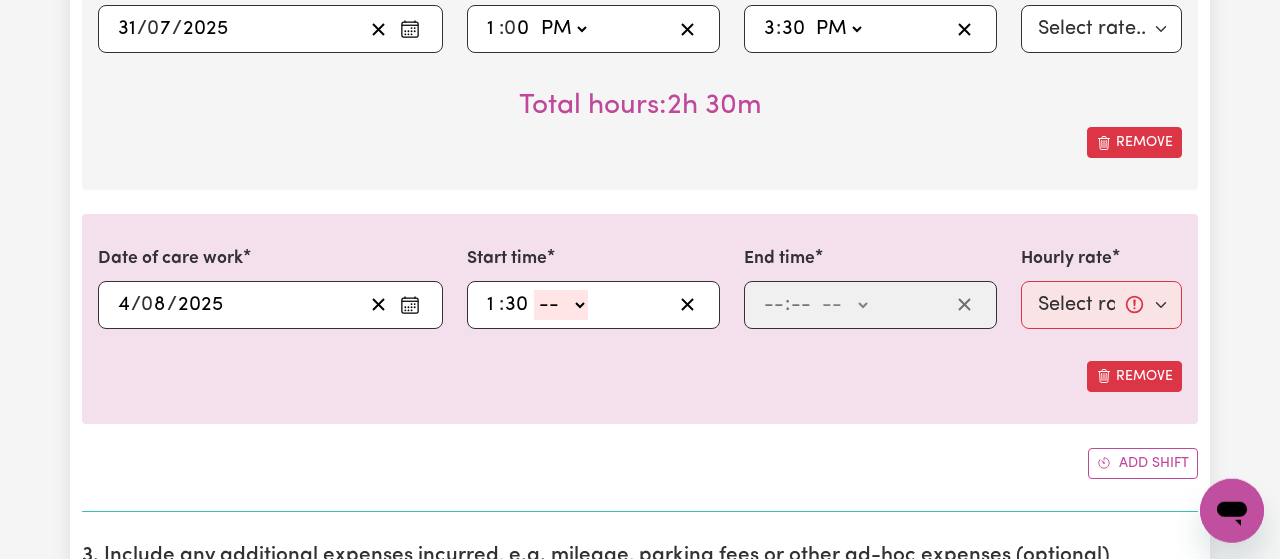 type on "30" 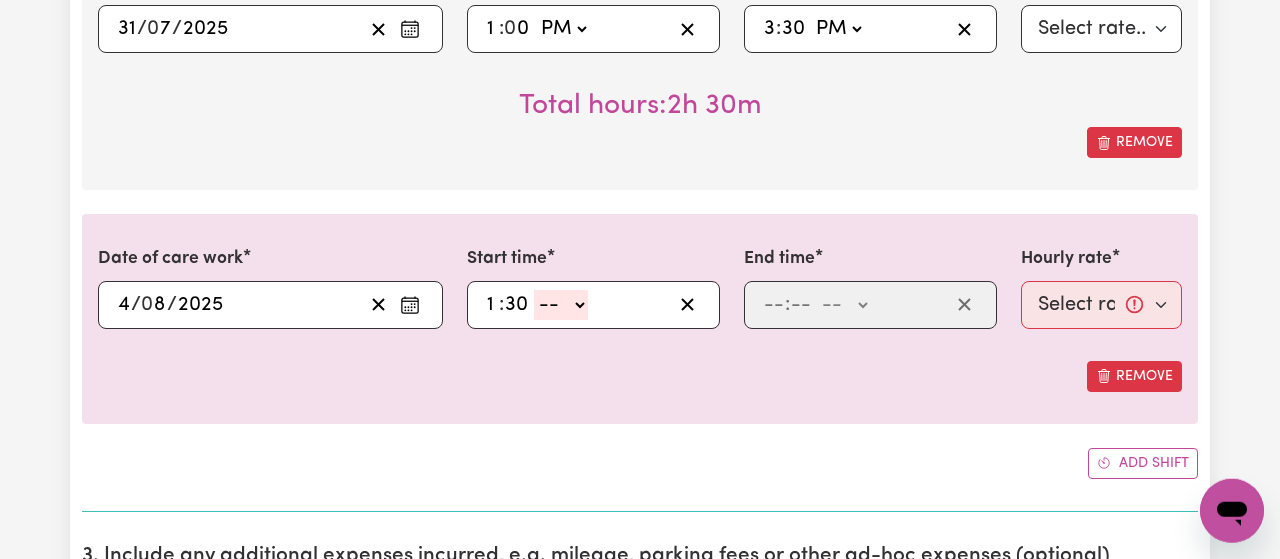 click on "-- AM PM" 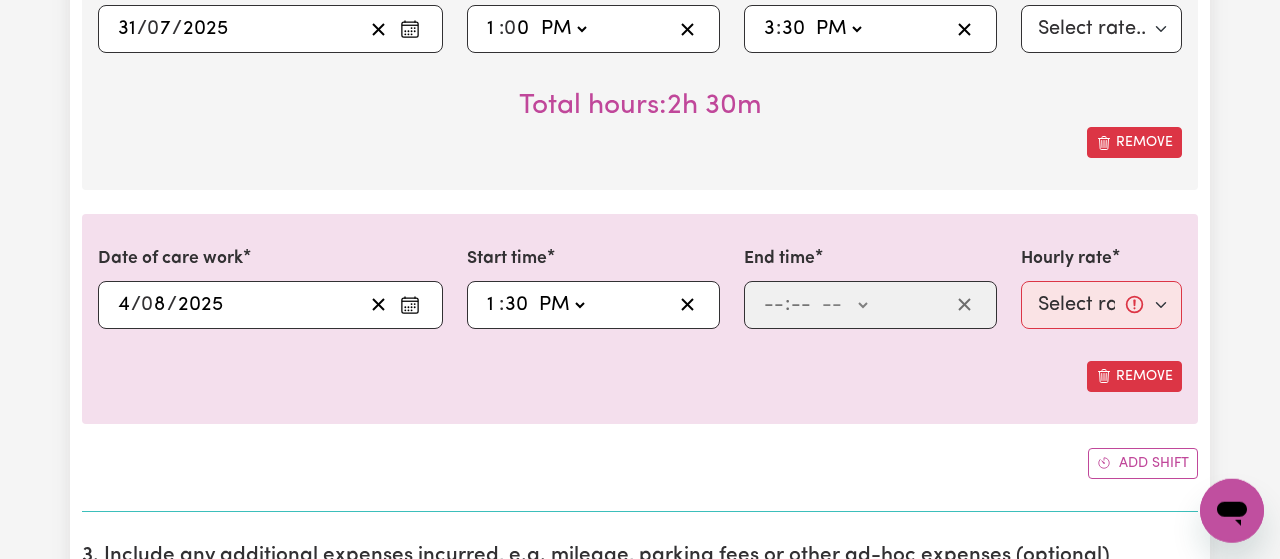 click on "PM" at bounding box center [0, 0] 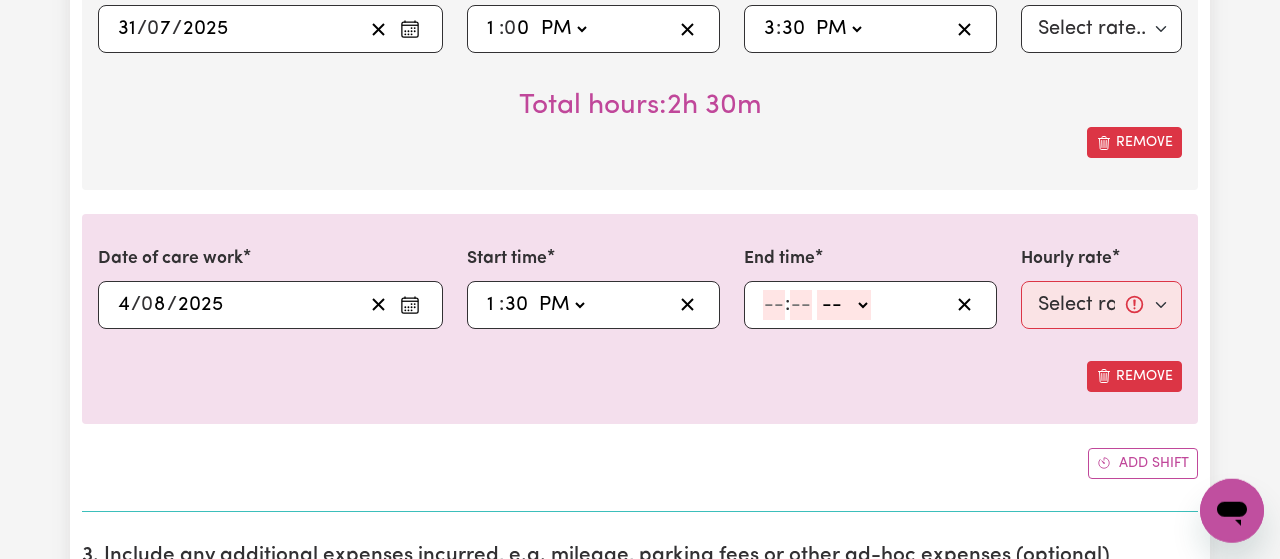click 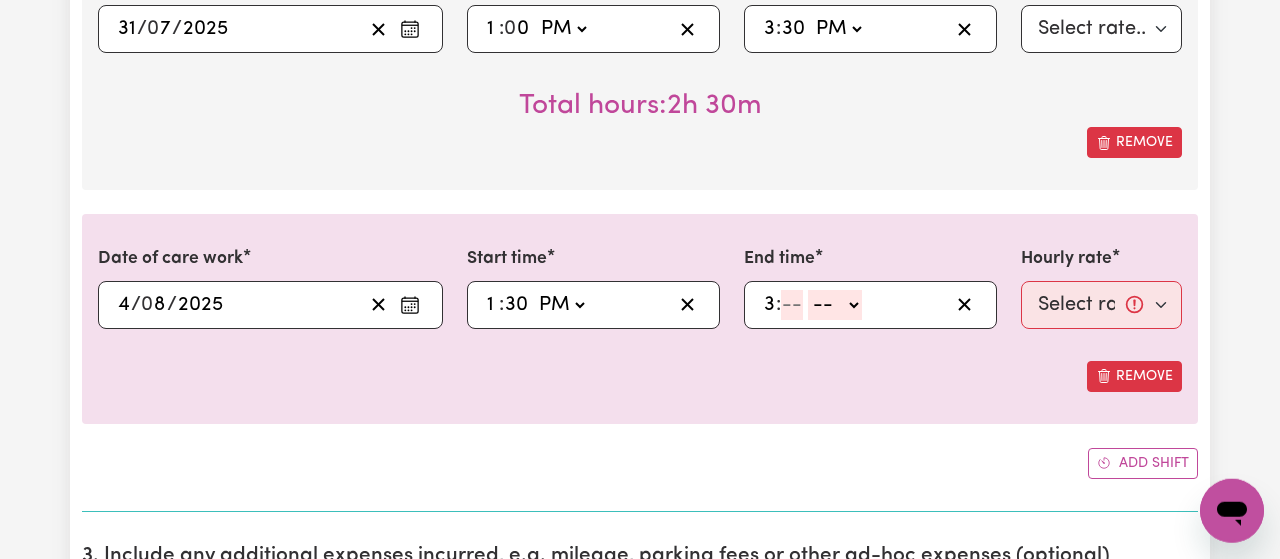 type on "3" 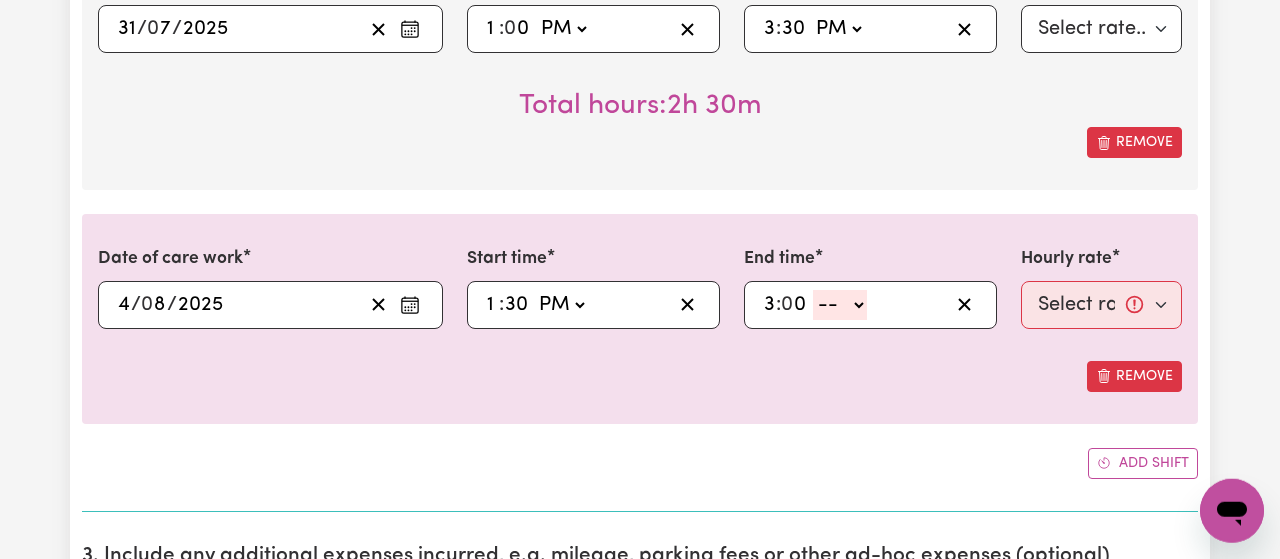 type on "0" 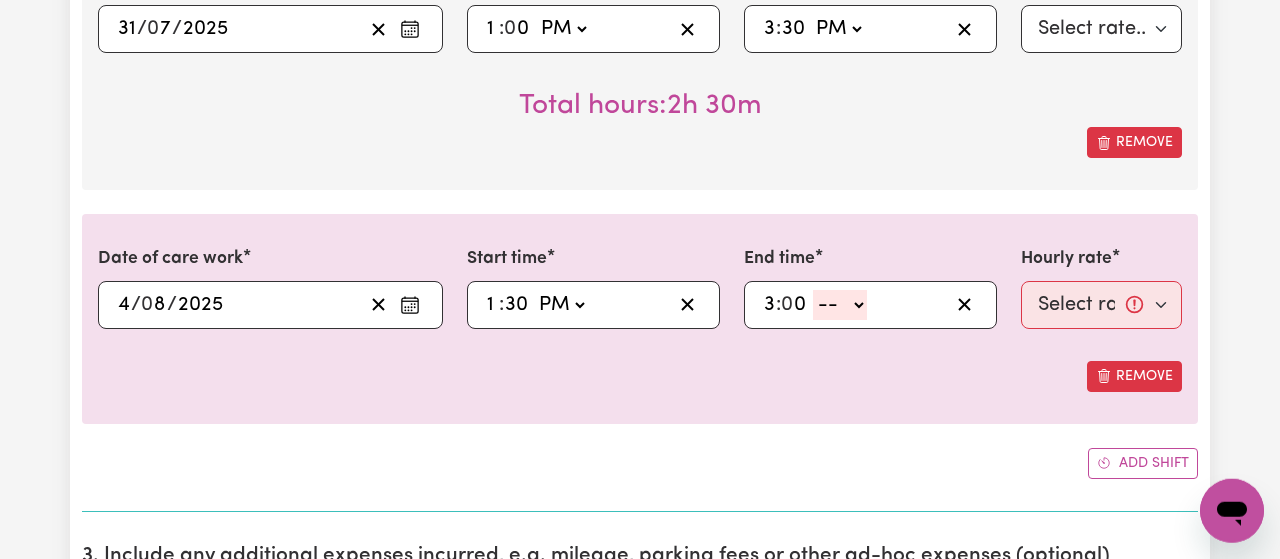 click on "-- AM PM" 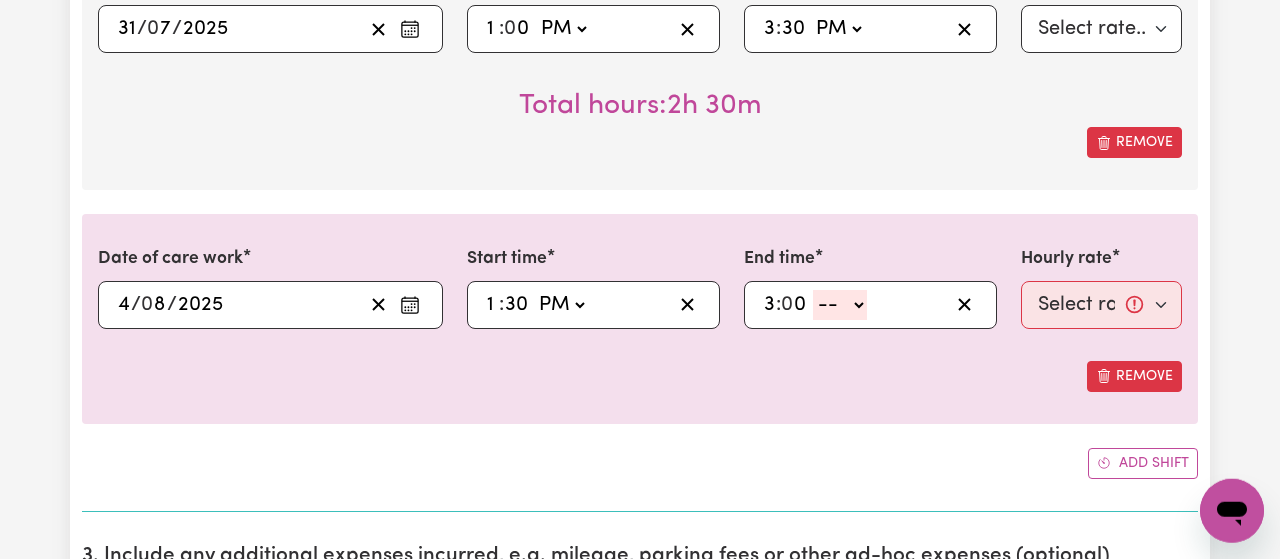 select on "pm" 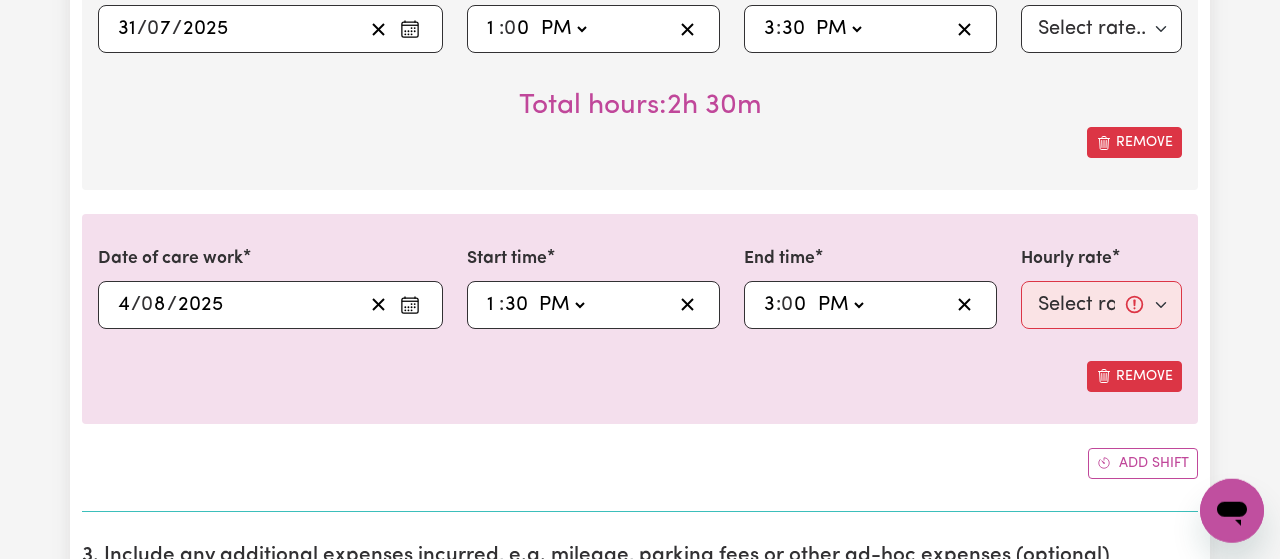 click on "PM" at bounding box center (0, 0) 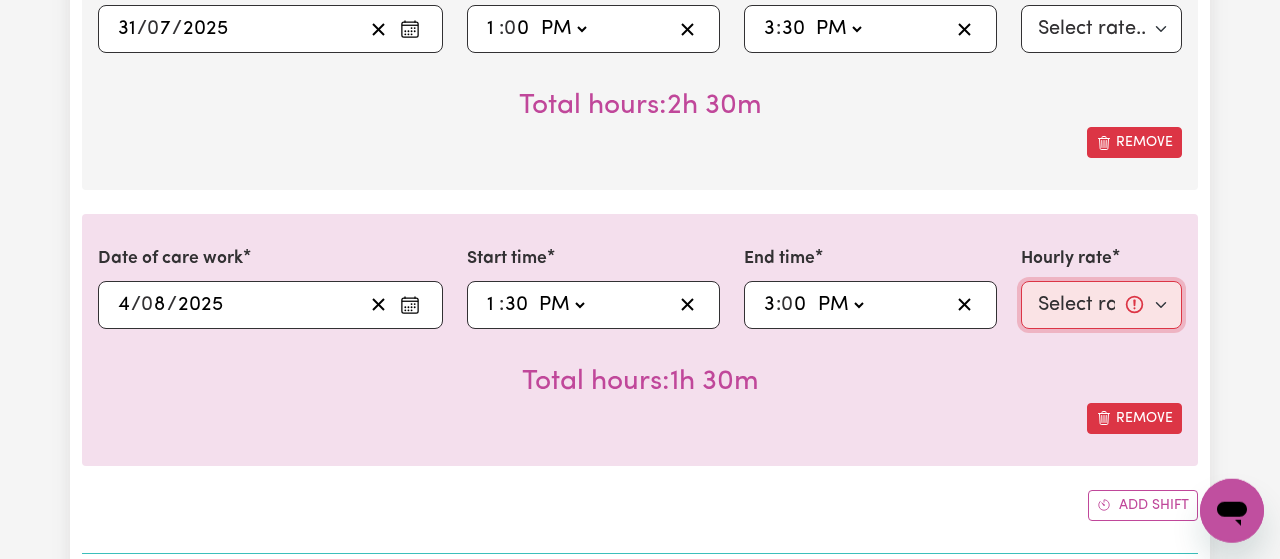 select on "[PRICE]-Weekday" 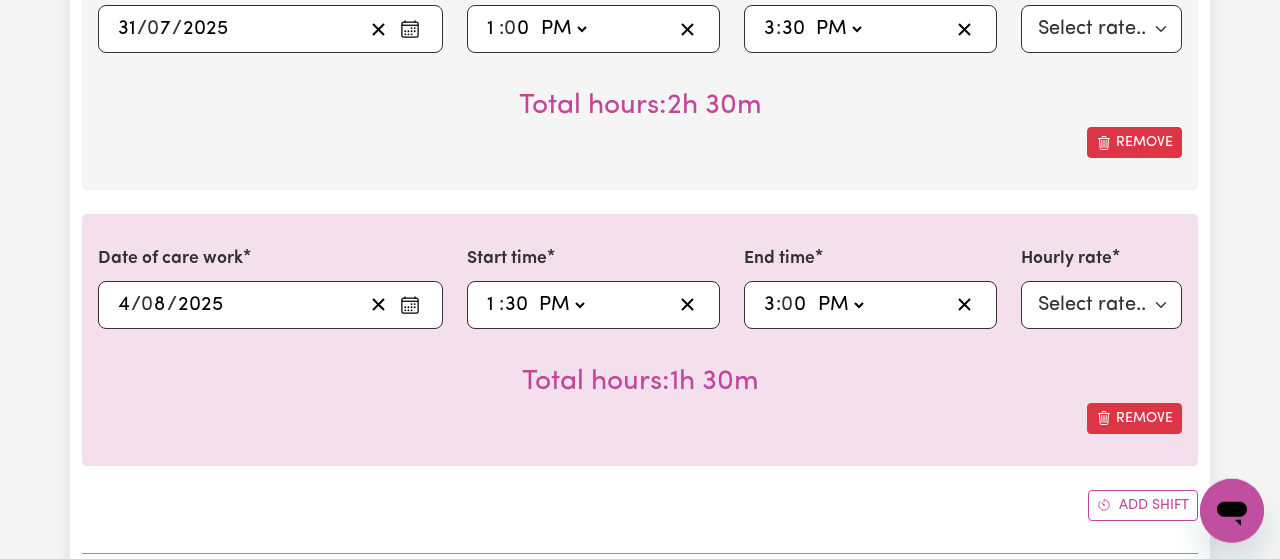 click on "Total hours:  [TIME]" at bounding box center (640, 366) 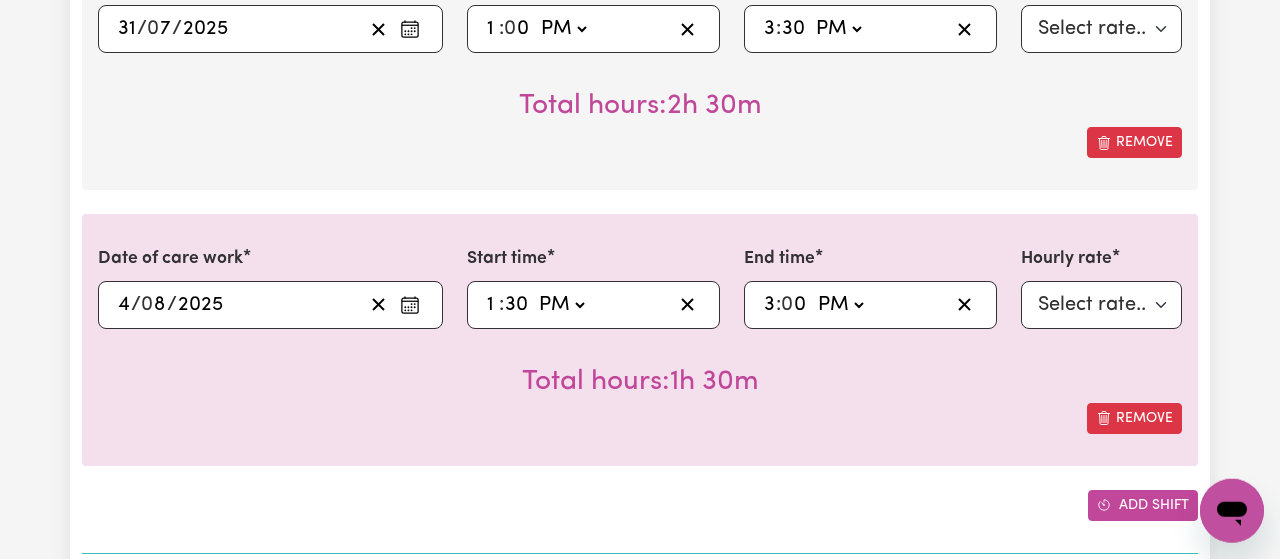 click on "Add shift" at bounding box center [1143, 505] 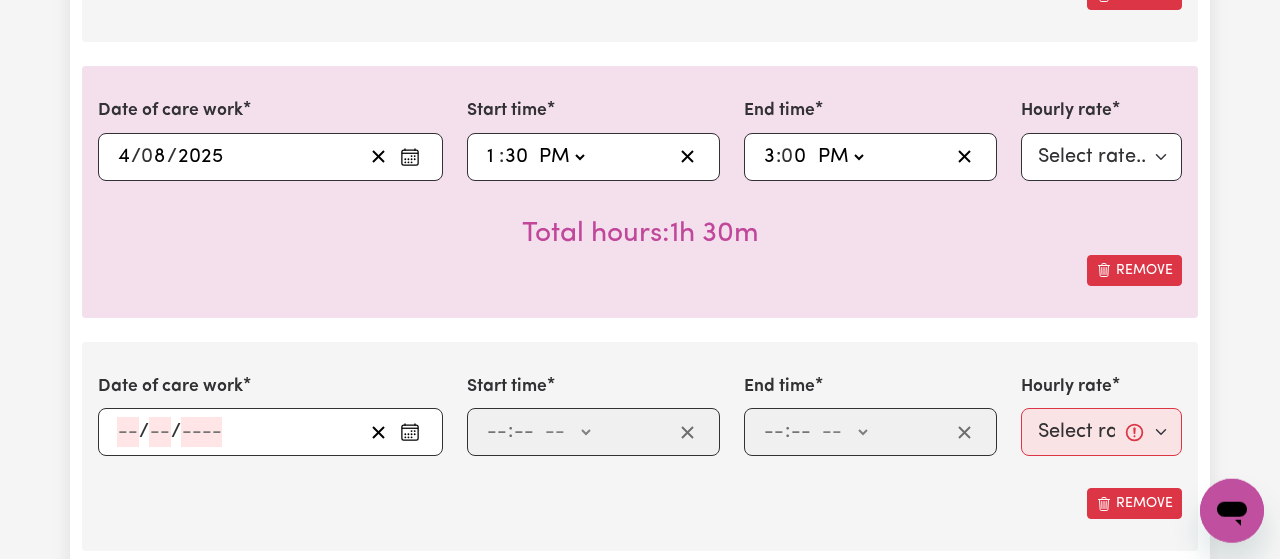 scroll, scrollTop: 1707, scrollLeft: 0, axis: vertical 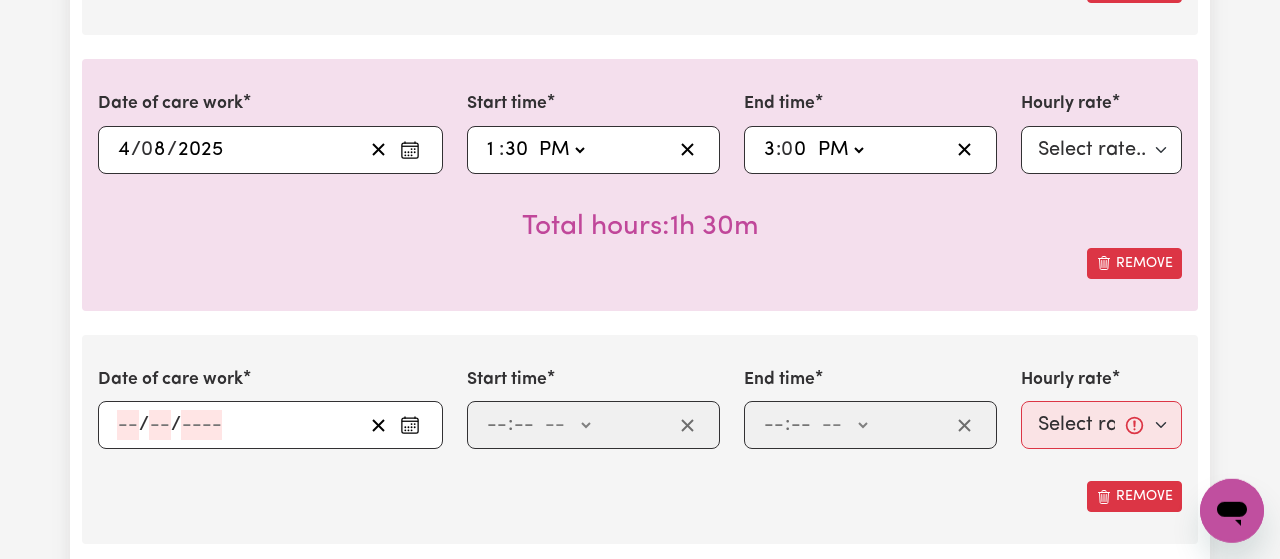 click 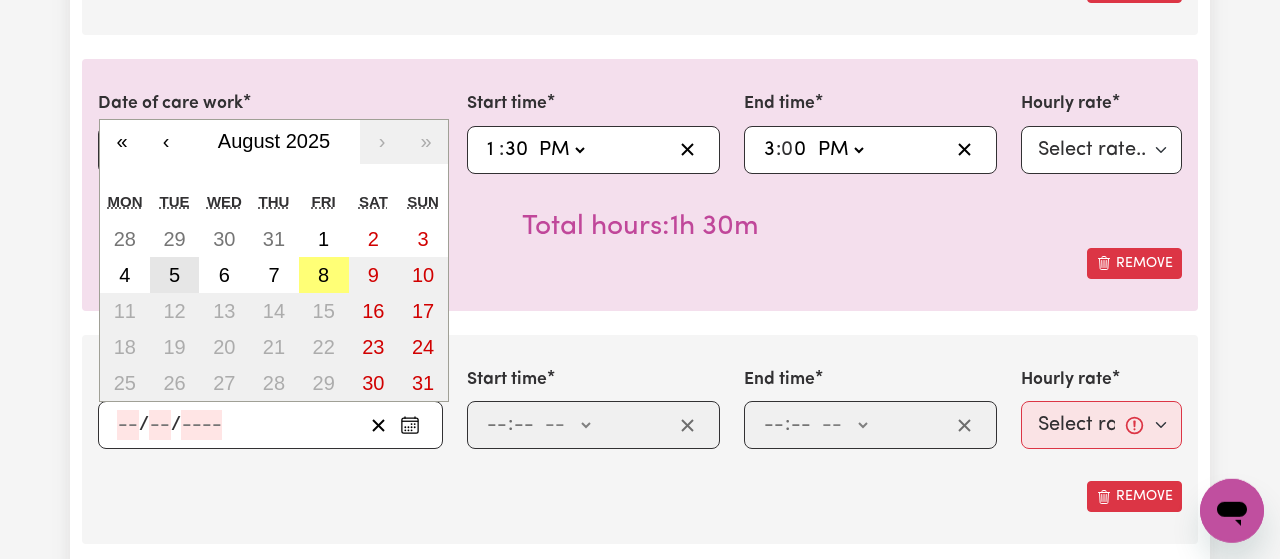 click on "5" at bounding box center (175, 275) 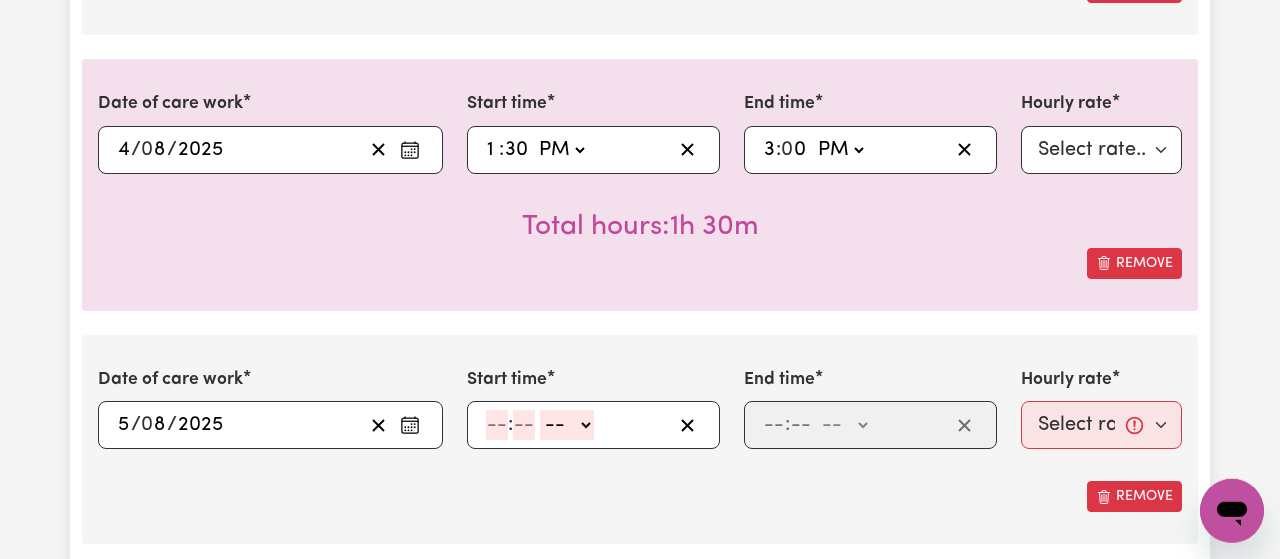 click 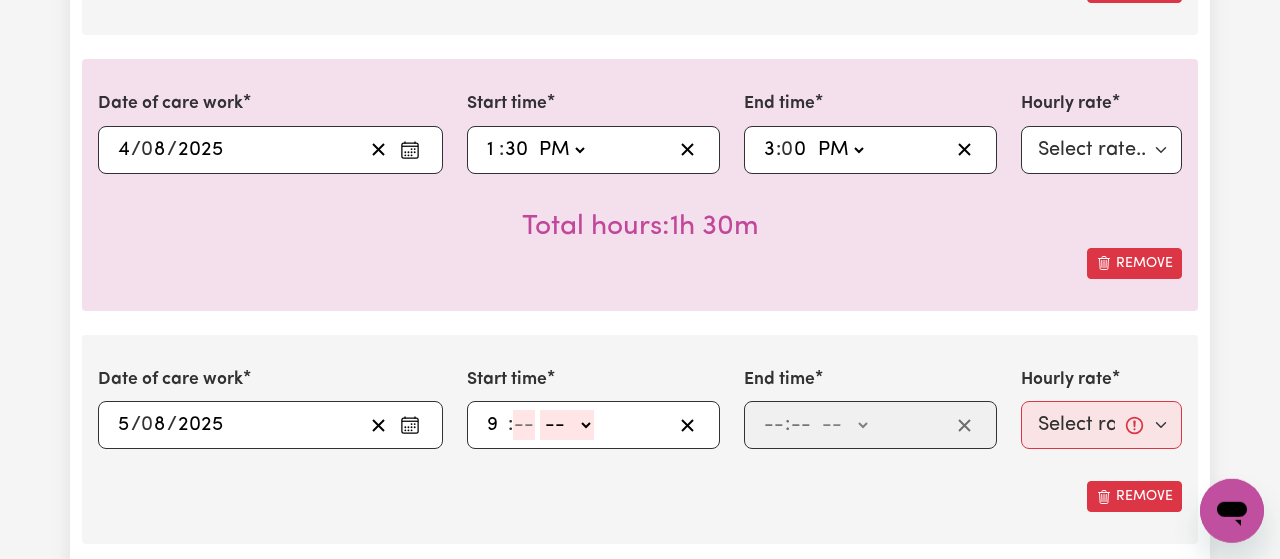 type on "9" 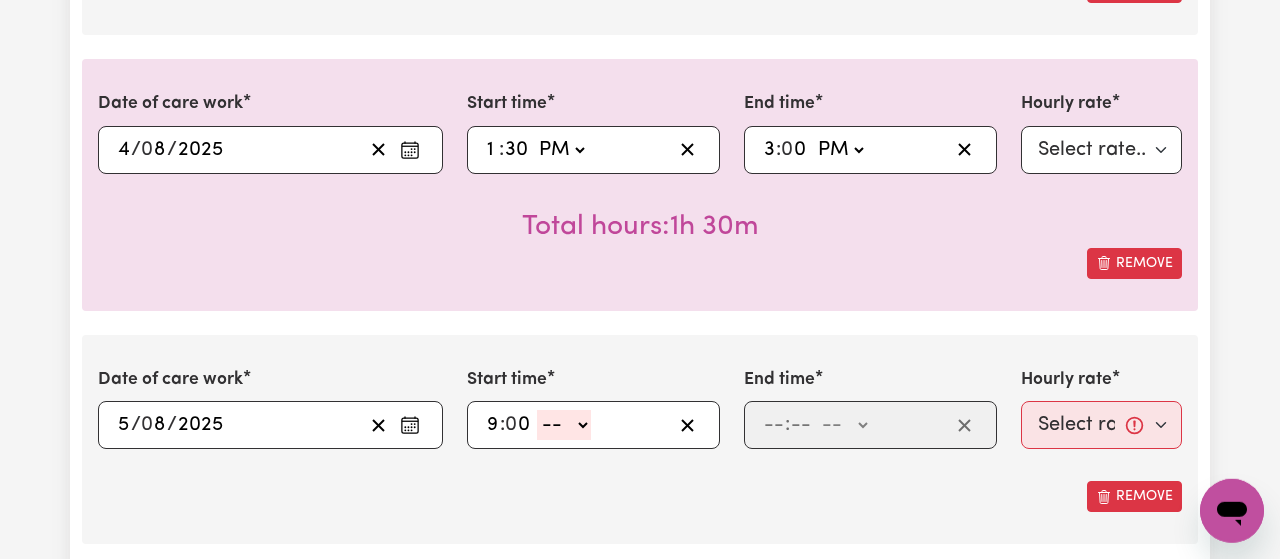 type on "0" 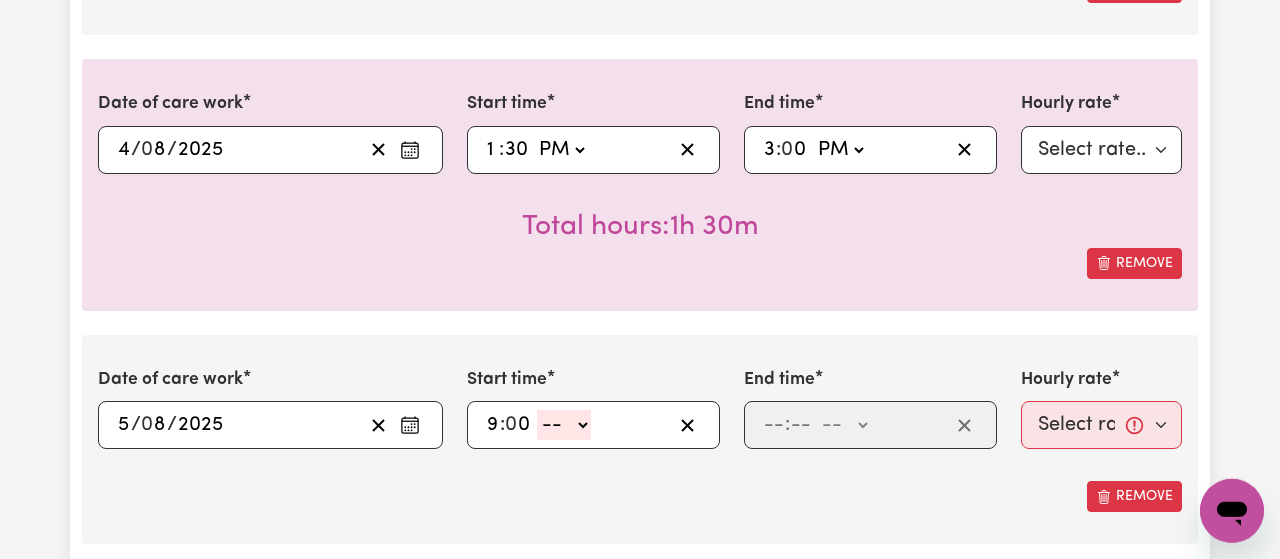 click on "-- AM PM" 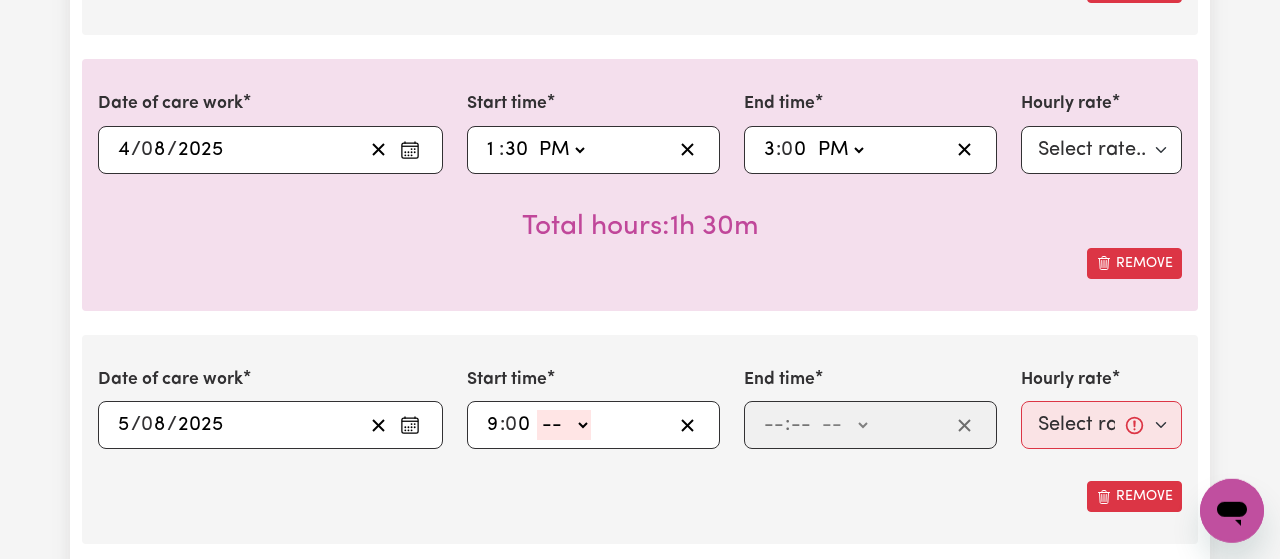 select on "am" 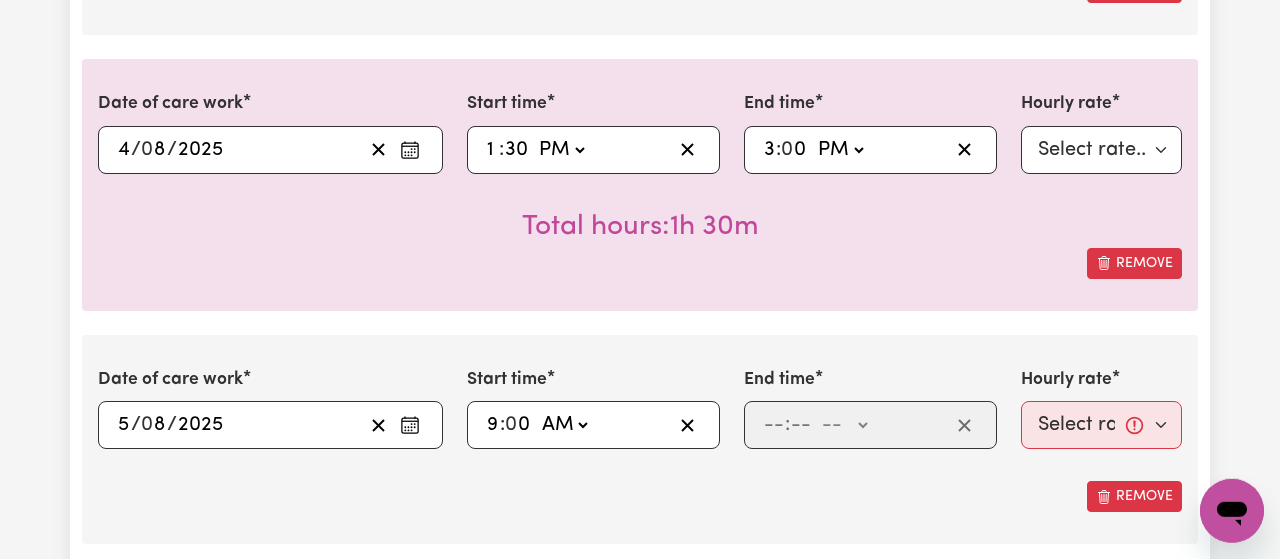 click on "AM" at bounding box center (0, 0) 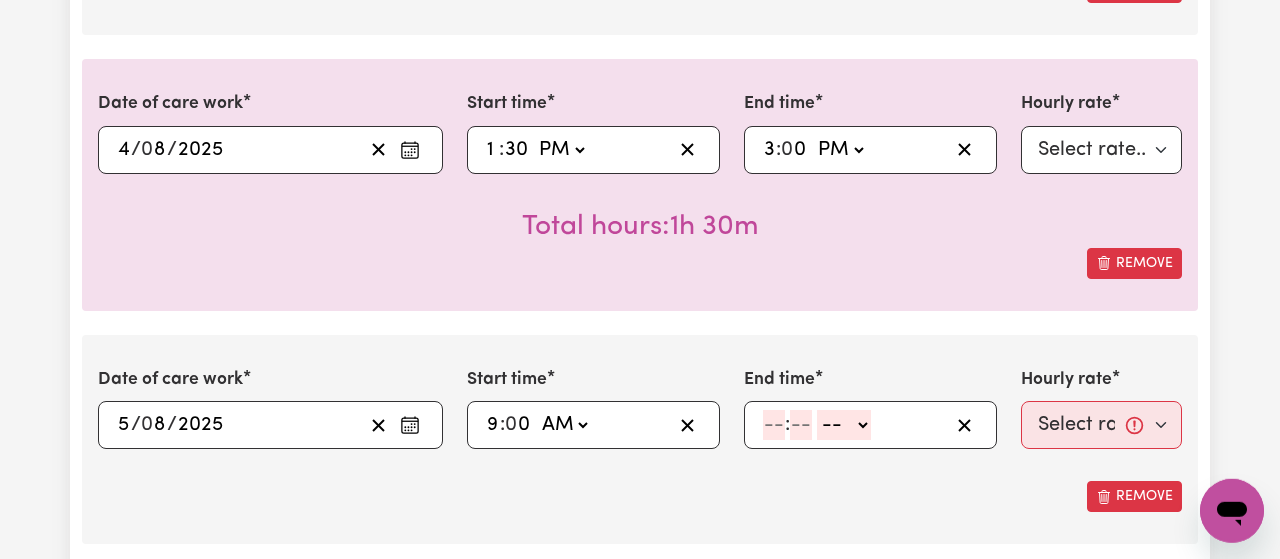 click 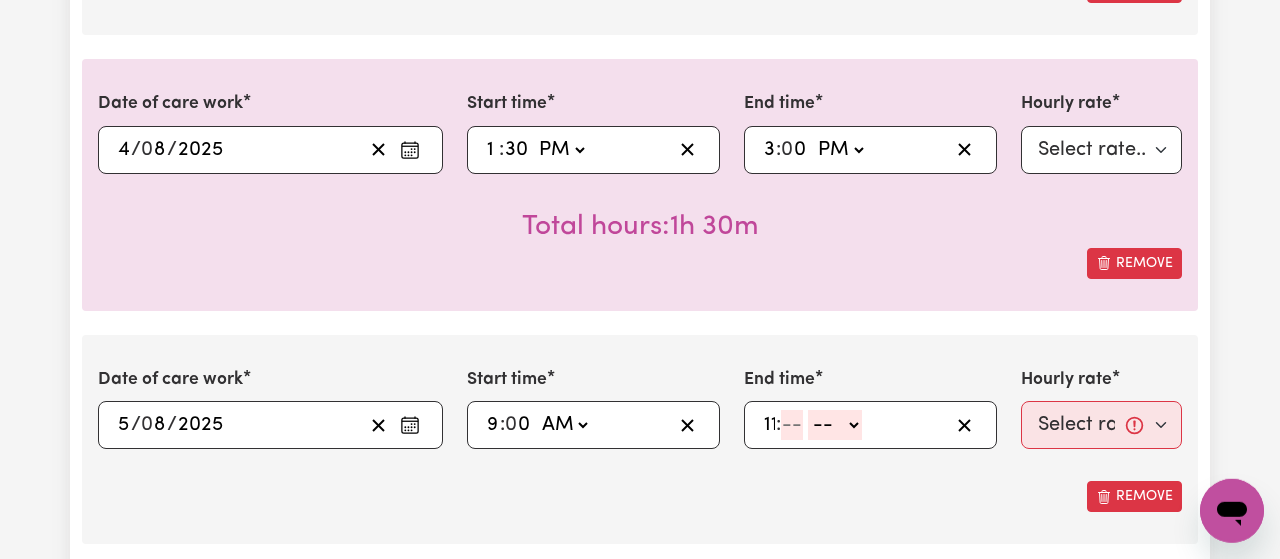 type on "11" 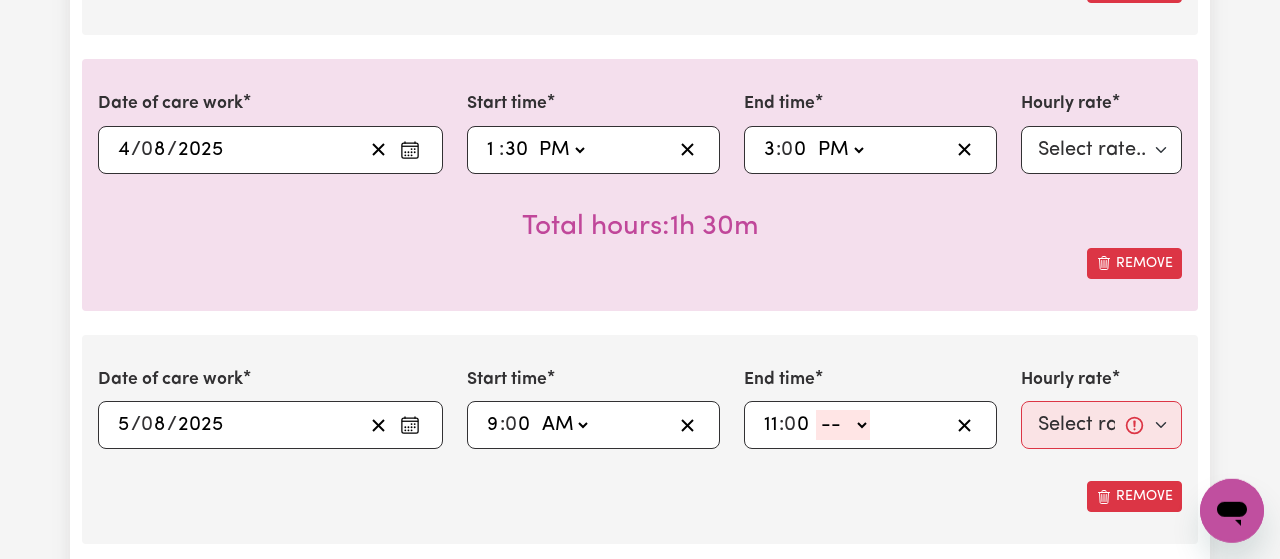 type on "0" 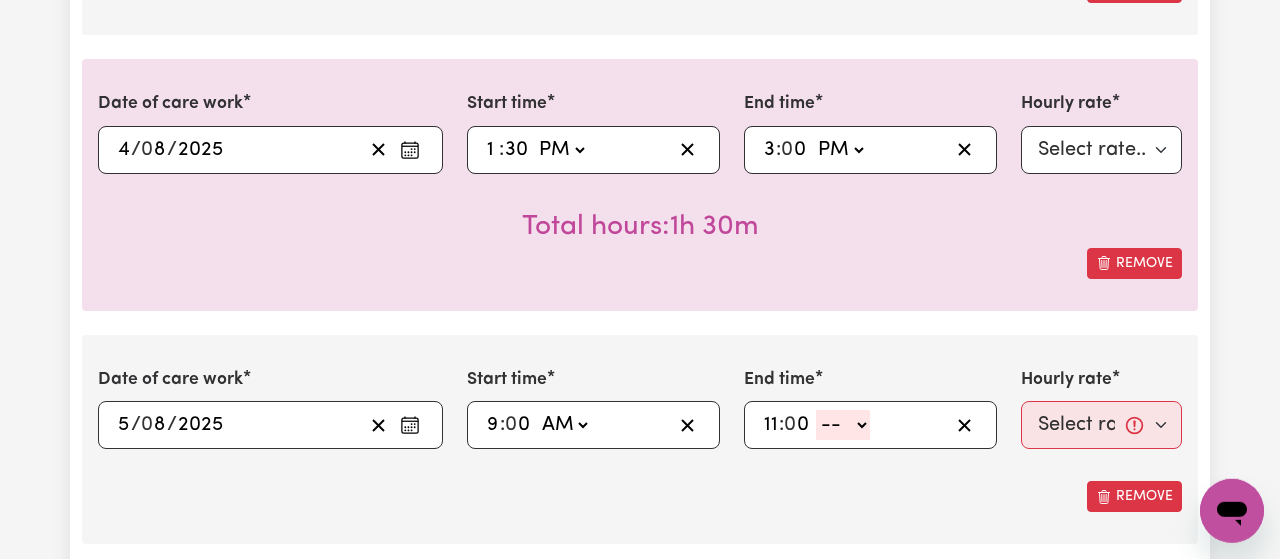 click on "-- AM PM" 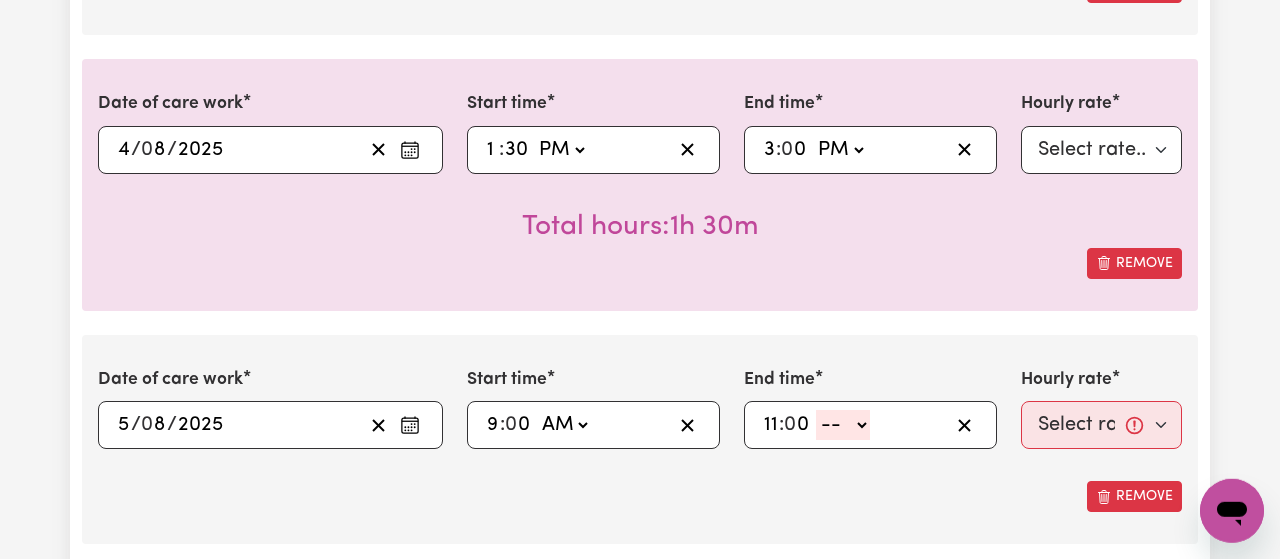 select on "am" 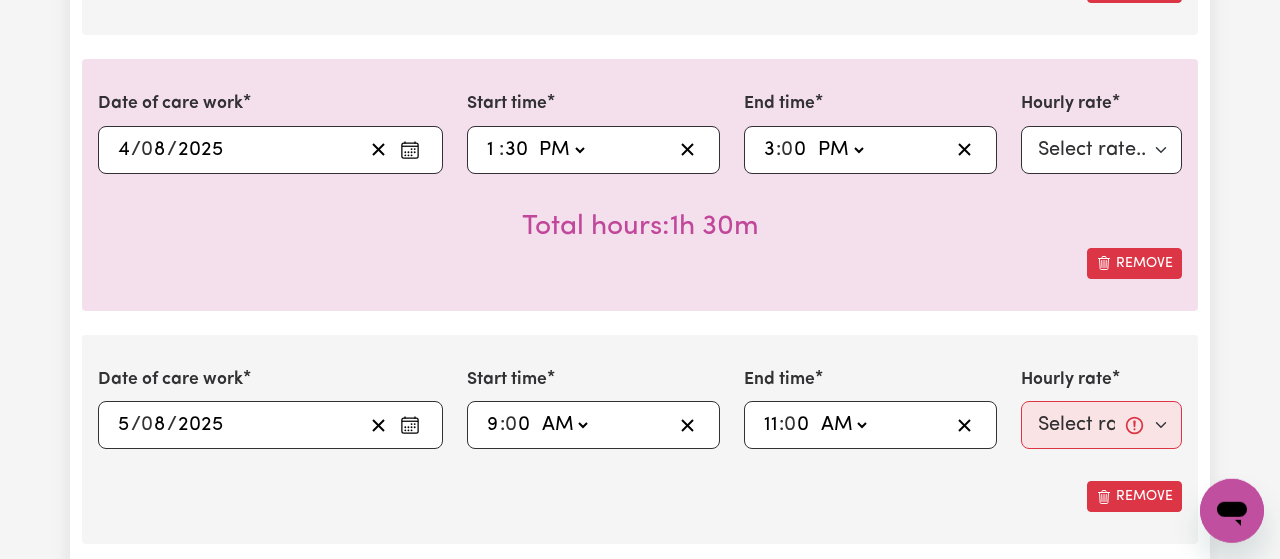click on "AM" at bounding box center [0, 0] 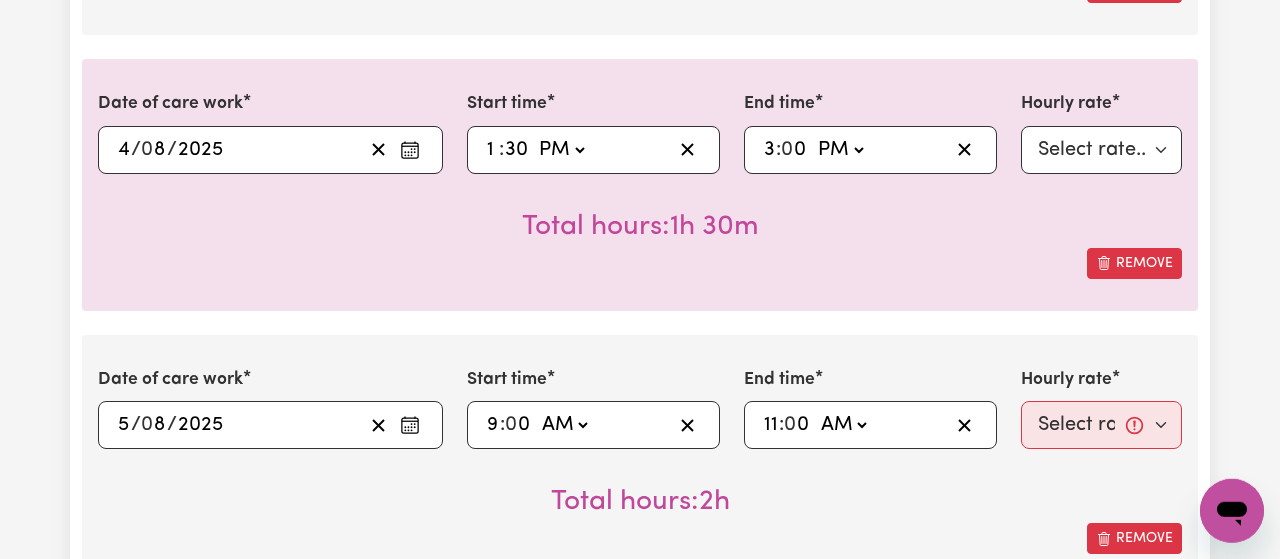 click on "Date of care work [YEAR]-[MONTH]-[DAY] [DAY] / [MONTH] / [YEAR] « ‹ [MONTH] [YEAR] › » Mon Tue Wed Thu Fri Sat Sun 28 29 30 31 1 2 3 4 5 6 7 8 9 10 11 12 13 14 15 16 17 18 19 20 21 22 23 24 25 26 27 28 29 30 31 Start time 09:00 9 : 0 0   AM PM End time 11:00 11 : 0 0   AM PM Hourly rate Select rate... $[NUMBER] (Weekday) Total hours:  [TIME]  Remove" at bounding box center [640, 460] 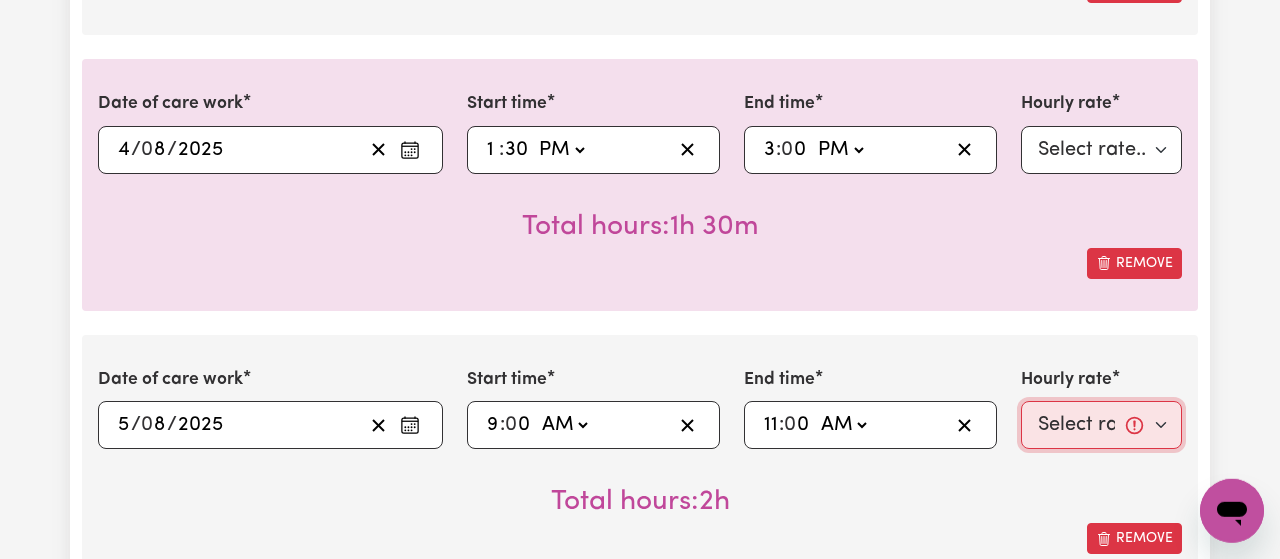 click on "Select rate... [PRICE] (Weekday)" at bounding box center (1101, 425) 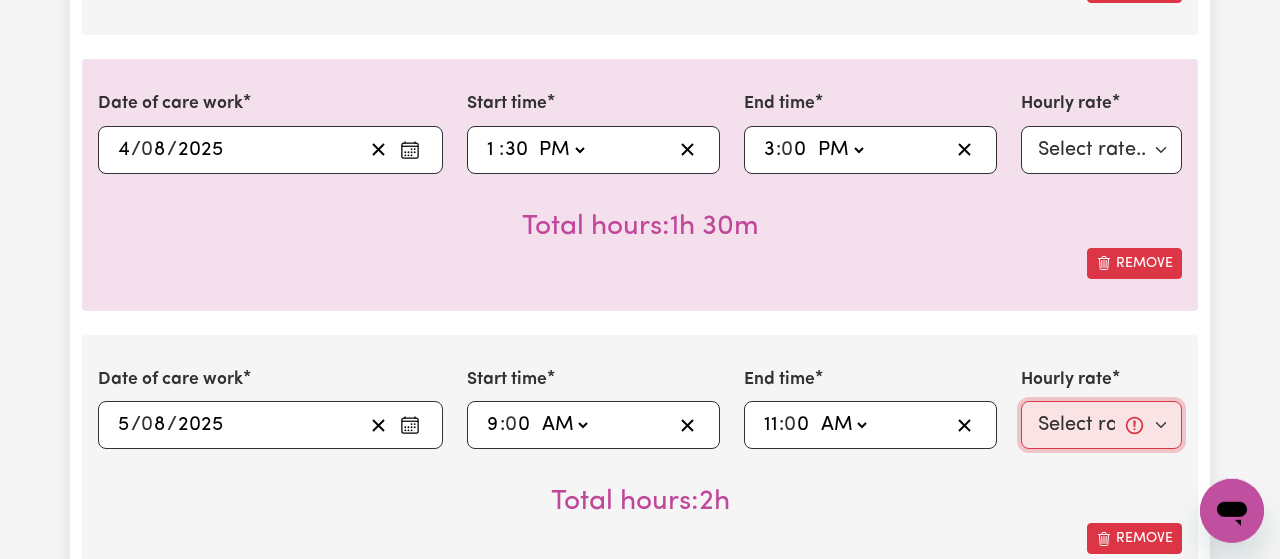 select on "[PRICE]-Weekday" 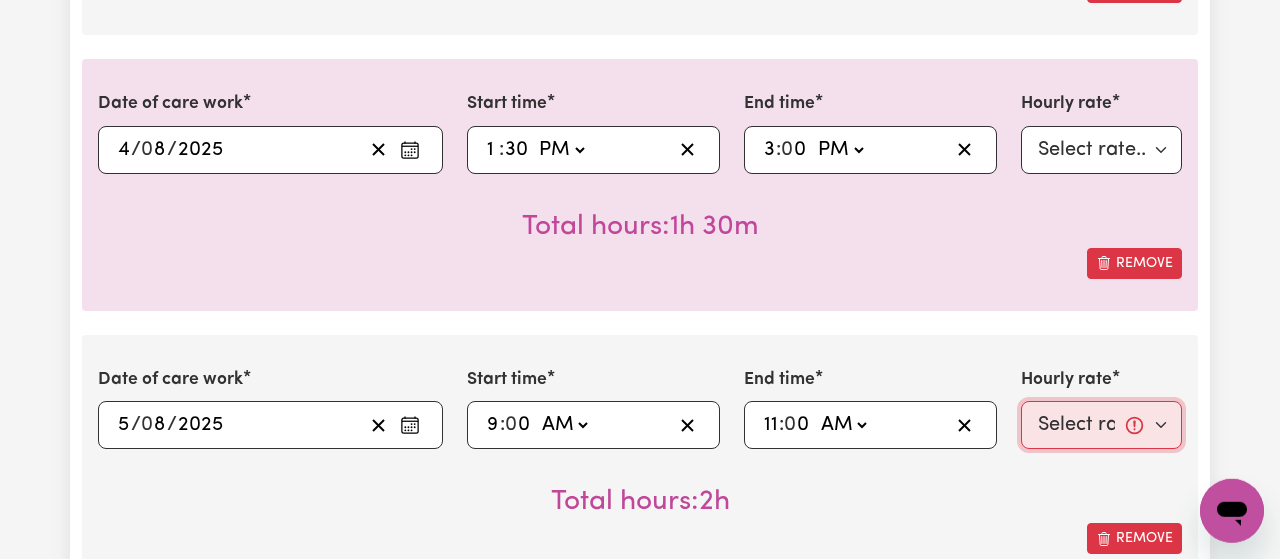 click on "$[NUMBER] (Weekday)" at bounding box center [0, 0] 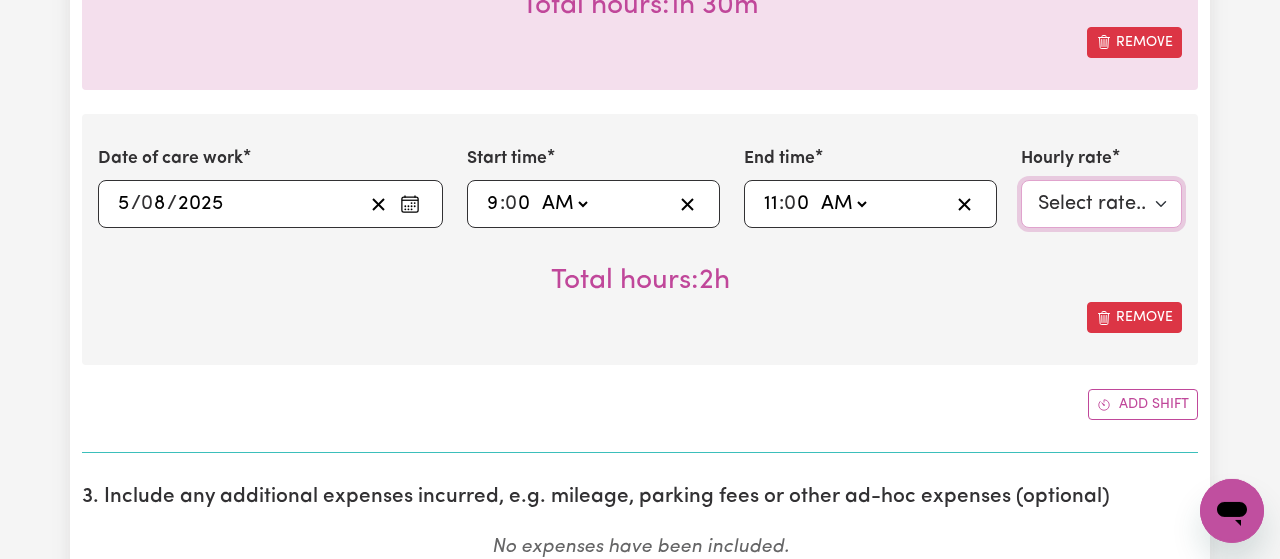 scroll, scrollTop: 1930, scrollLeft: 0, axis: vertical 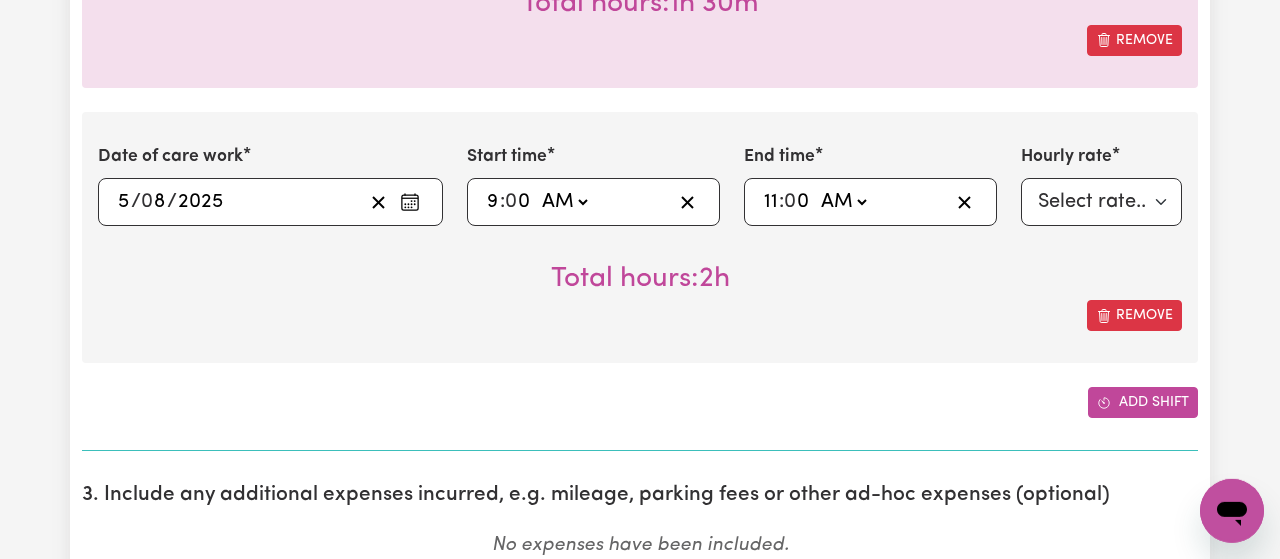 click on "Add shift" at bounding box center [1143, 402] 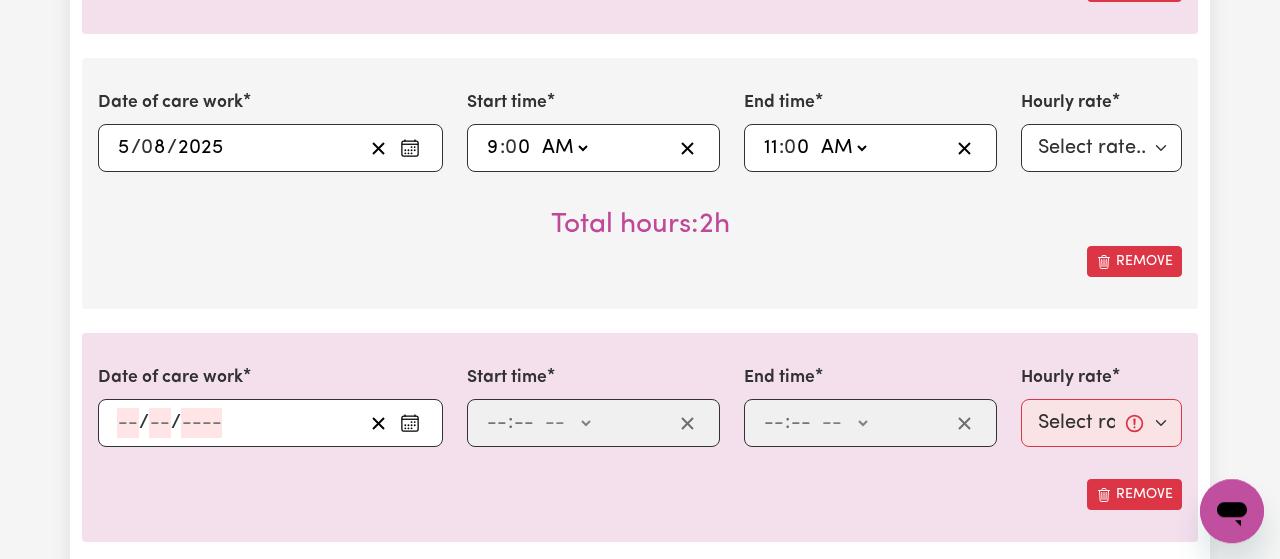 scroll, scrollTop: 1993, scrollLeft: 0, axis: vertical 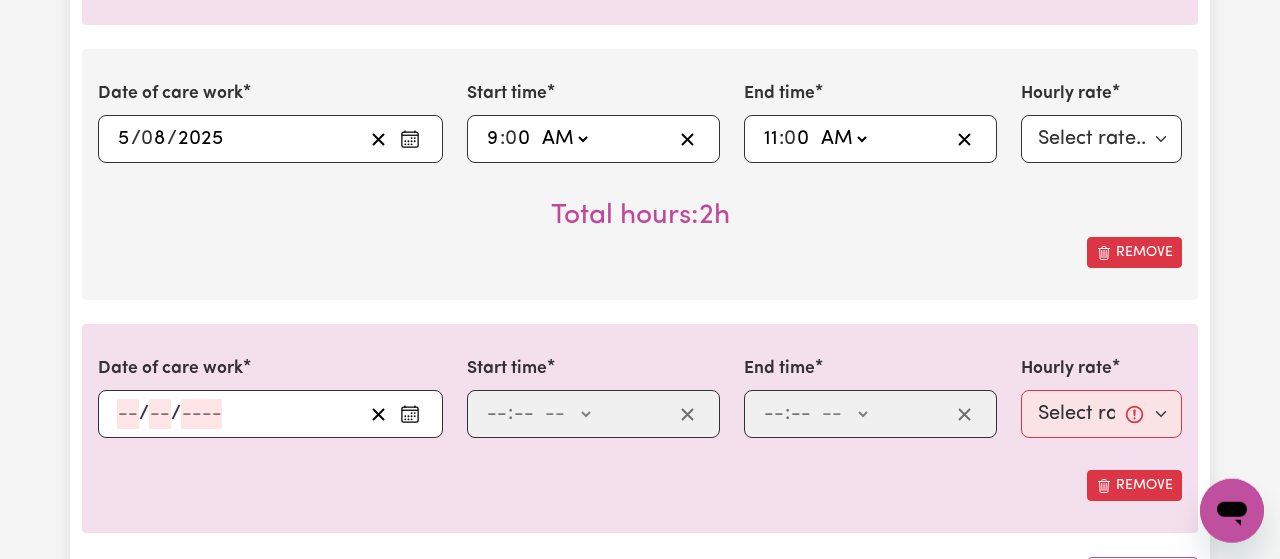 click 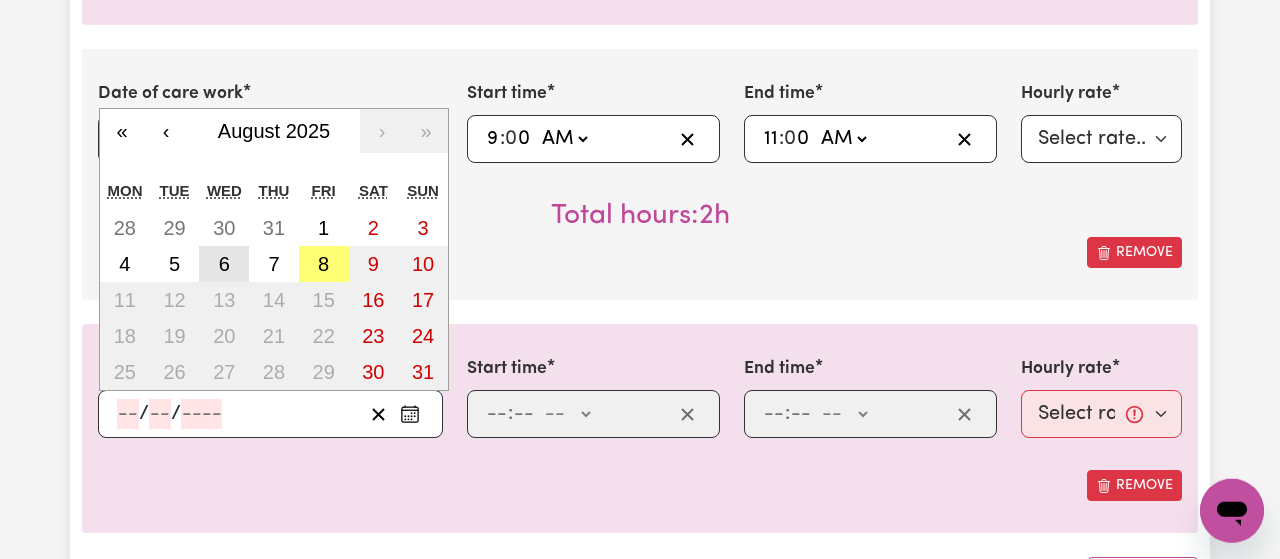 click on "6" at bounding box center (224, 264) 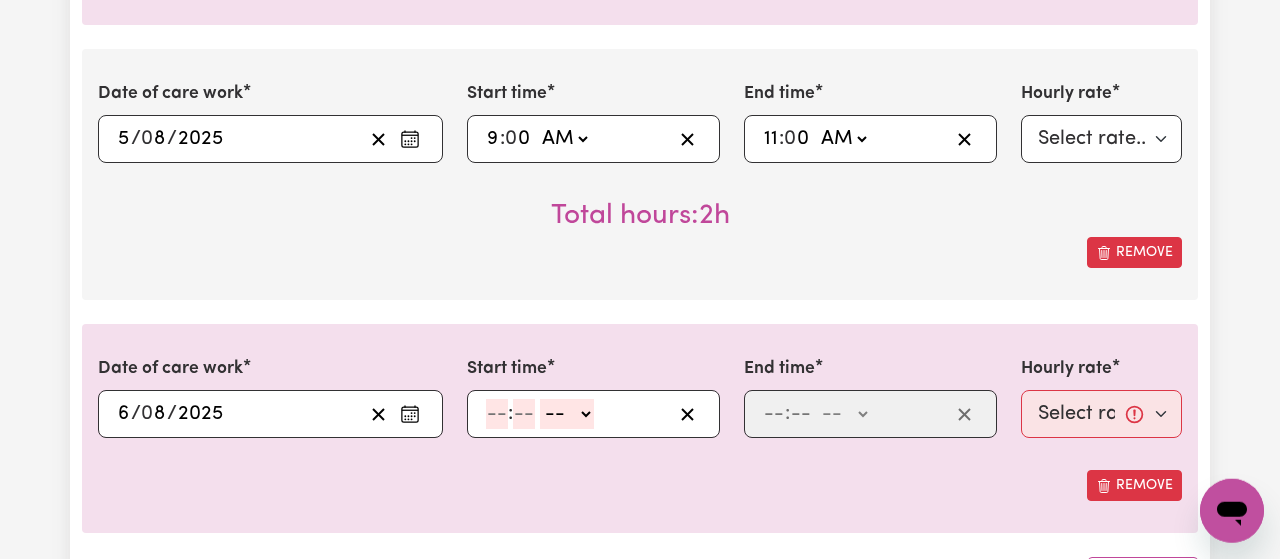 click 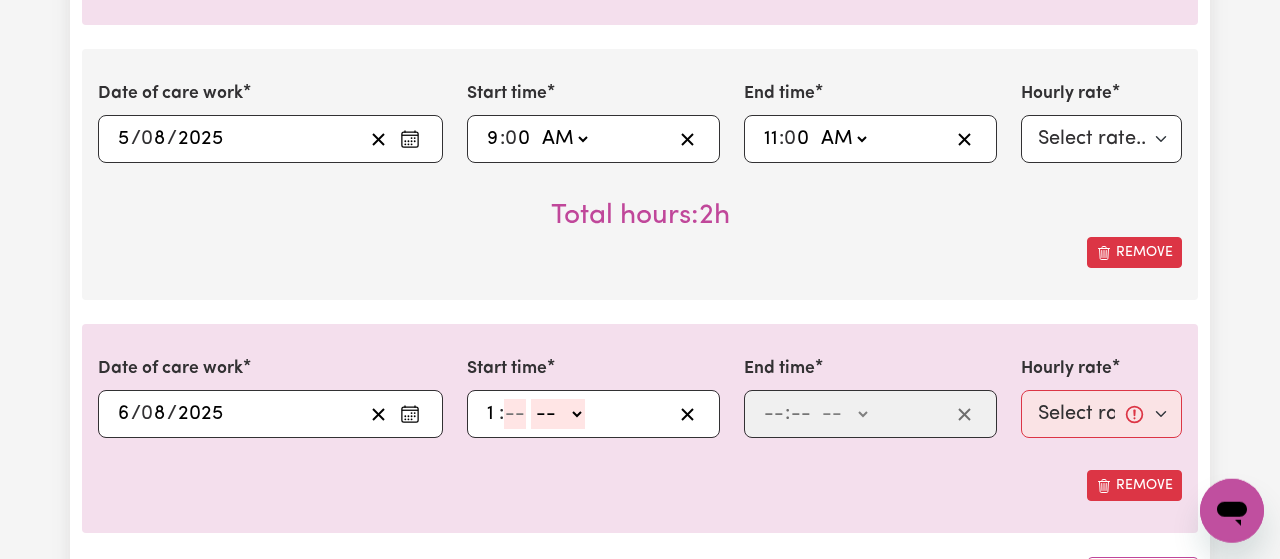 type on "1" 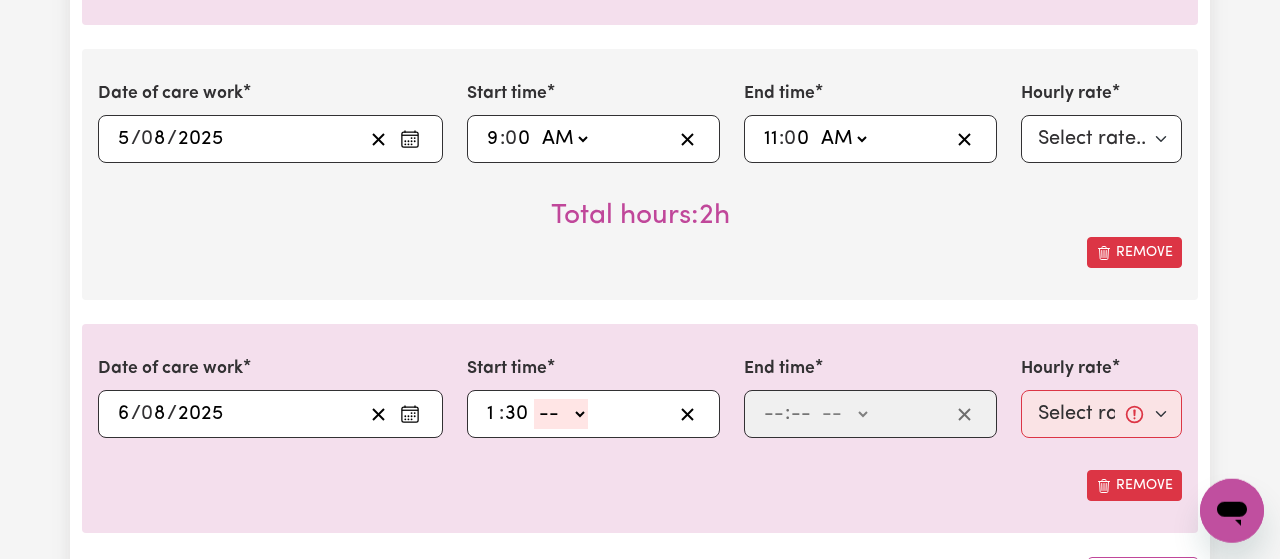 type on "30" 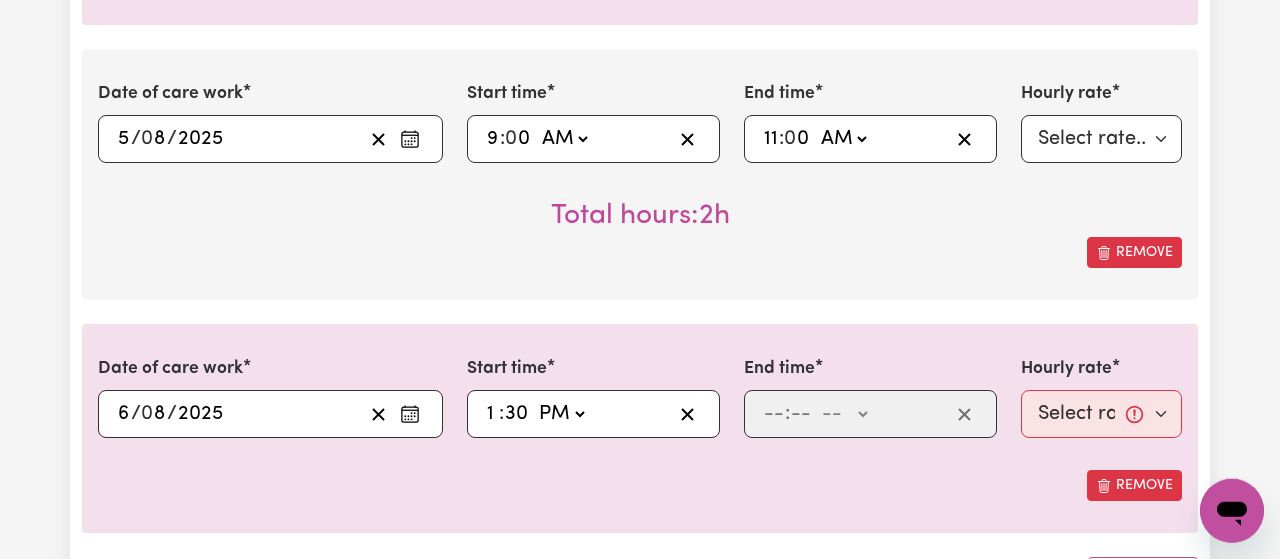 click on "PM" at bounding box center [0, 0] 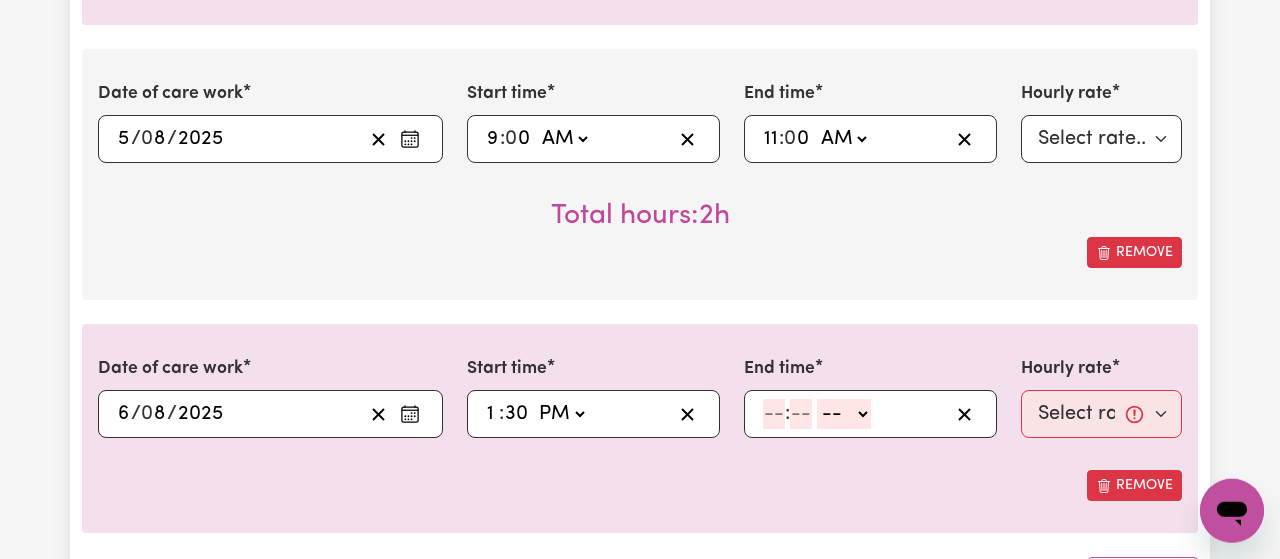 click 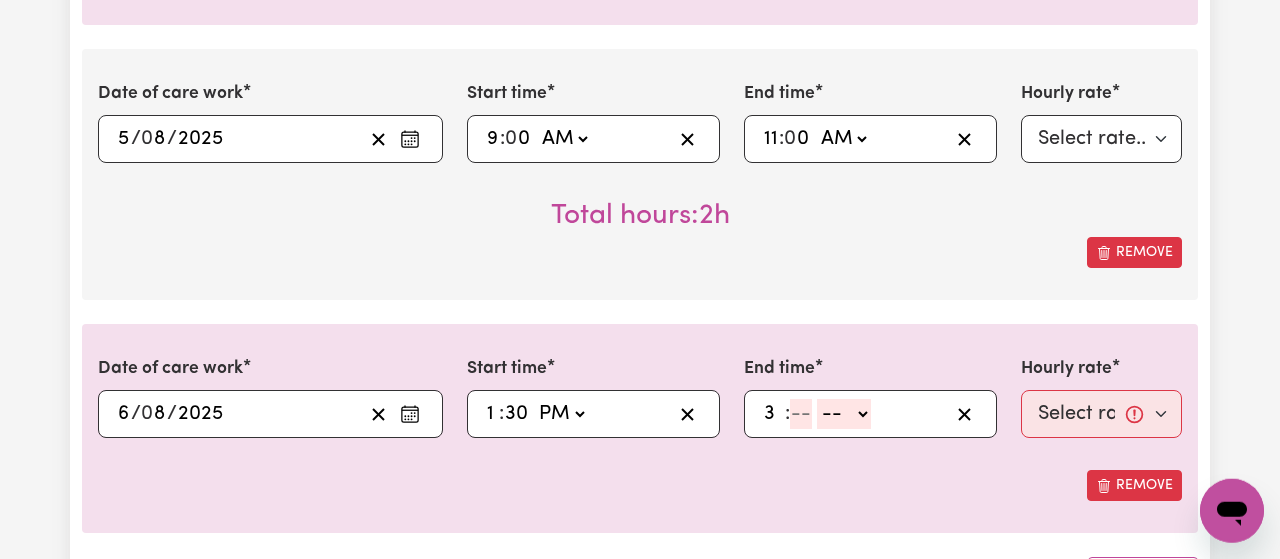 type on "3" 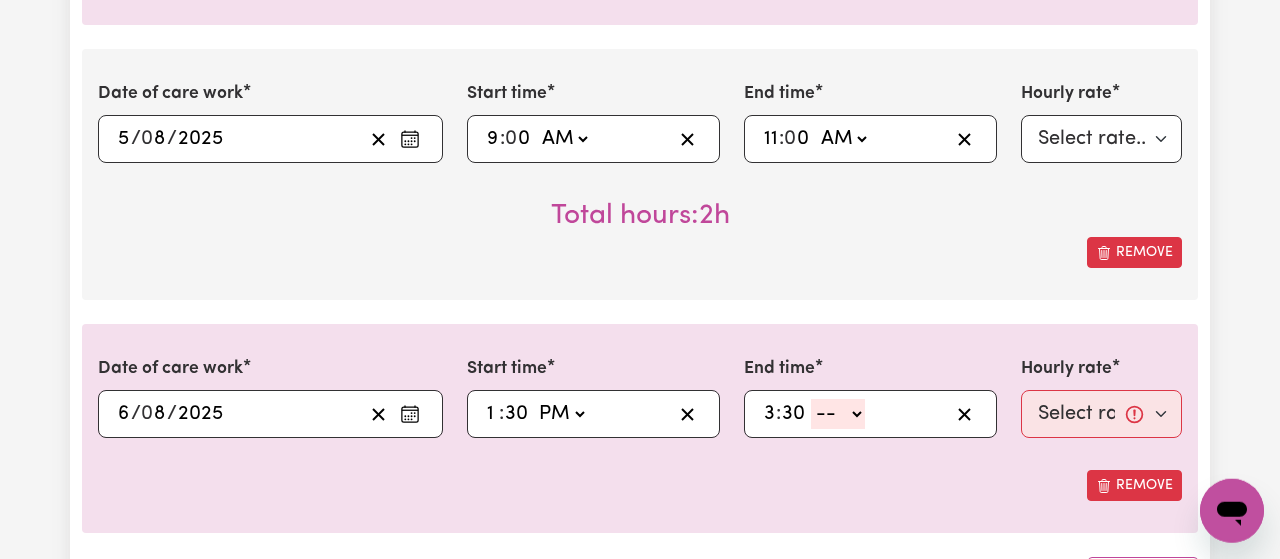 type on "30" 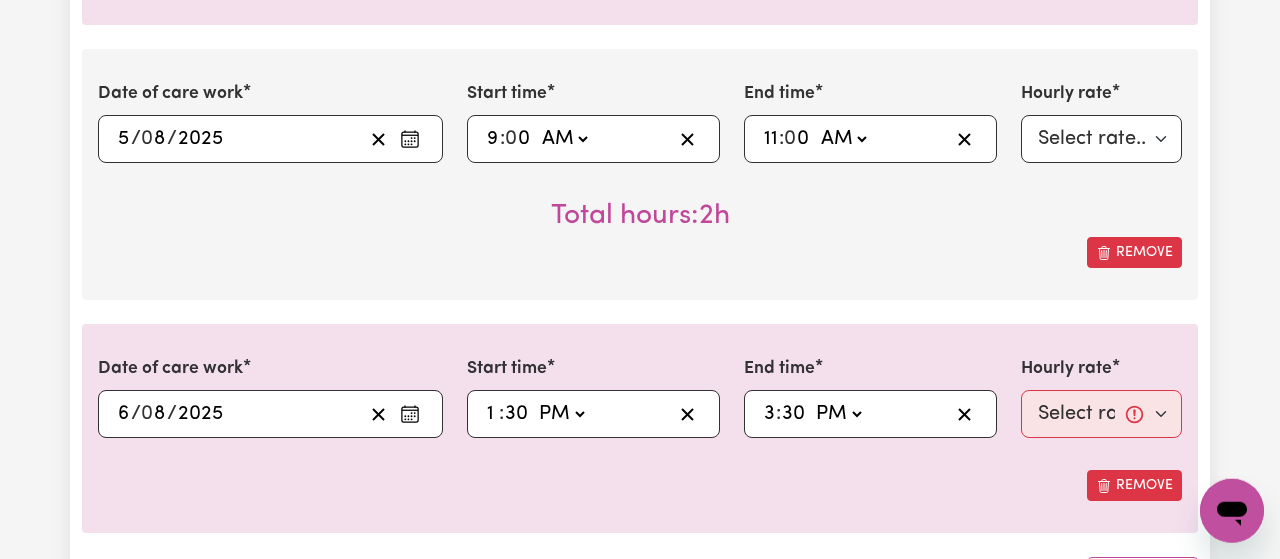 click on "PM" at bounding box center [0, 0] 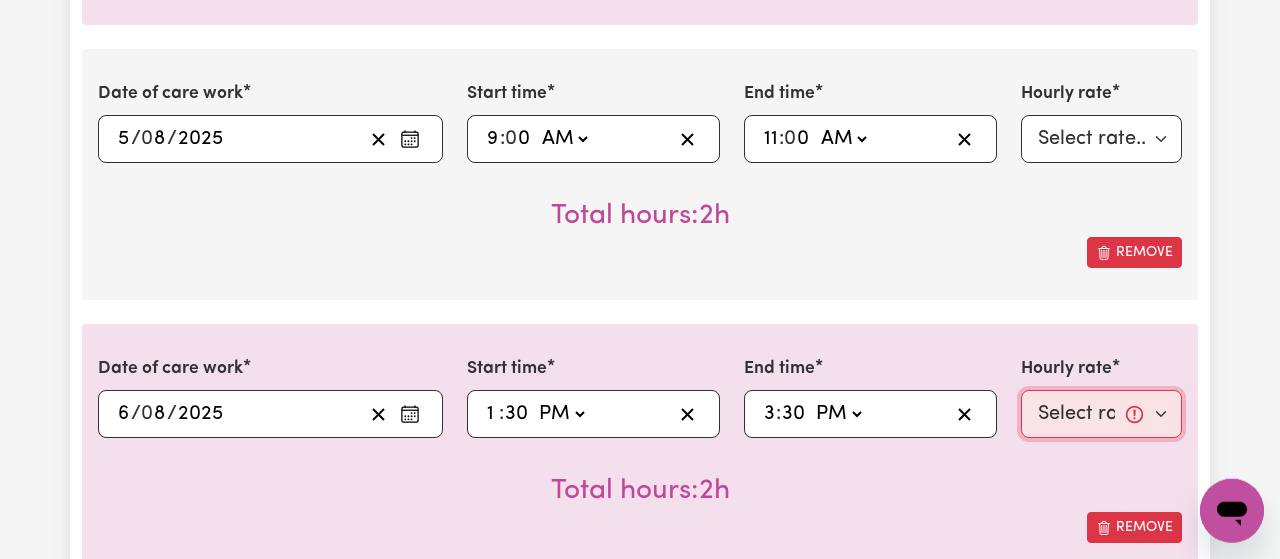 click on "Select rate... [PRICE] (Weekday)" at bounding box center (1101, 414) 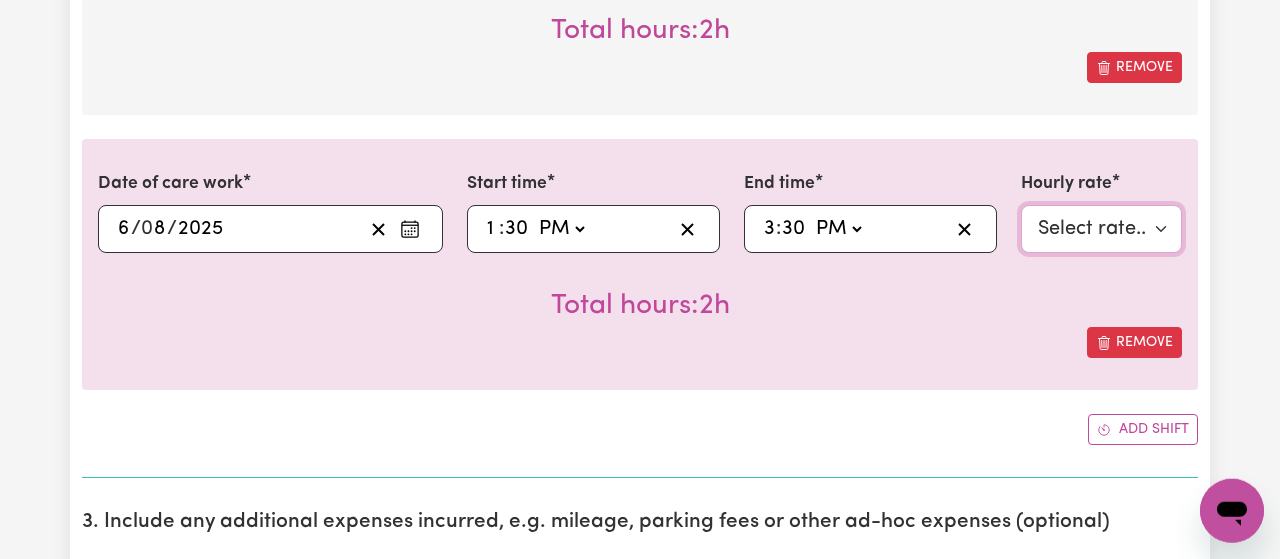 scroll, scrollTop: 2196, scrollLeft: 0, axis: vertical 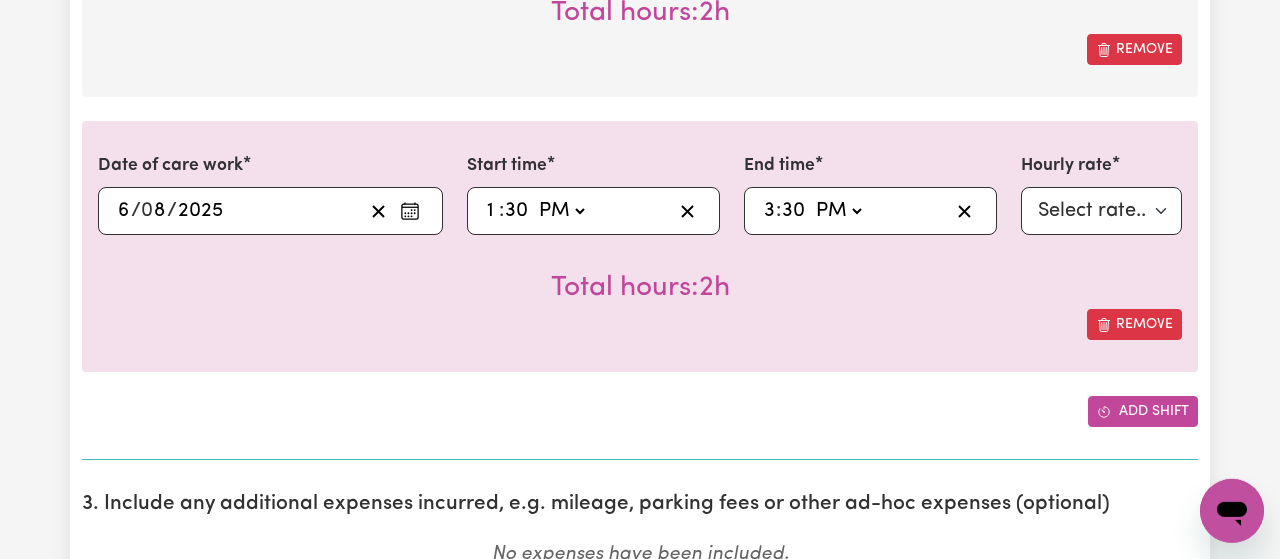 click on "Add shift" at bounding box center (1143, 411) 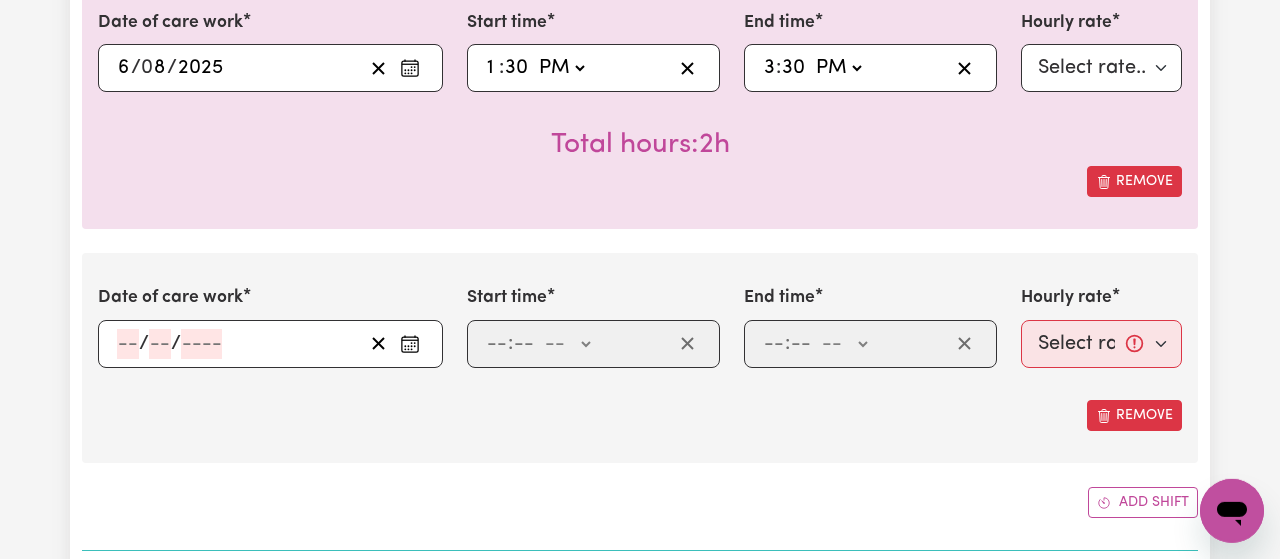 scroll, scrollTop: 2340, scrollLeft: 0, axis: vertical 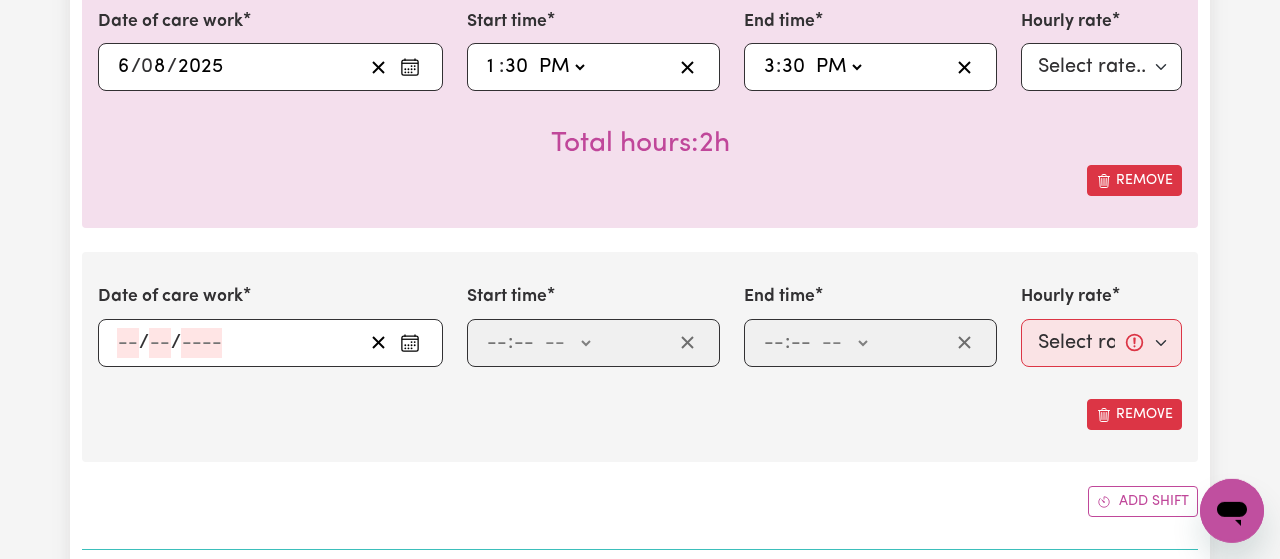 click 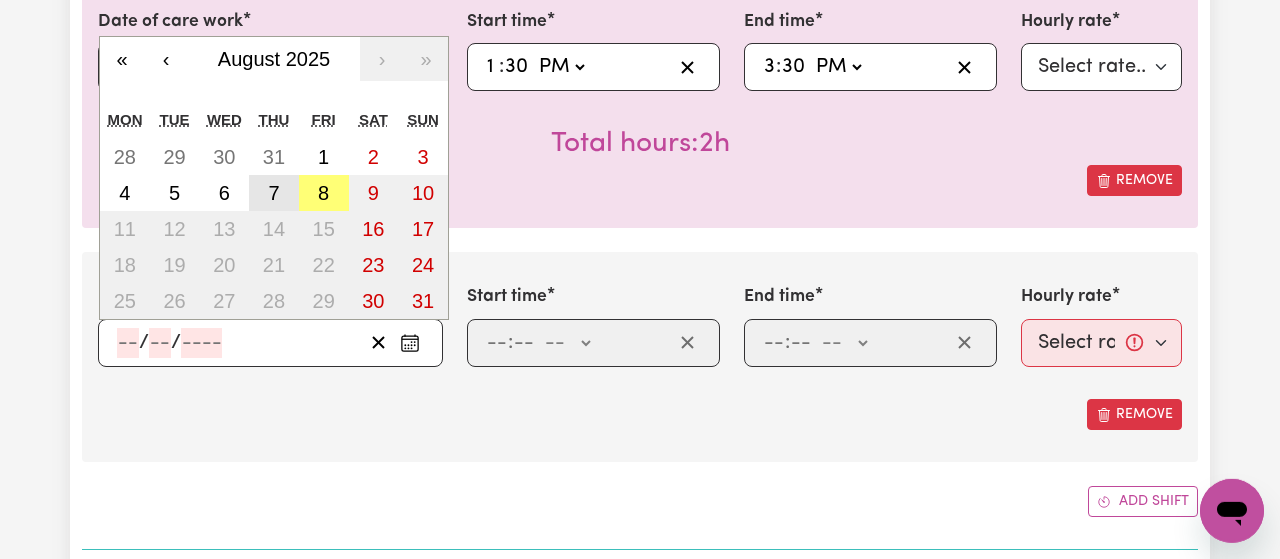 click on "7" at bounding box center (274, 193) 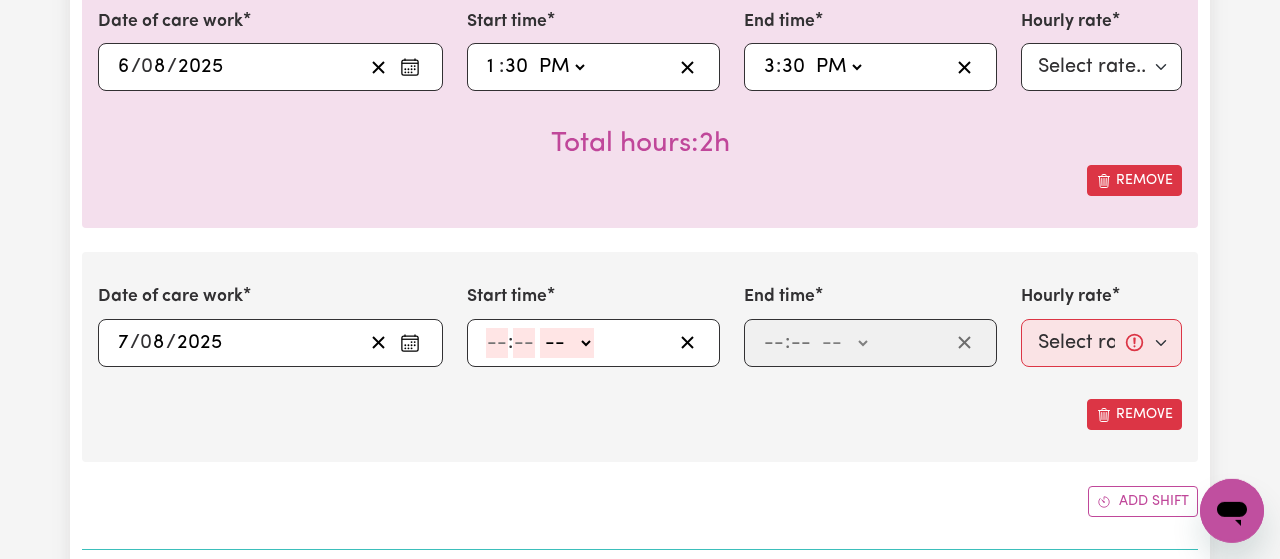 click 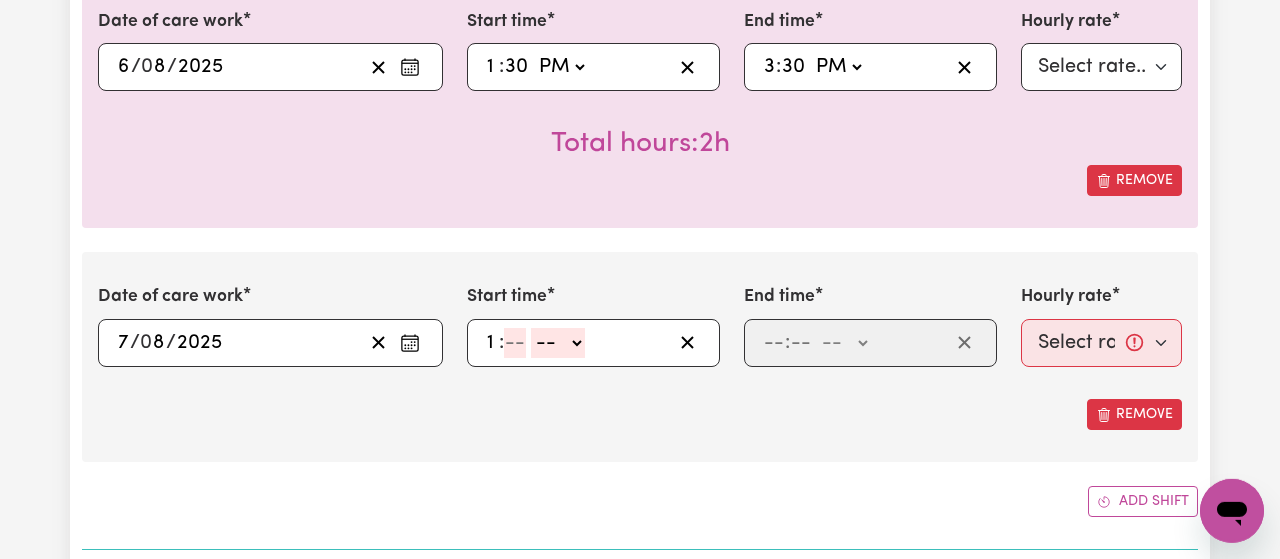 type on "1" 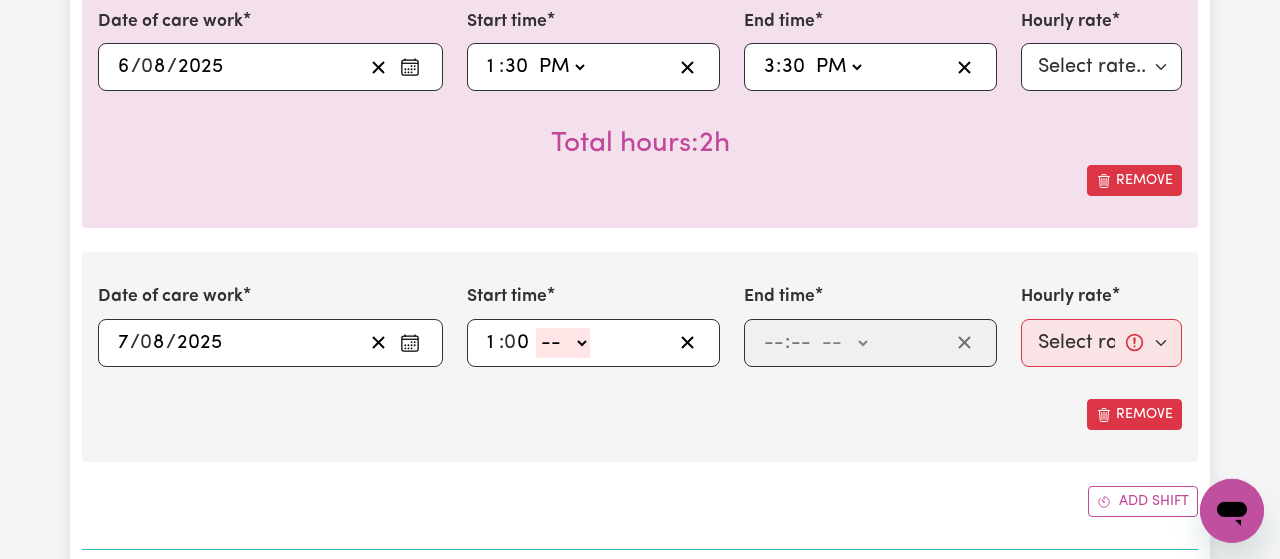 type on "0" 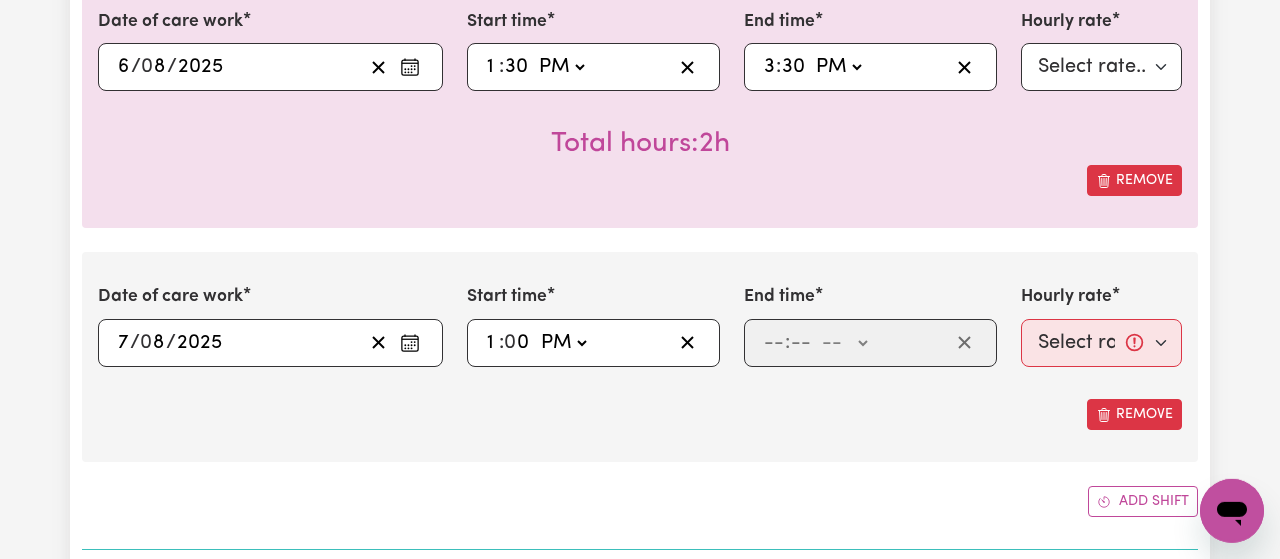 click on "PM" at bounding box center [0, 0] 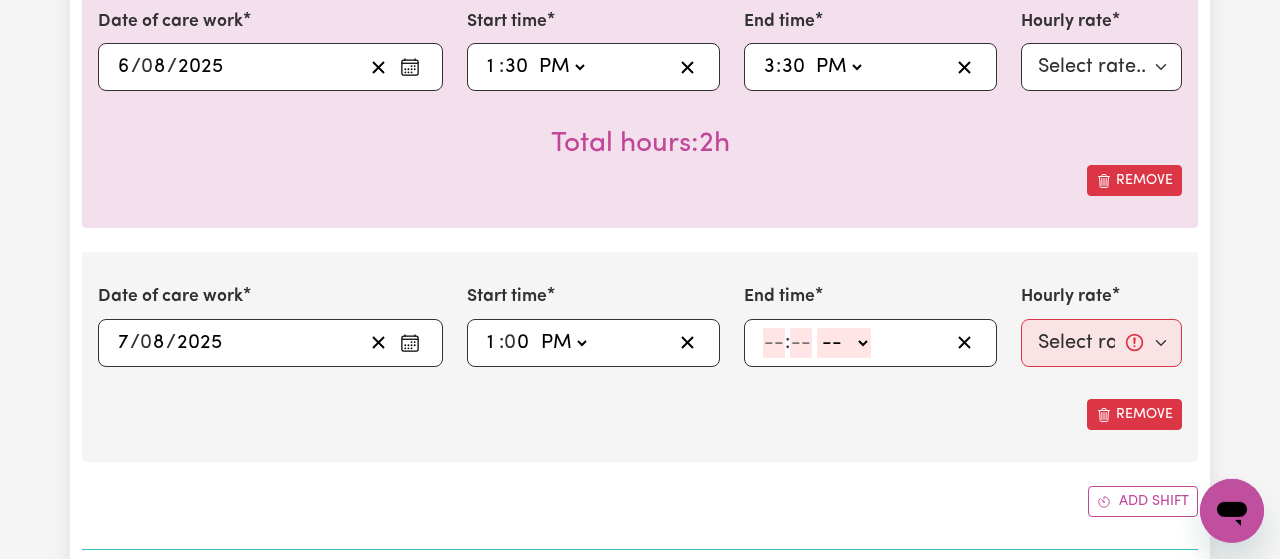 click 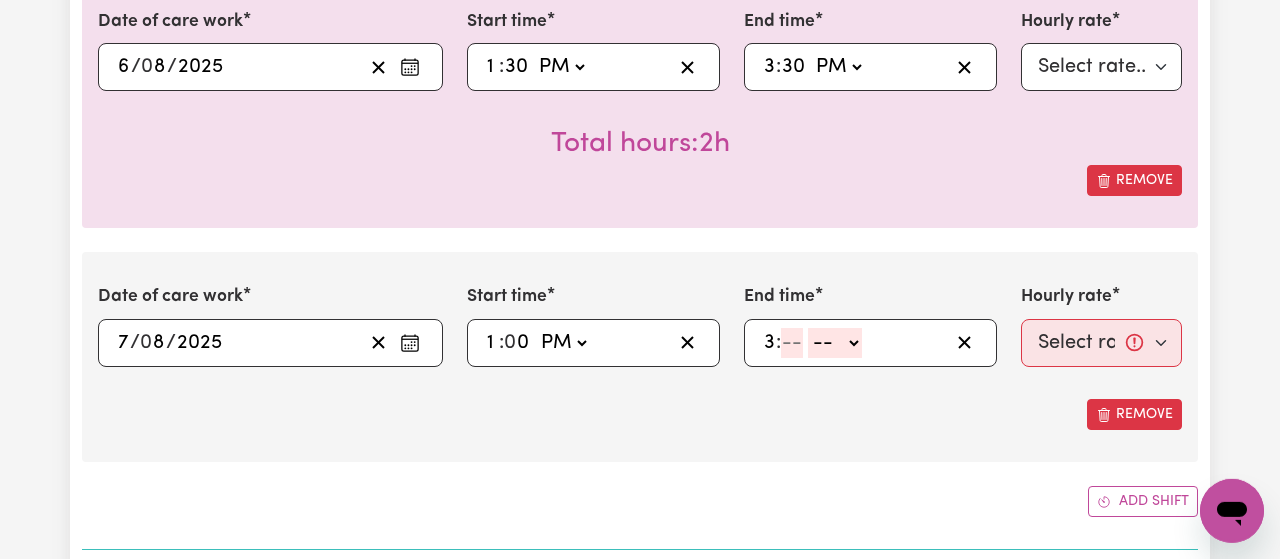 type on "3" 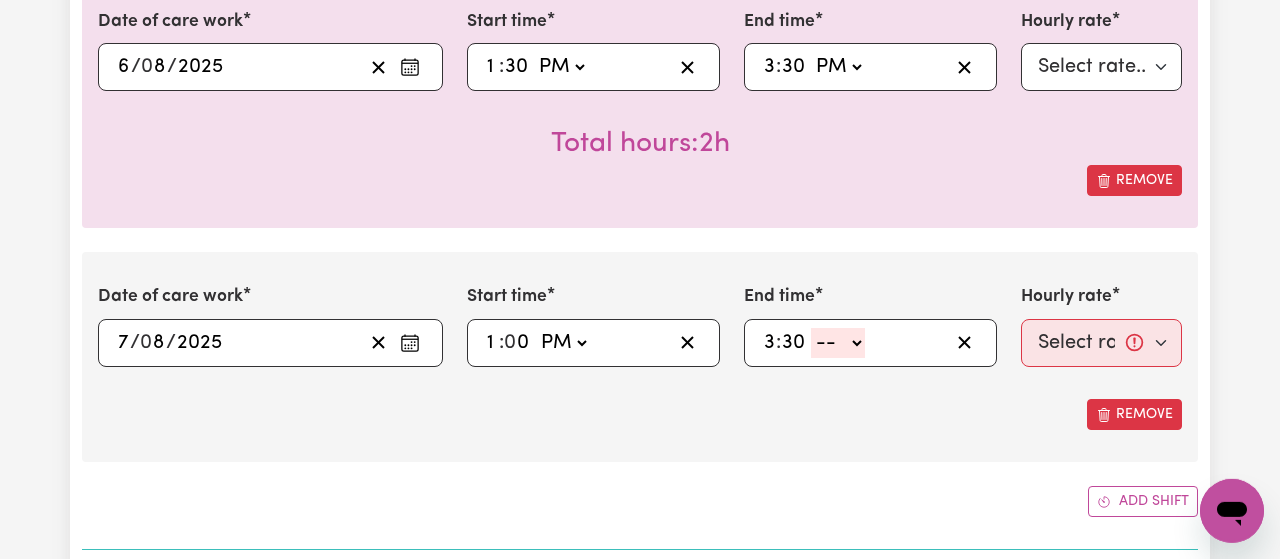 type on "30" 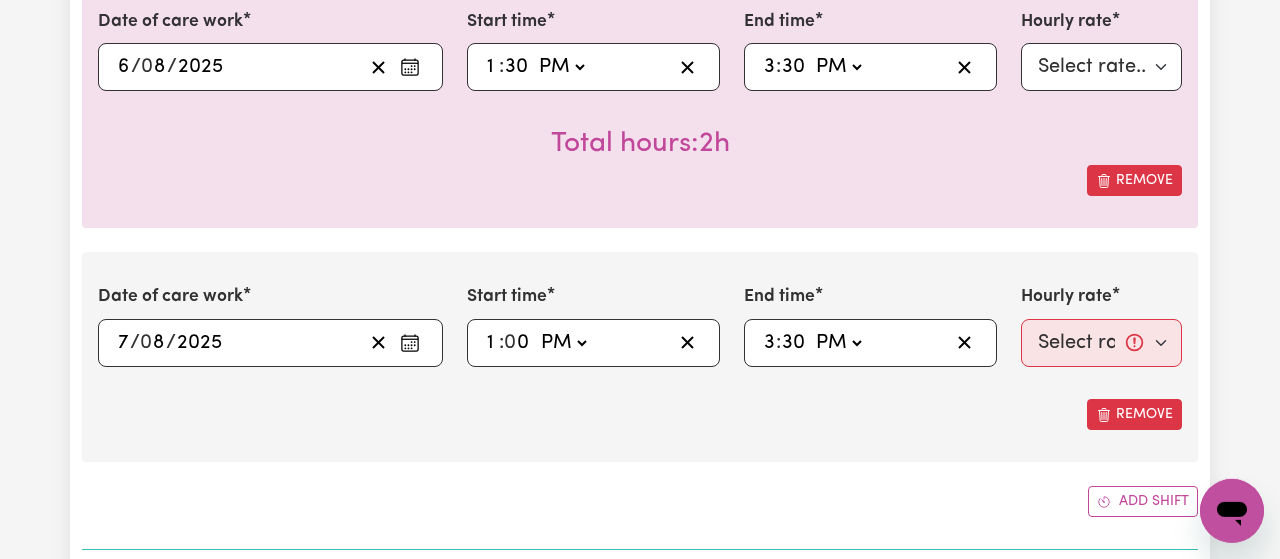 click on "PM" at bounding box center (0, 0) 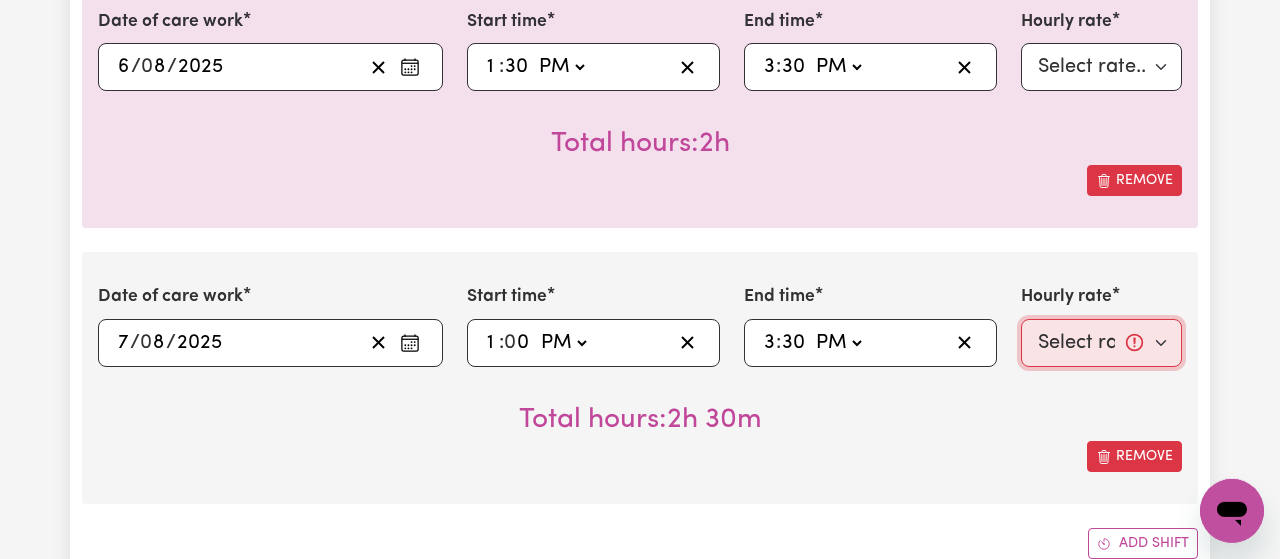 click on "Select rate... [PRICE] (Weekday)" at bounding box center (1101, 343) 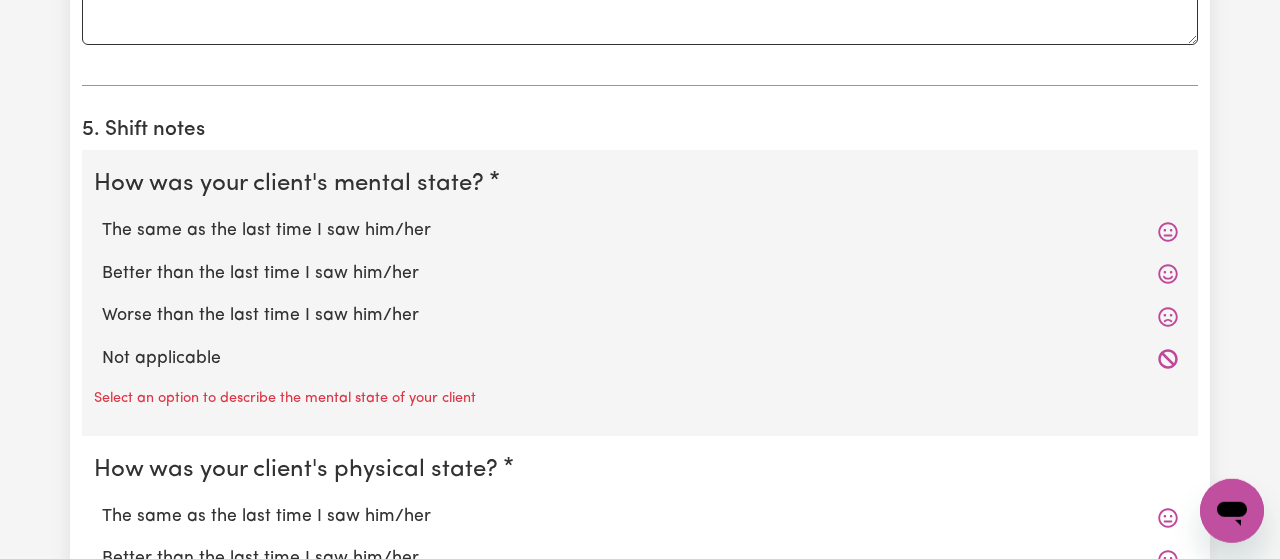 scroll, scrollTop: 3327, scrollLeft: 0, axis: vertical 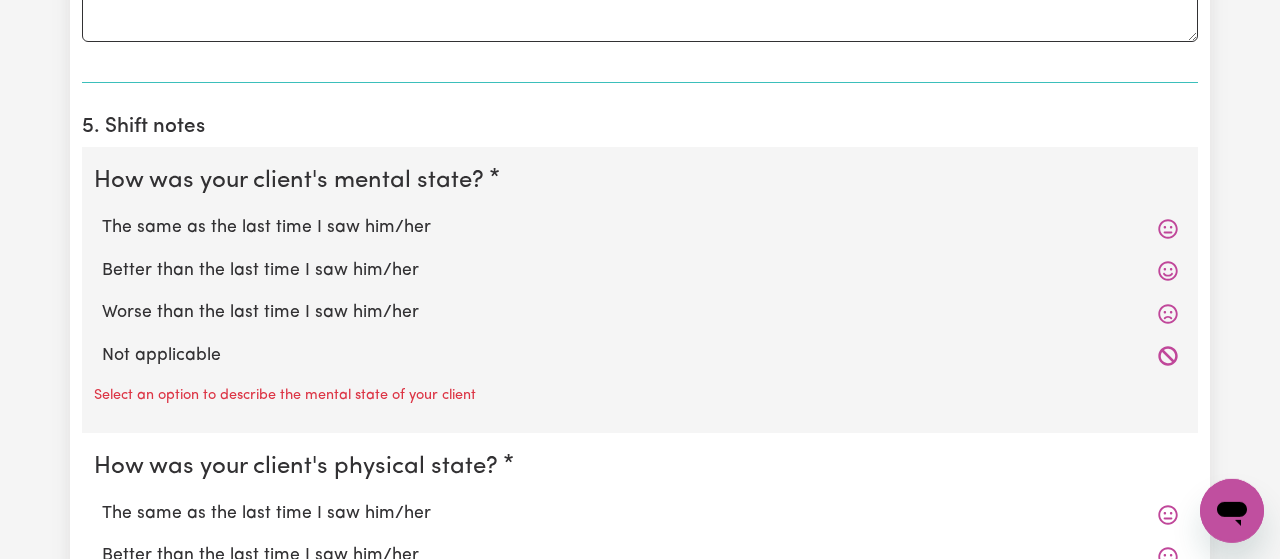 click on "Better than the last time I saw him/her" at bounding box center (640, 271) 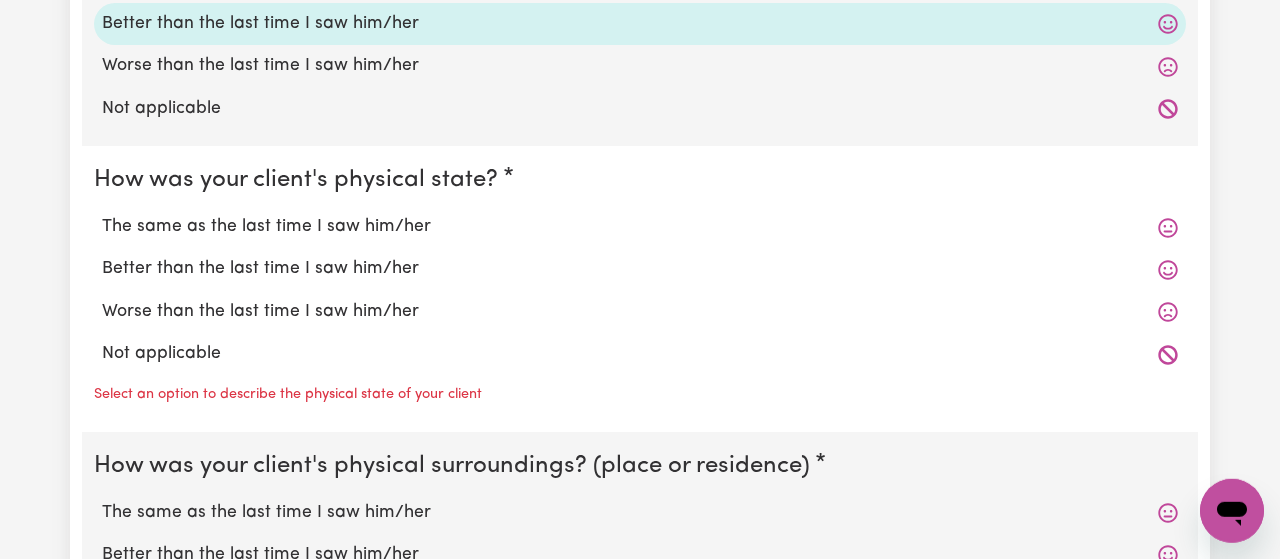 scroll, scrollTop: 3588, scrollLeft: 0, axis: vertical 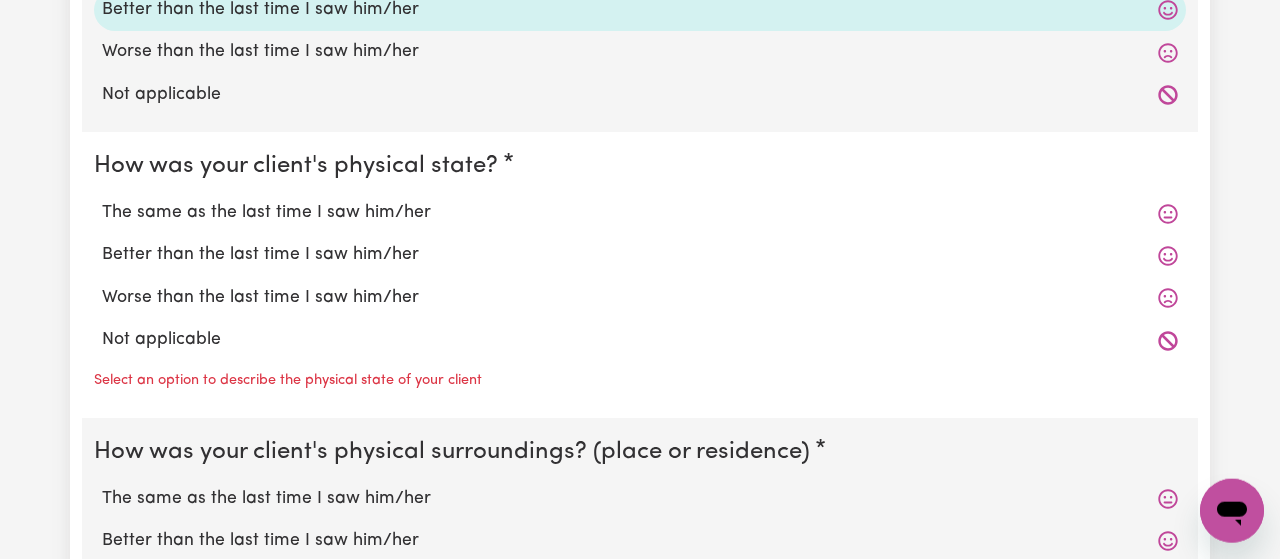 click on "Worse than the last time I saw him/her" at bounding box center [640, 298] 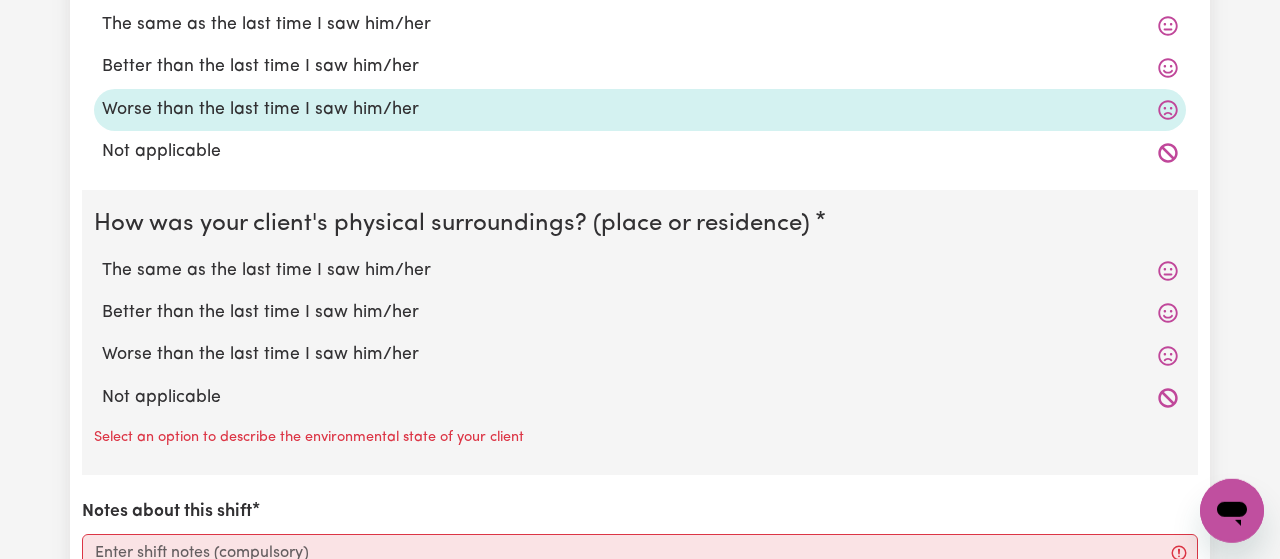 scroll, scrollTop: 3777, scrollLeft: 0, axis: vertical 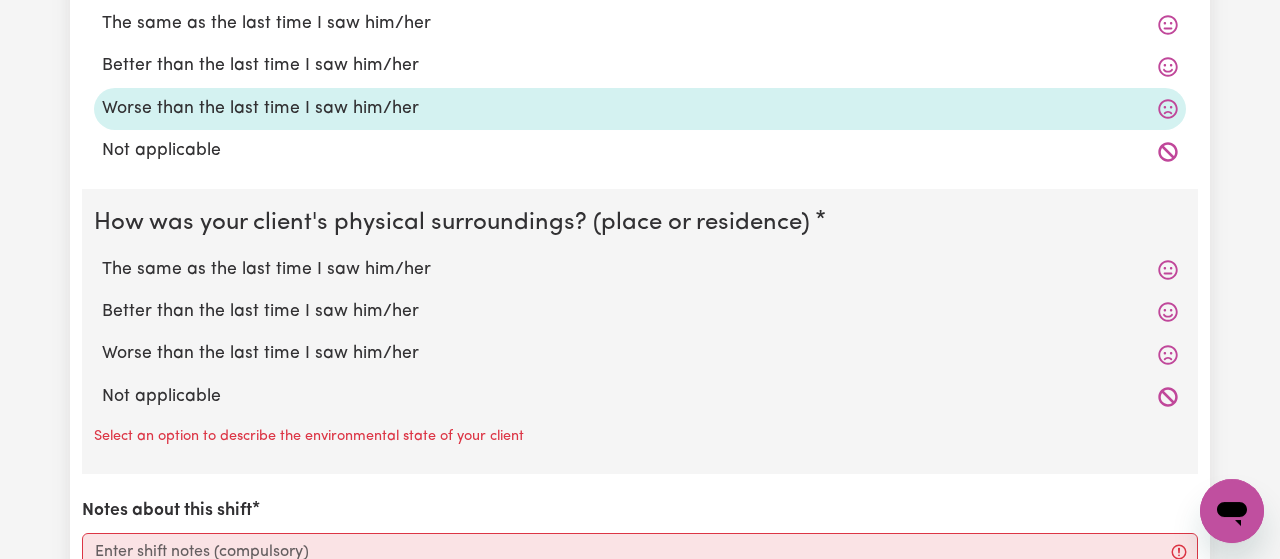 click on "The same as the last time I saw him/her" at bounding box center [640, 270] 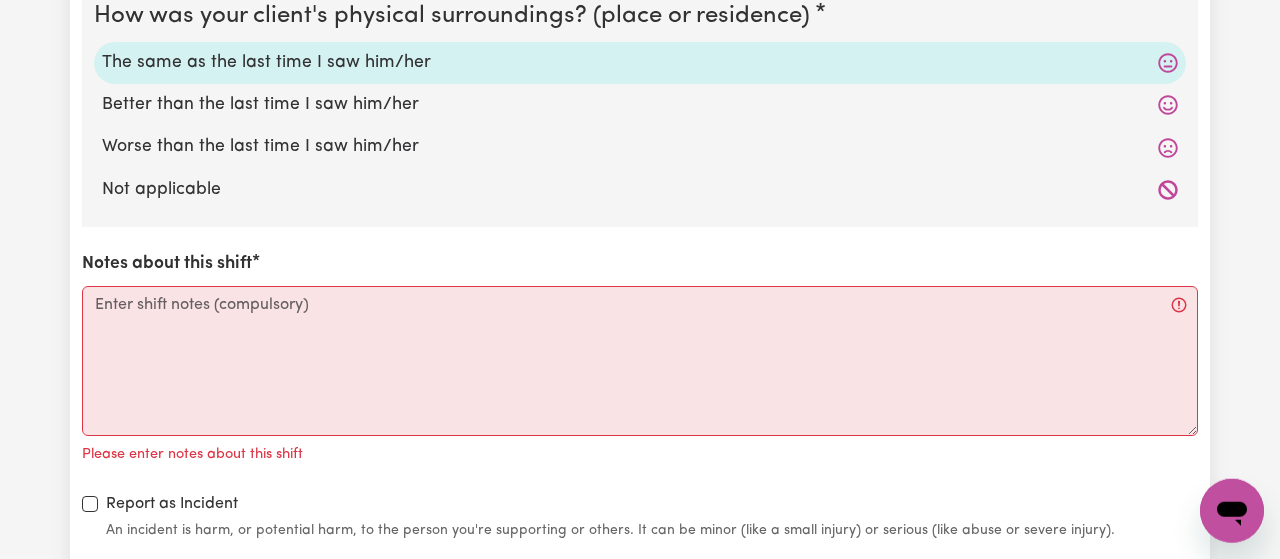 scroll, scrollTop: 3985, scrollLeft: 0, axis: vertical 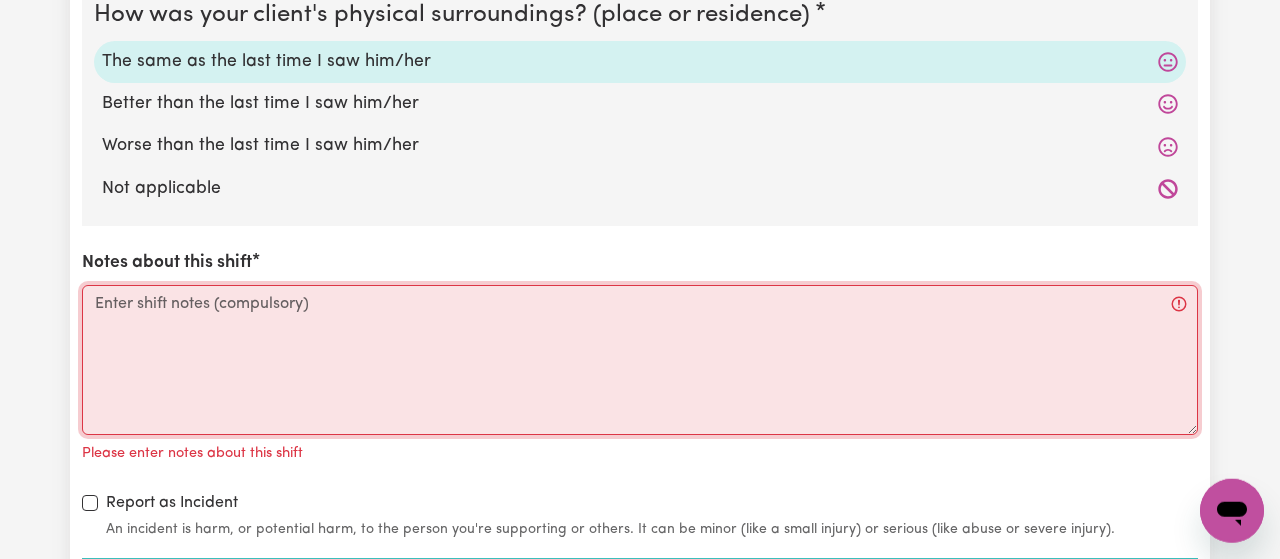 click on "Notes about this shift" at bounding box center [640, 360] 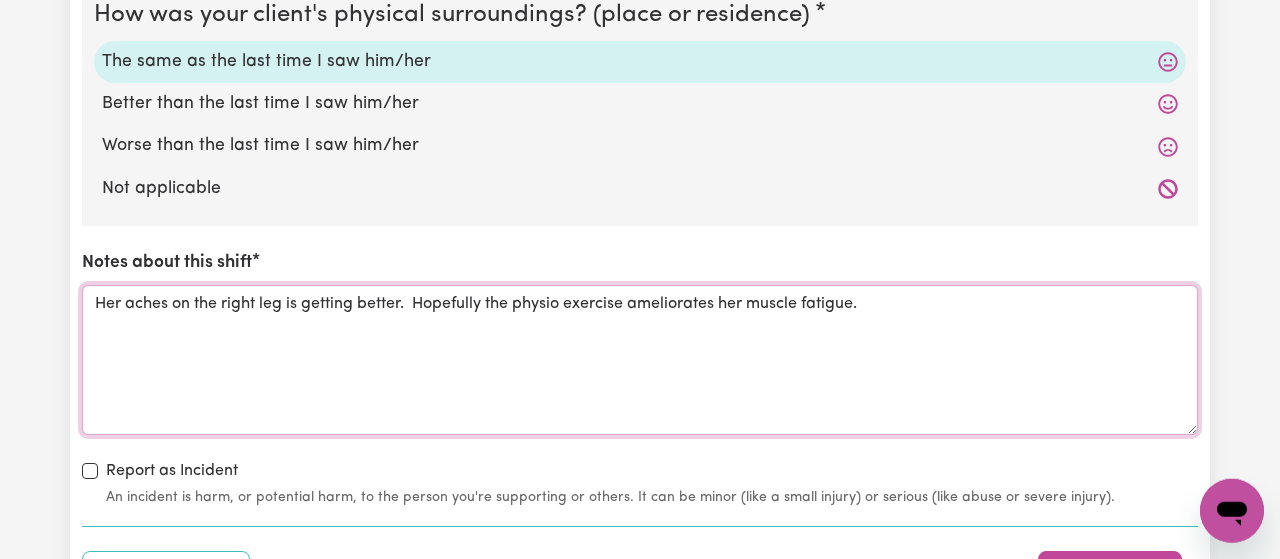 click on "Her aches on the right leg is getting better.  Hopefully the physio exercise ameliorates her muscle fatigue." at bounding box center [640, 360] 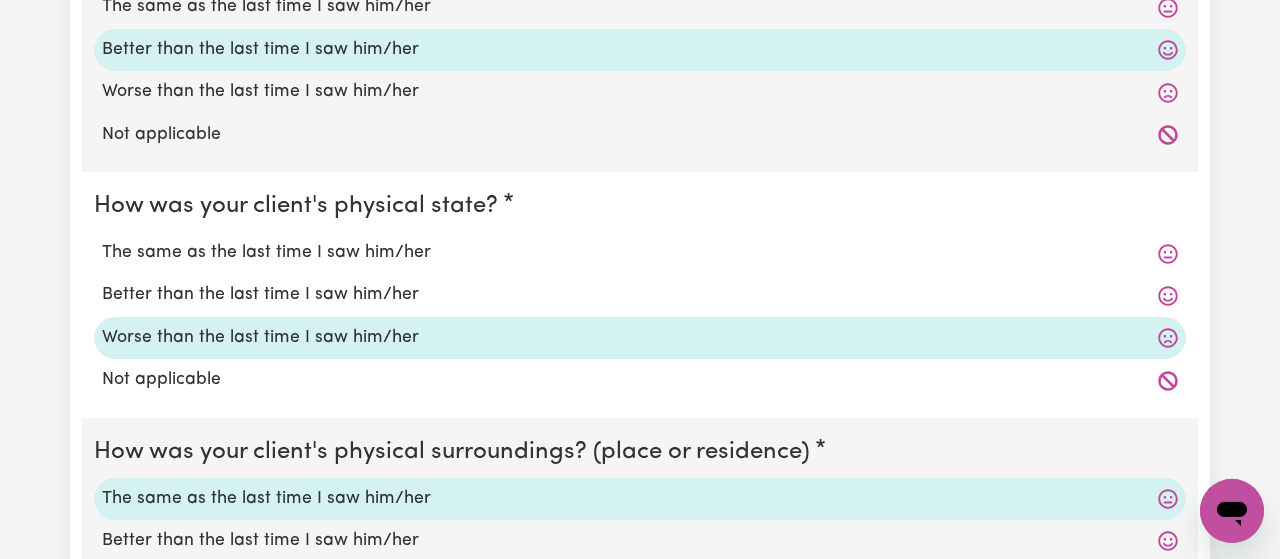 scroll, scrollTop: 3550, scrollLeft: 0, axis: vertical 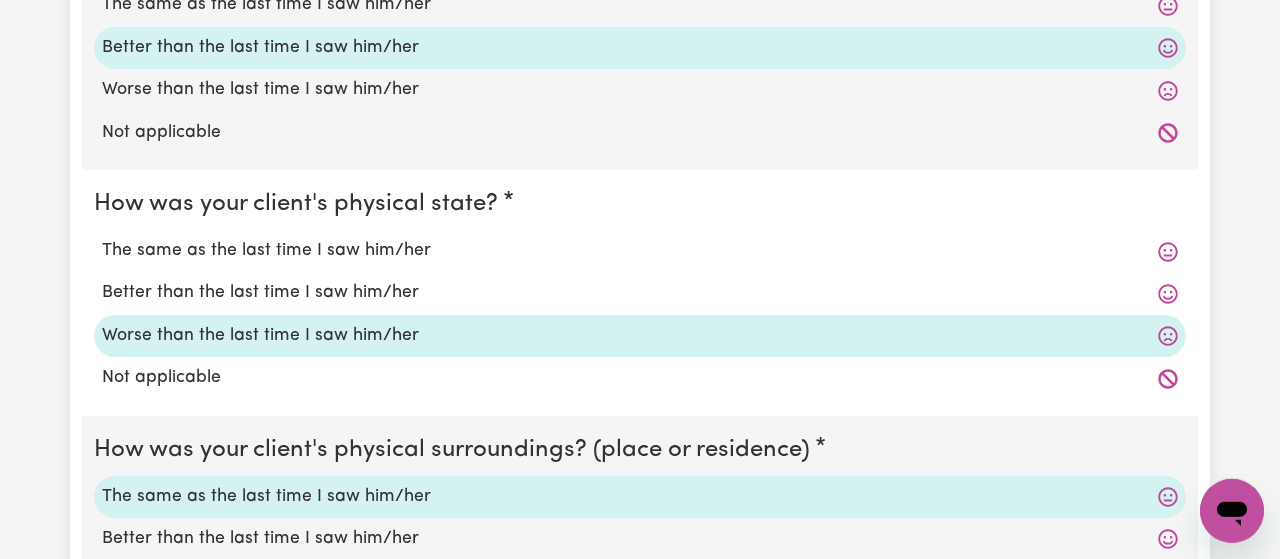 type on "Her aches on the right leg is getting better.  Hopefully the physio exercise ameliorates her muscle fatigue." 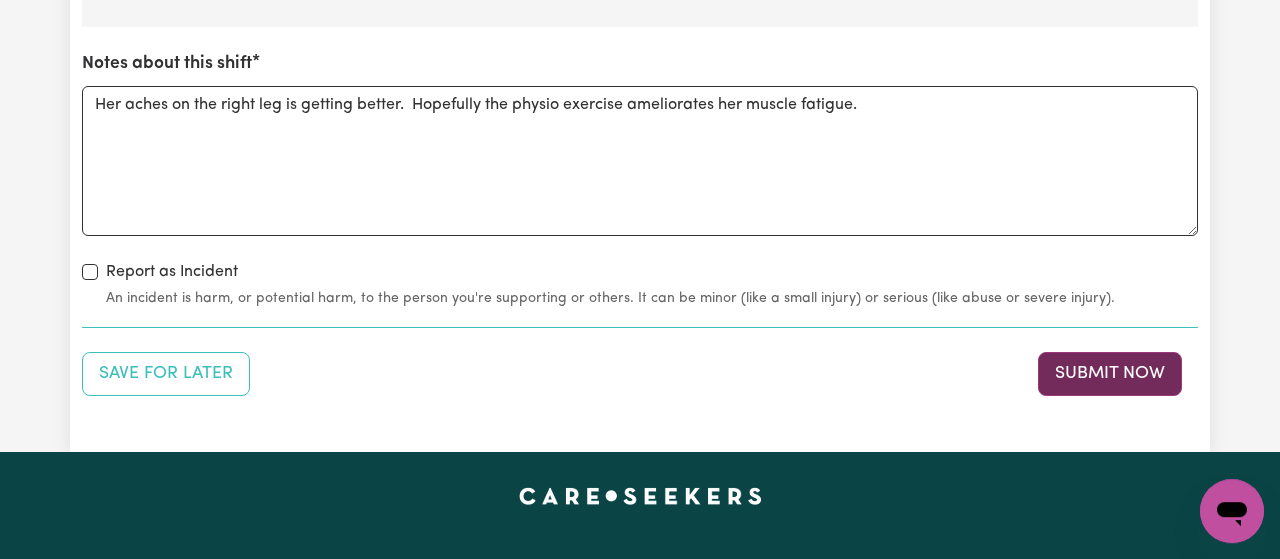 scroll, scrollTop: 4186, scrollLeft: 0, axis: vertical 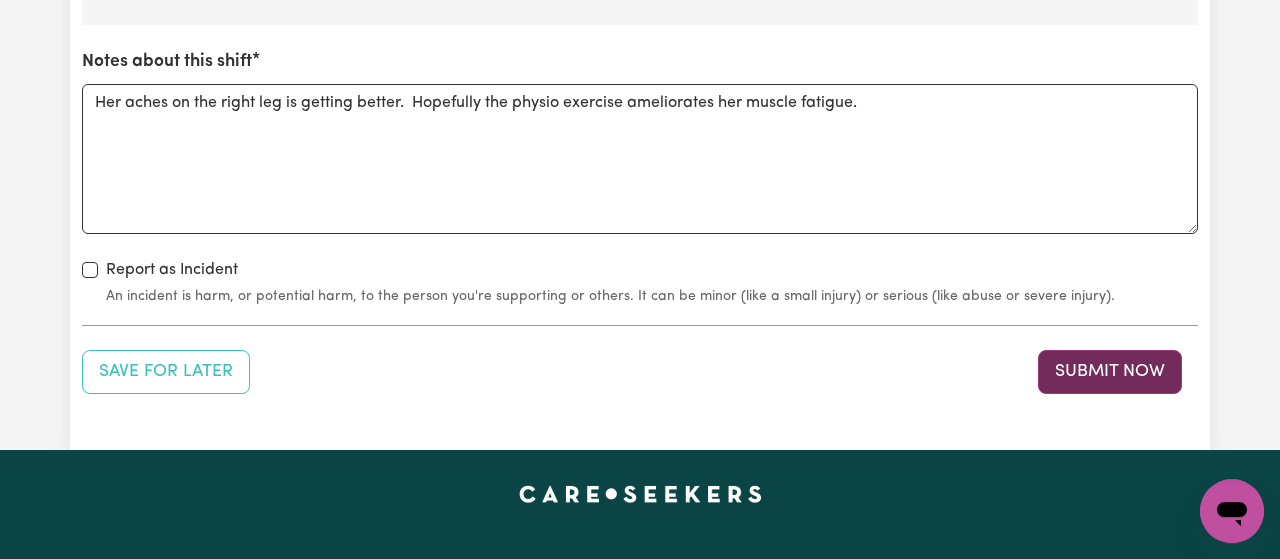 click on "Submit Now" at bounding box center (1110, 372) 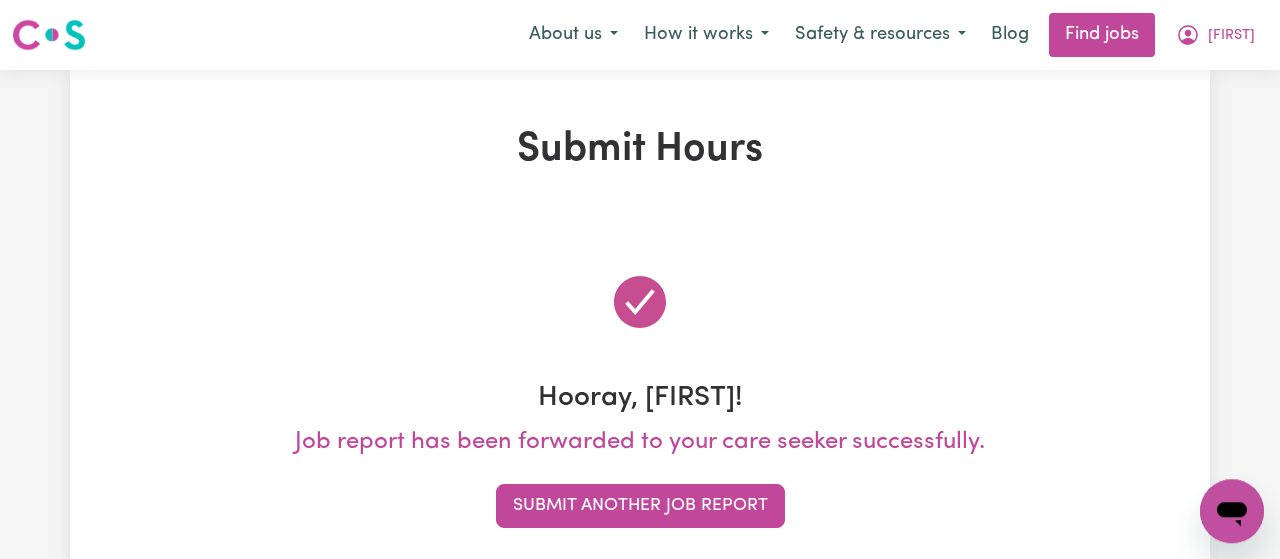 scroll, scrollTop: 0, scrollLeft: 0, axis: both 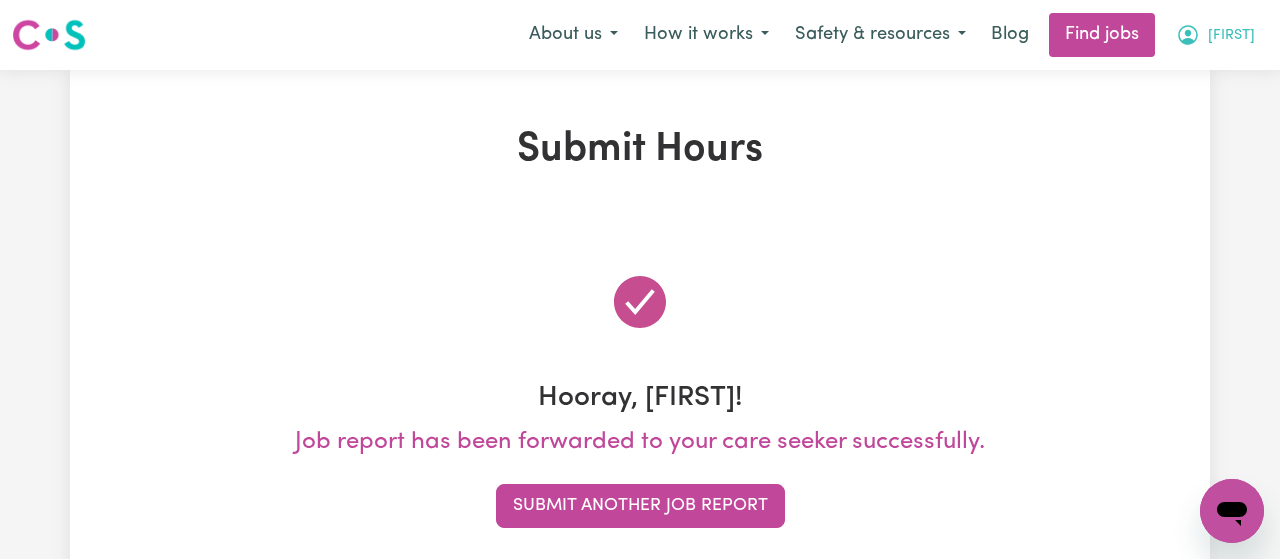 click on "[FIRST]" at bounding box center (1231, 36) 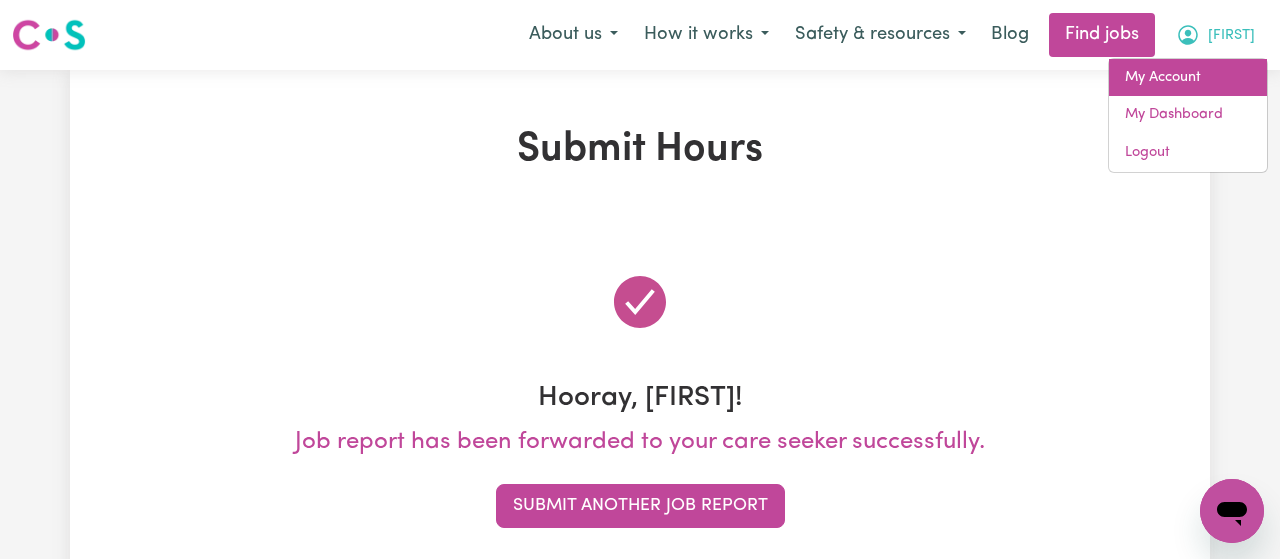 click on "My Account" at bounding box center (1188, 78) 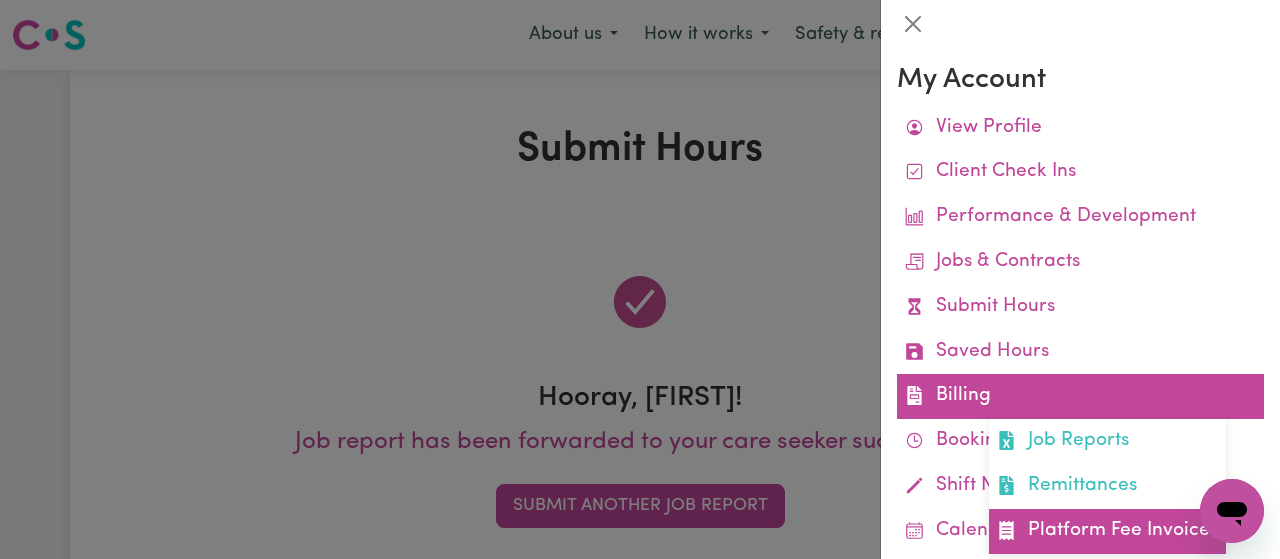 click on "Platform Fee Invoices" at bounding box center [1107, 531] 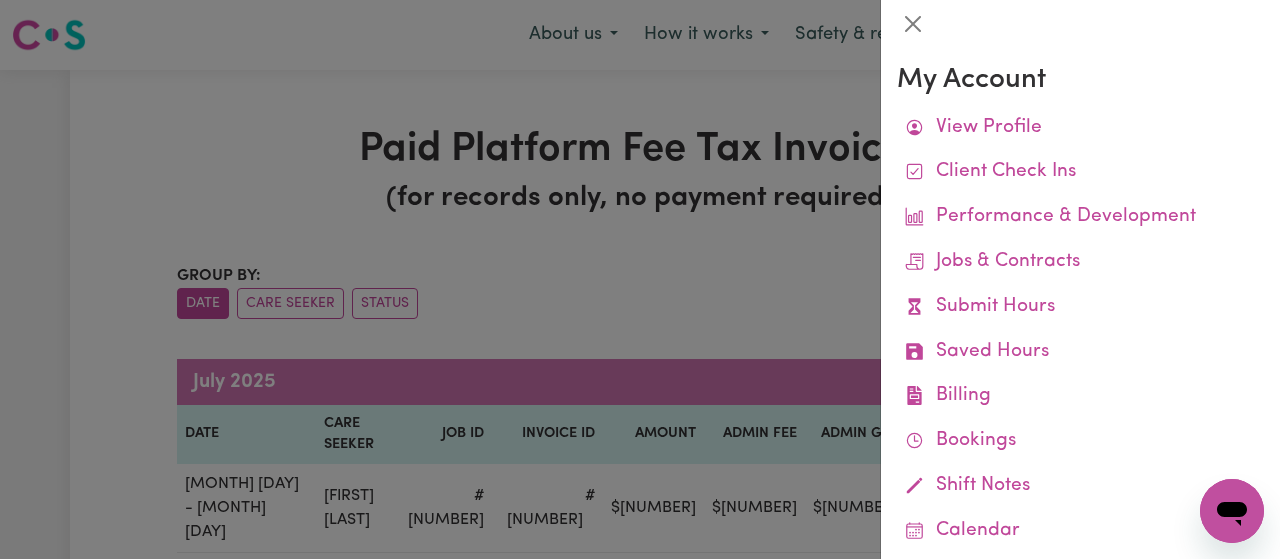 click at bounding box center [640, 279] 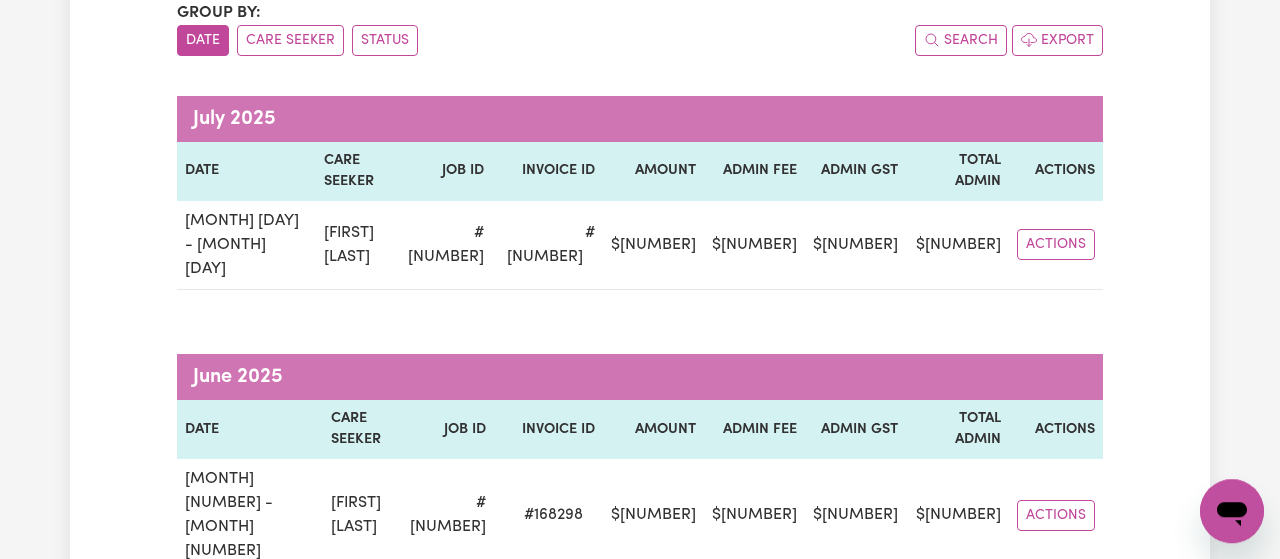 scroll, scrollTop: 264, scrollLeft: 0, axis: vertical 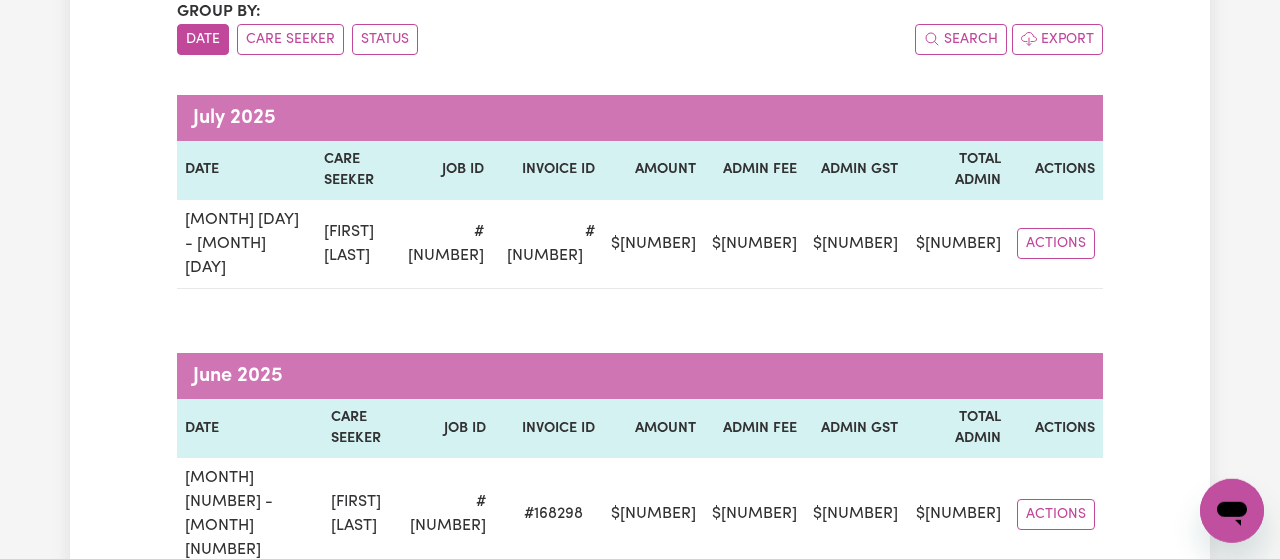 click on "Group by: Date Care Seeker Status Search Export [MONTH] [YEAR] Date Care Seeker Job ID Invoice ID Amount Admin Fee Admin GST Total Admin Actions [MONTH] [DAY] - [MONTH] [DAY] [Pam Burnett] # [NUMBER] # [NUMBER] $ [NUMBER] $ [NUMBER] $ [NUMBER] $ [NUMBER] Actions [MONTH] [YEAR] Date Care Seeker Job ID Invoice ID Amount Admin Fee Admin GST Total Admin Actions [MONTH] [DAY] - [MONTH] [DAY] [Pam Burnett] # [NUMBER] # [NUMBER] $ [NUMBER] $ [NUMBER] $ [NUMBER] $ [NUMBER] Actions [MONTH] [YEAR] Date Care Seeker Job ID Invoice ID Amount Admin Fee Admin GST Total Admin Actions [MONTH] [DAY] - [MONTH] [DAY] [Pam Burnett] # [NUMBER] # [NUMBER] $ [NUMBER] $ [NUMBER] $ [NUMBER] $ [NUMBER] Actions [MONTH] [YEAR] Date Care Seeker Job ID Invoice ID Amount Admin Fee Admin GST Total Admin Actions [MONTH] [DAY] - [MONTH] [DAY] [Pam Burnett] # [NUMBER] # [NUMBER] $ [NUMBER] $ [NUMBER] $ [NUMBER] $ [NUMBER] Actions [MONTH] [YEAR] Date Care Seeker Job ID Invoice ID Amount Admin Fee Admin GST Total Admin Actions [MONTH] [DAY] - [MONTH] [DAY] [Pam Burnett] # [NUMBER] # [NUMBER] $ [NUMBER] $ [NUMBER] $ [NUMBER] $ [NUMBER] Actions [MONTH] [YEAR] Date Care Seeker Job ID Invoice ID Amount Admin Fee Admin GST Total Admin Actions [MONTH] [DAY] - [MONTH] [DAY] [Pam Burnett] # [NUMBER] # [NUMBER] $ [NUMBER] $ [NUMBER] $ [NUMBER] $ [NUMBER] Actions [MONTH] [YEAR] Date Care Seeker Job ID Invoice ID Amount Admin Fee Admin GST Total Admin Actions [MONTH] [DAY] - [MONTH] [DAY] #[Pam Burnett] # [NUMBER] # [NUMBER]" at bounding box center (640, 3873) 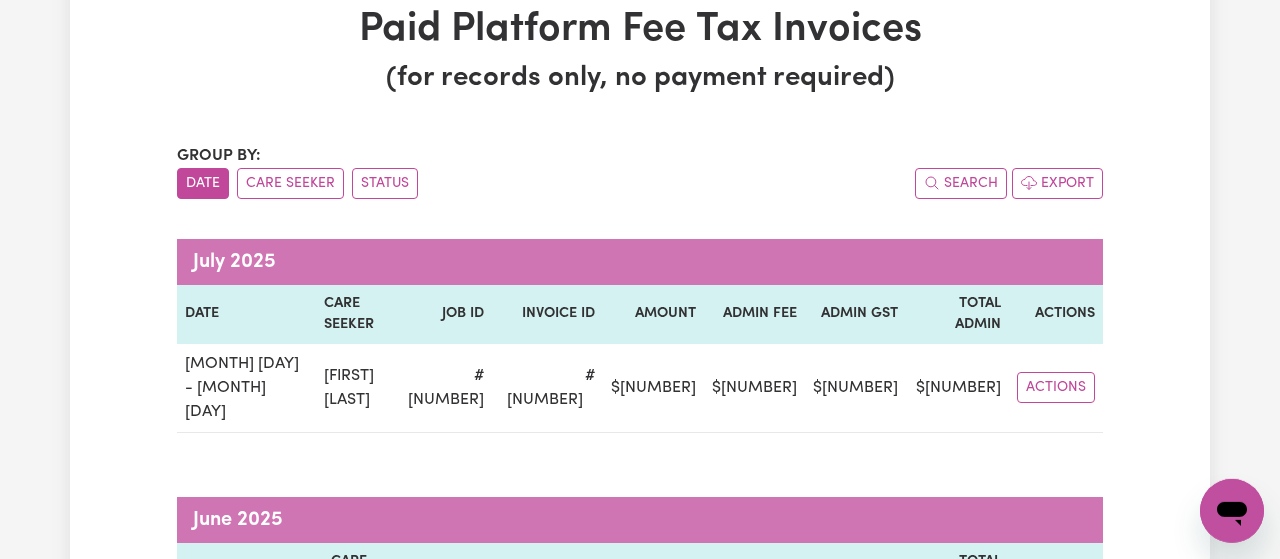 scroll, scrollTop: 0, scrollLeft: 0, axis: both 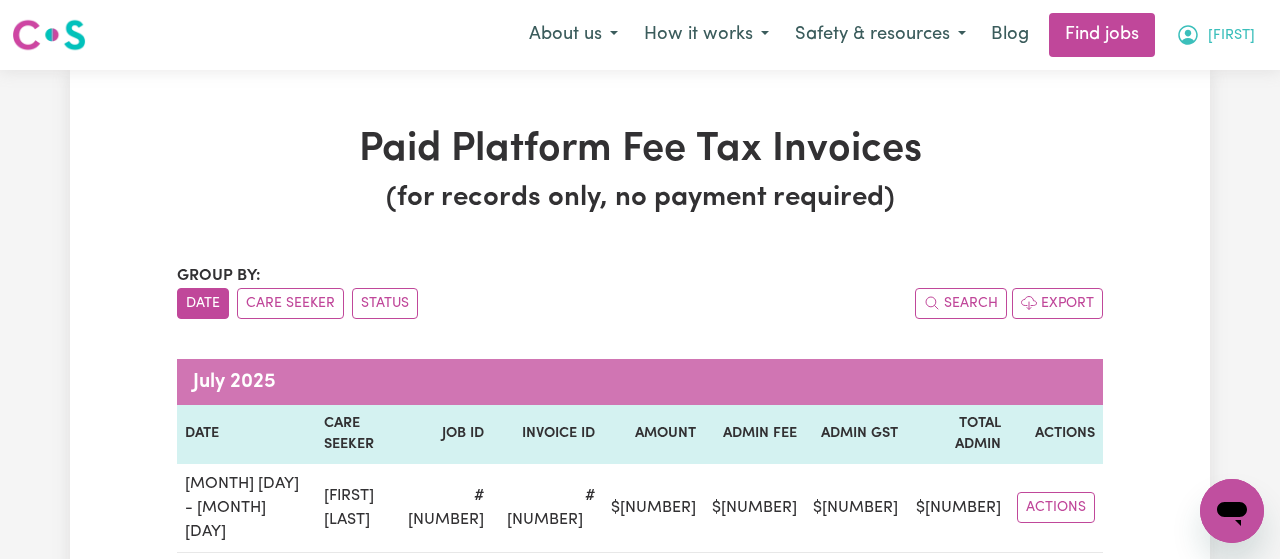 click on "[FIRST]" at bounding box center [1215, 35] 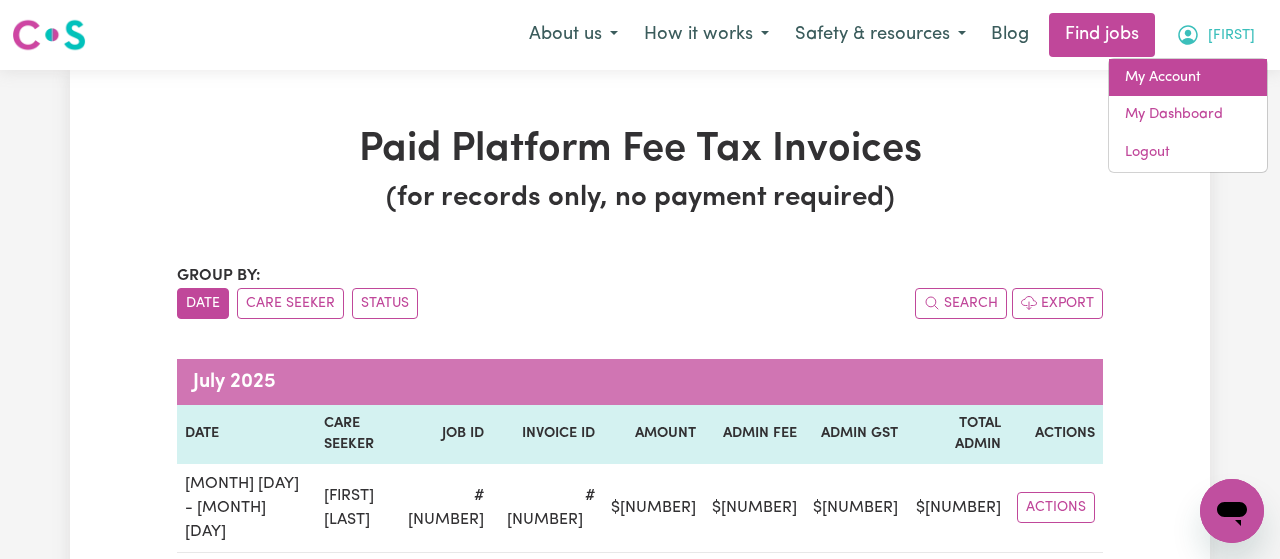 click on "My Account" at bounding box center [1188, 78] 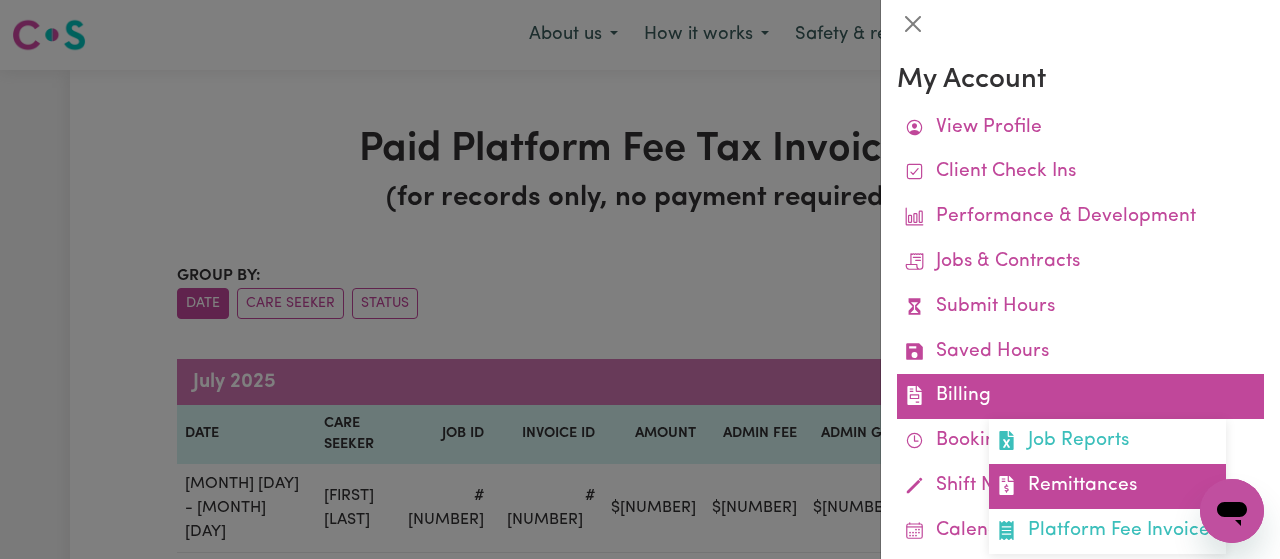click on "Remittances" at bounding box center (1107, 486) 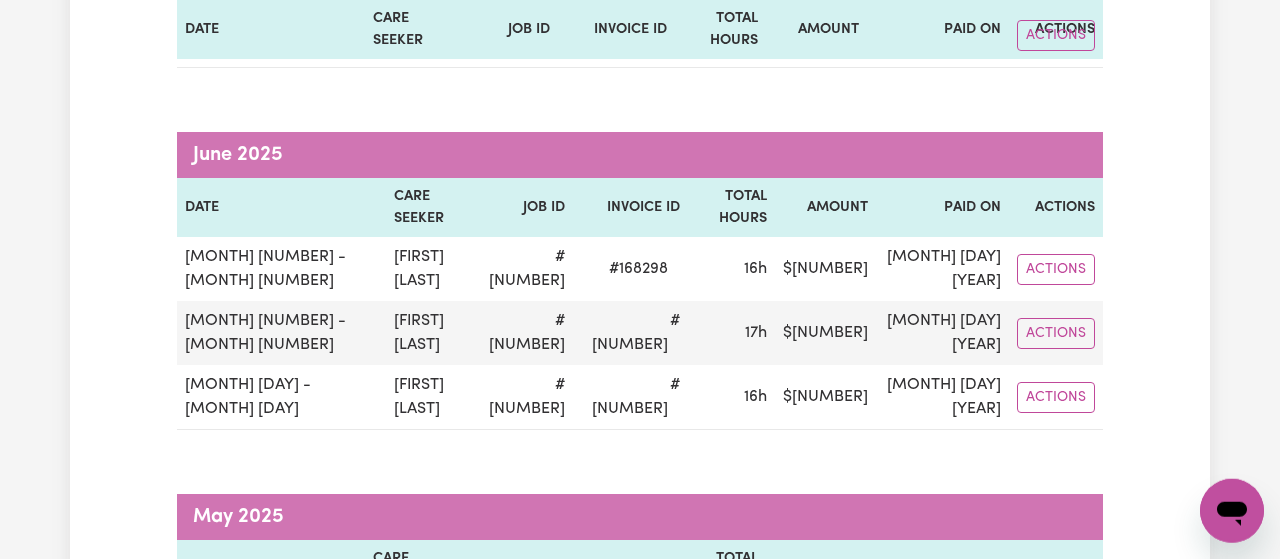 scroll, scrollTop: 427, scrollLeft: 0, axis: vertical 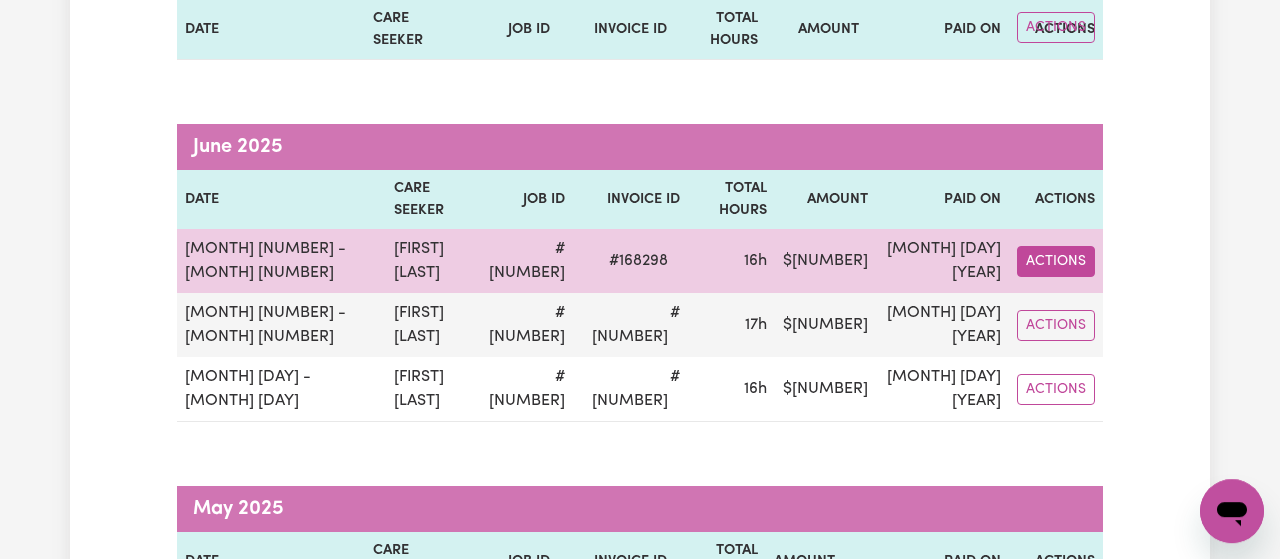 click on "Actions" at bounding box center (1056, 27) 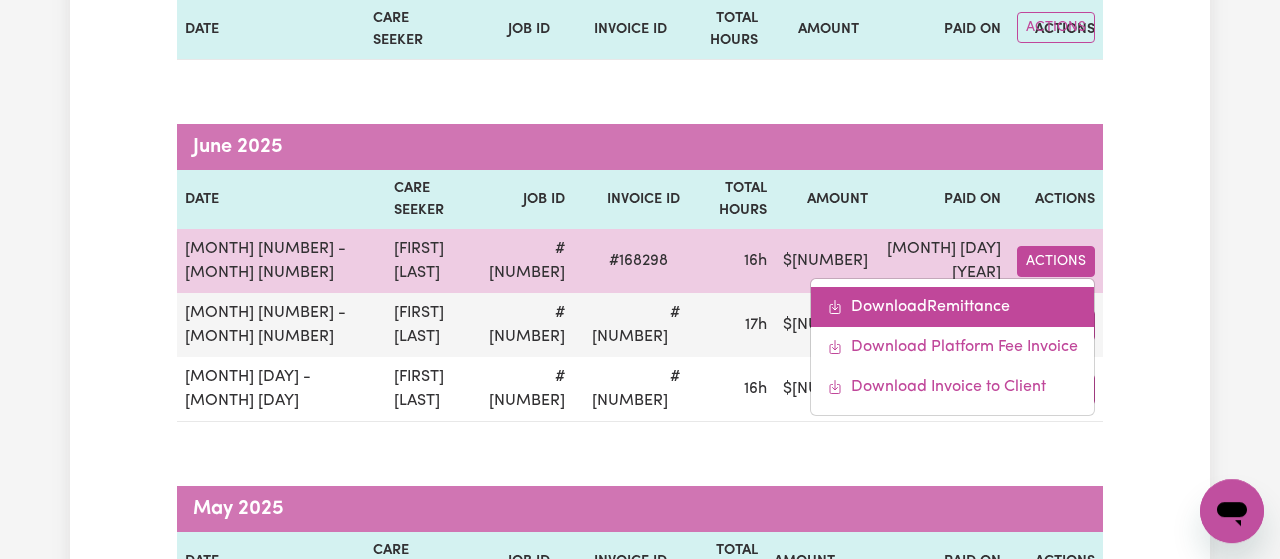 click on "Download Remittance" at bounding box center [952, 307] 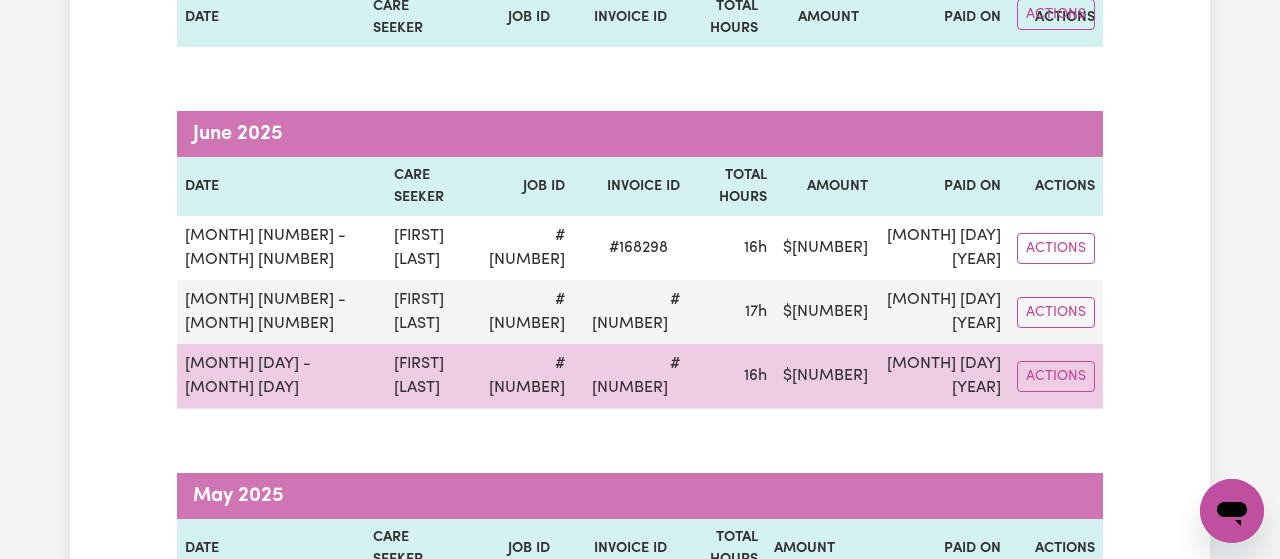 scroll, scrollTop: 449, scrollLeft: 0, axis: vertical 